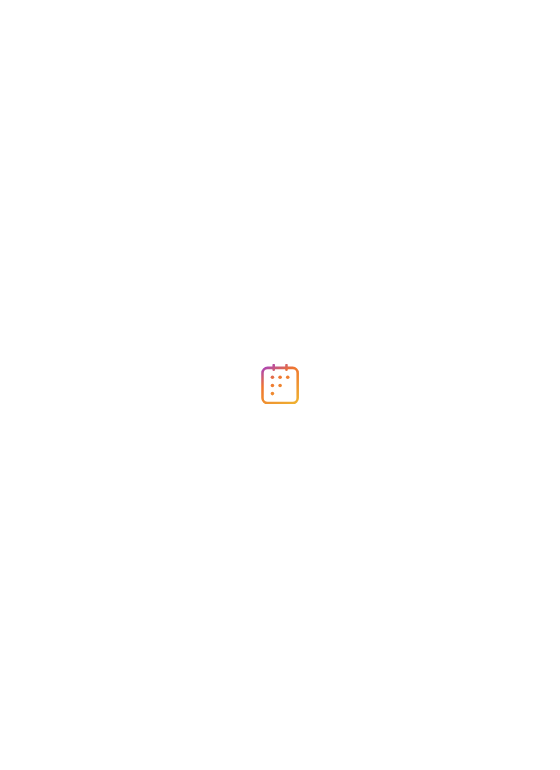scroll, scrollTop: 0, scrollLeft: 0, axis: both 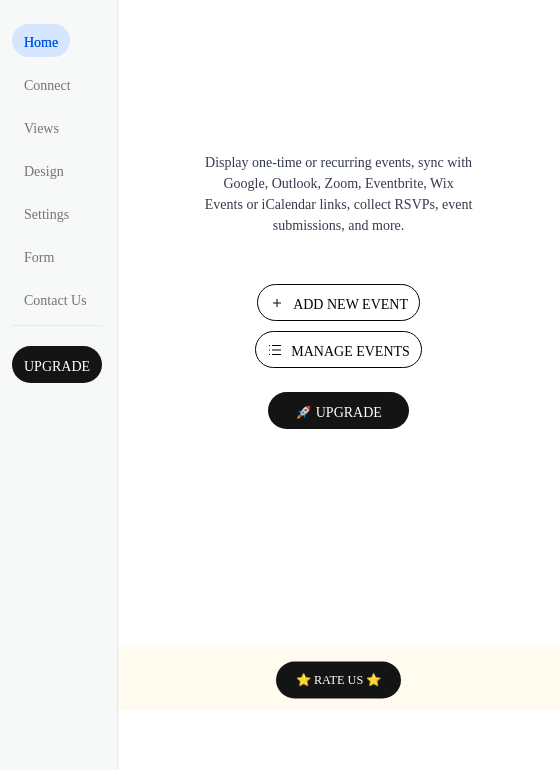 click on "Add New Event" at bounding box center (350, 304) 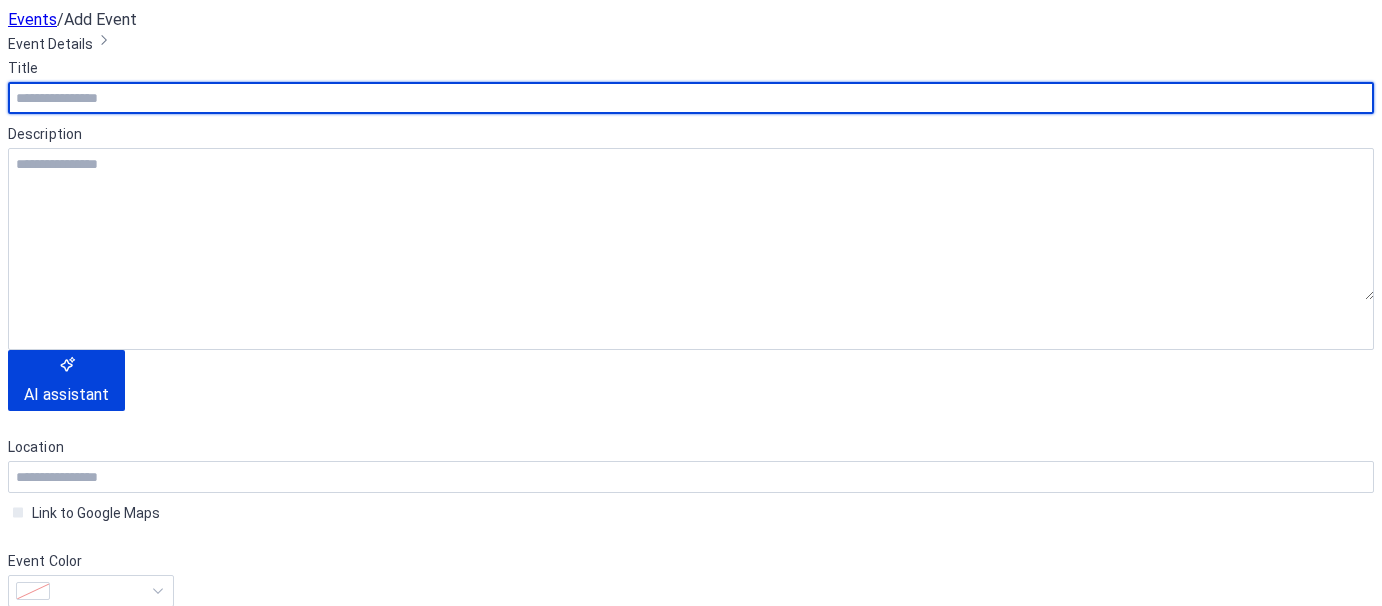 scroll, scrollTop: 0, scrollLeft: 0, axis: both 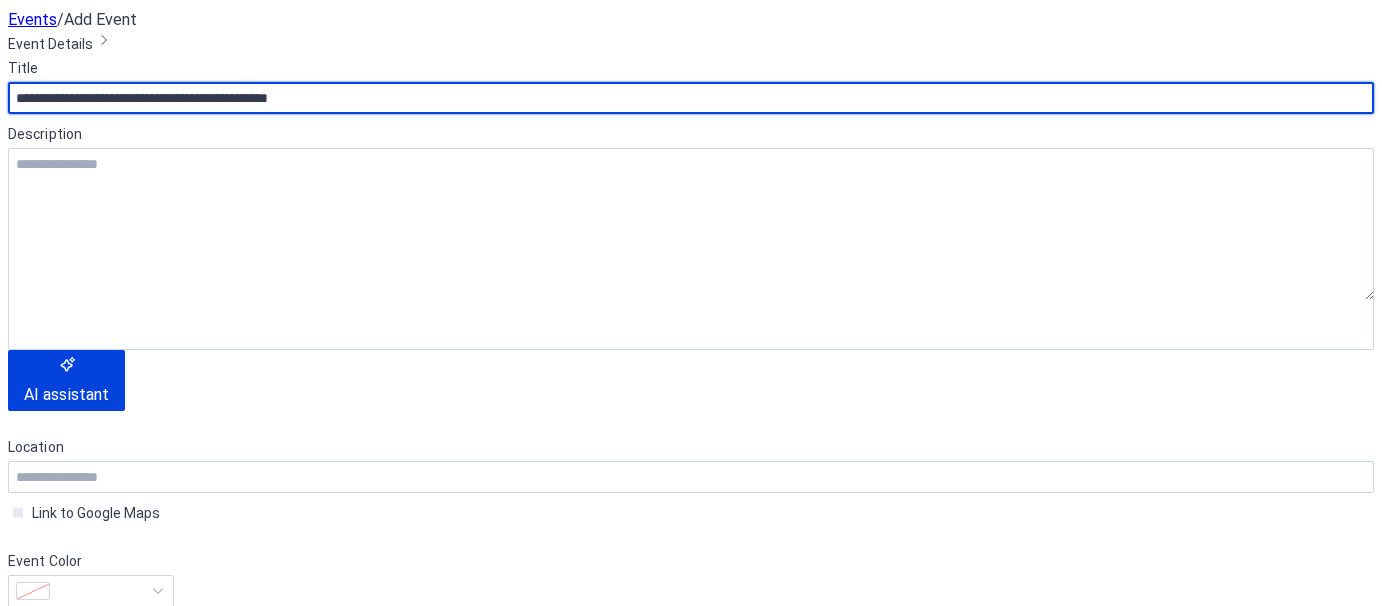 type on "**********" 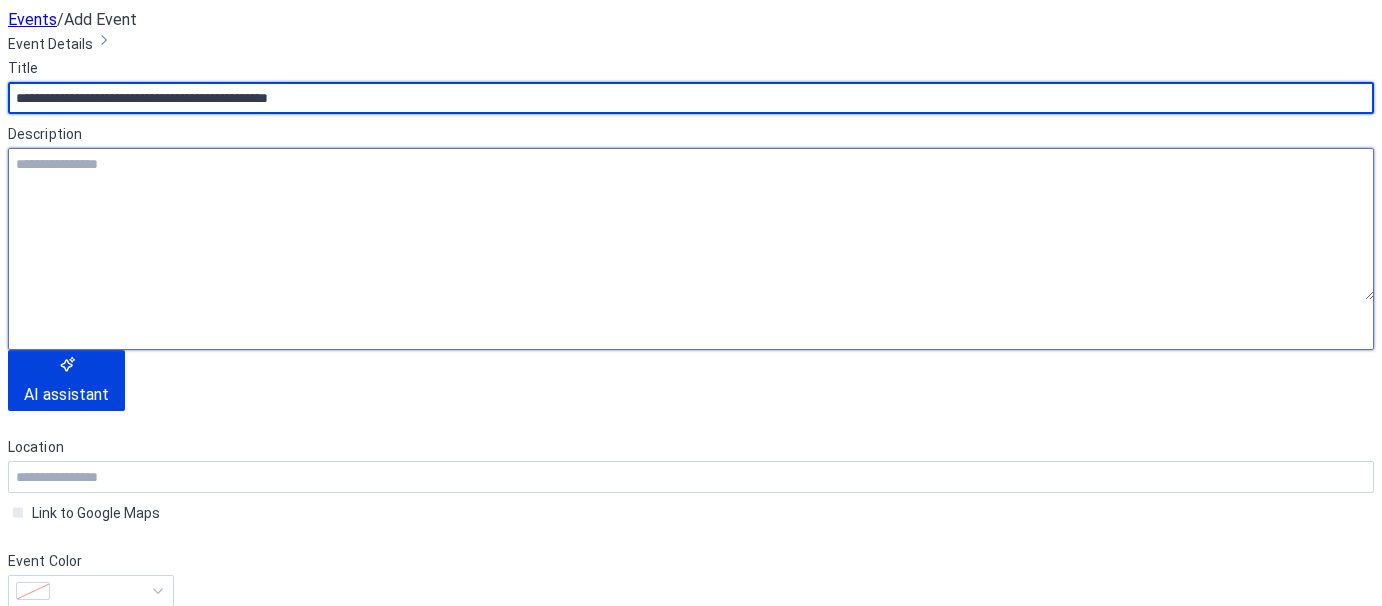 click at bounding box center (691, 224) 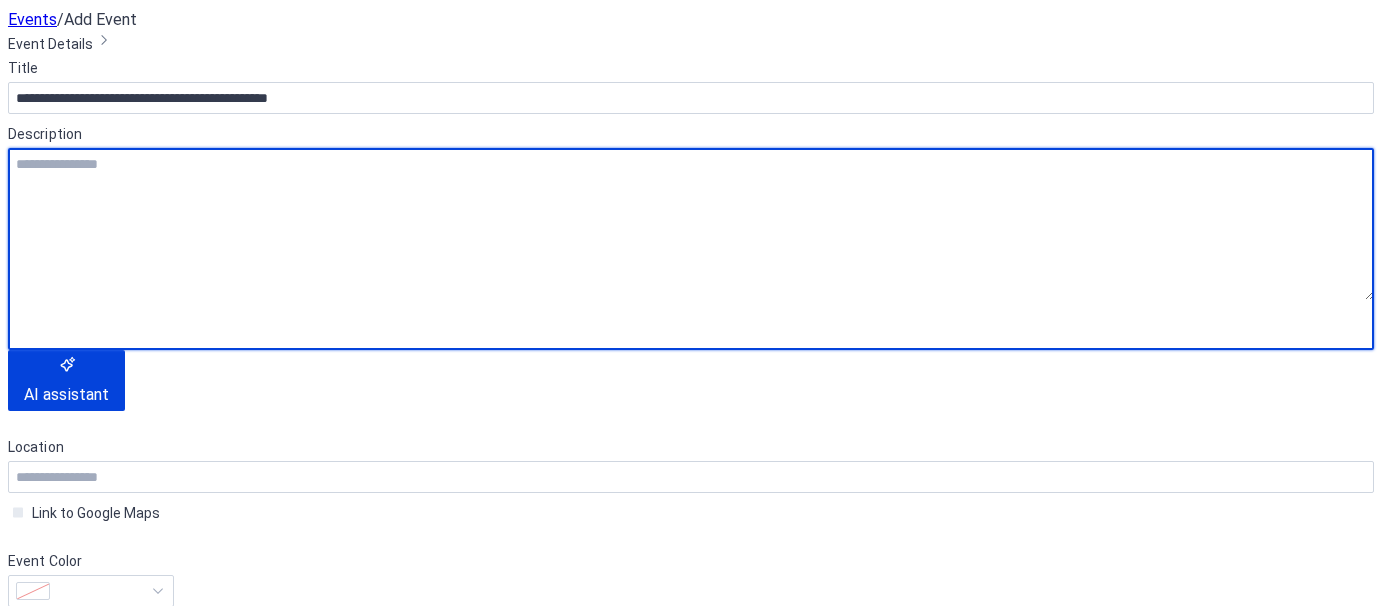 paste on "**********" 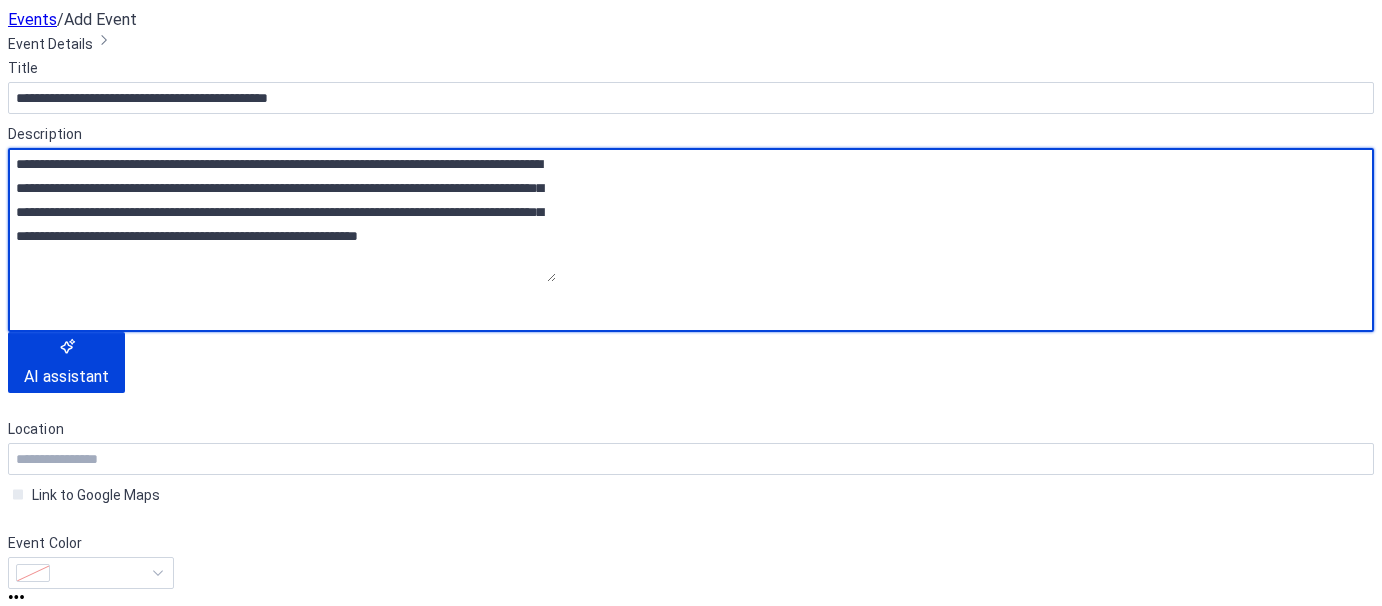click on "**********" at bounding box center [282, 215] 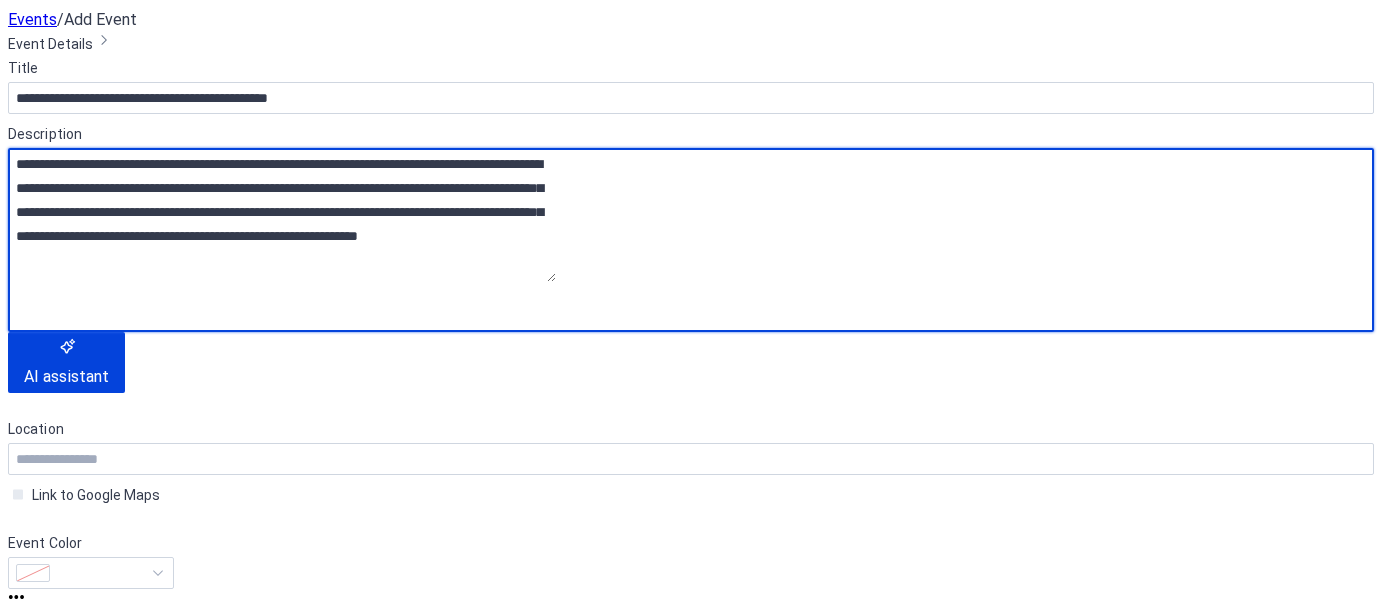 drag, startPoint x: 80, startPoint y: 240, endPoint x: 41, endPoint y: 245, distance: 39.319206 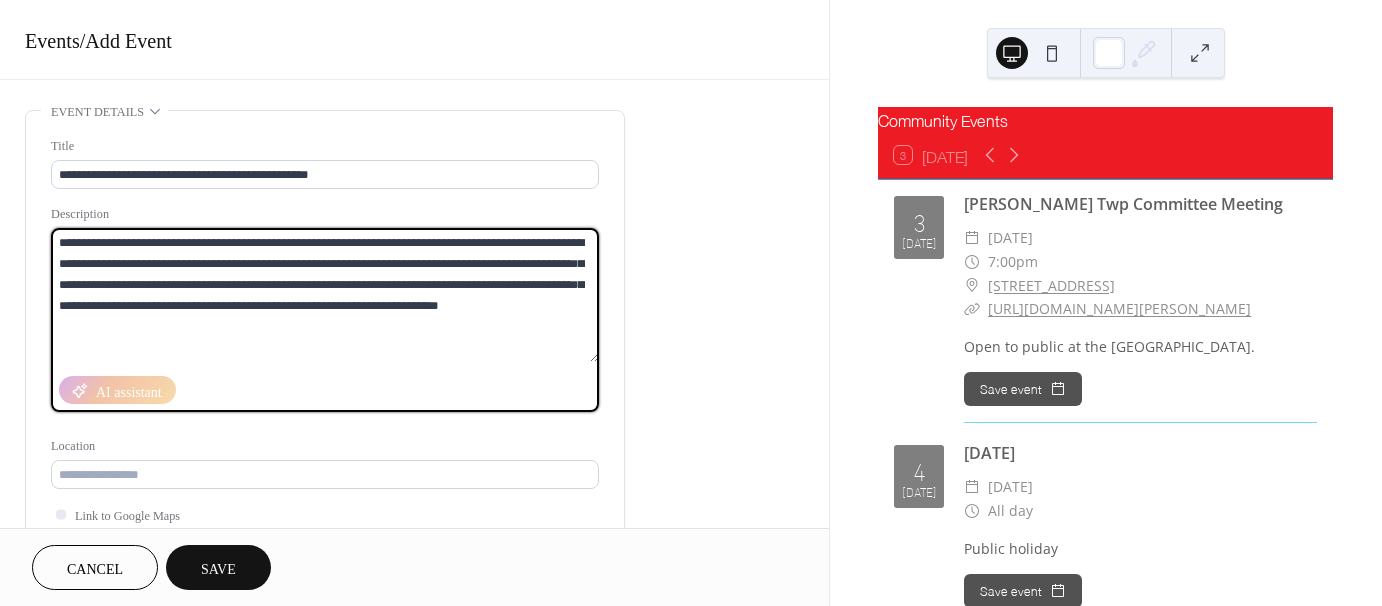 click on "**********" at bounding box center (325, 295) 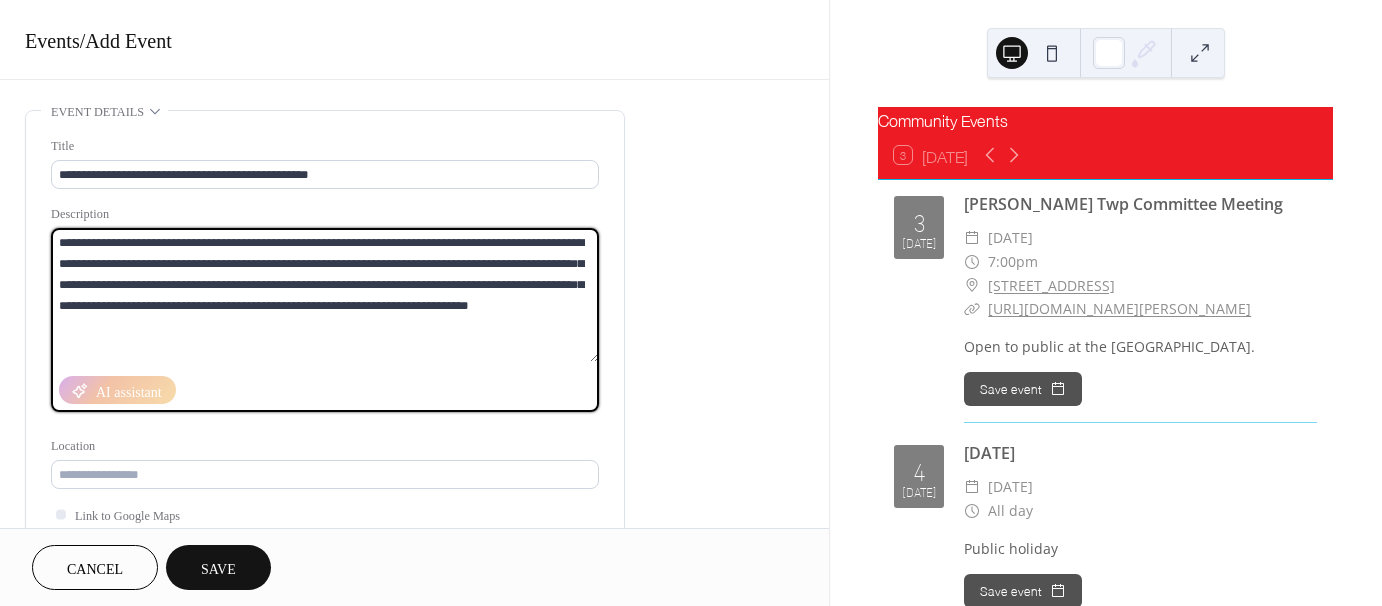type on "**********" 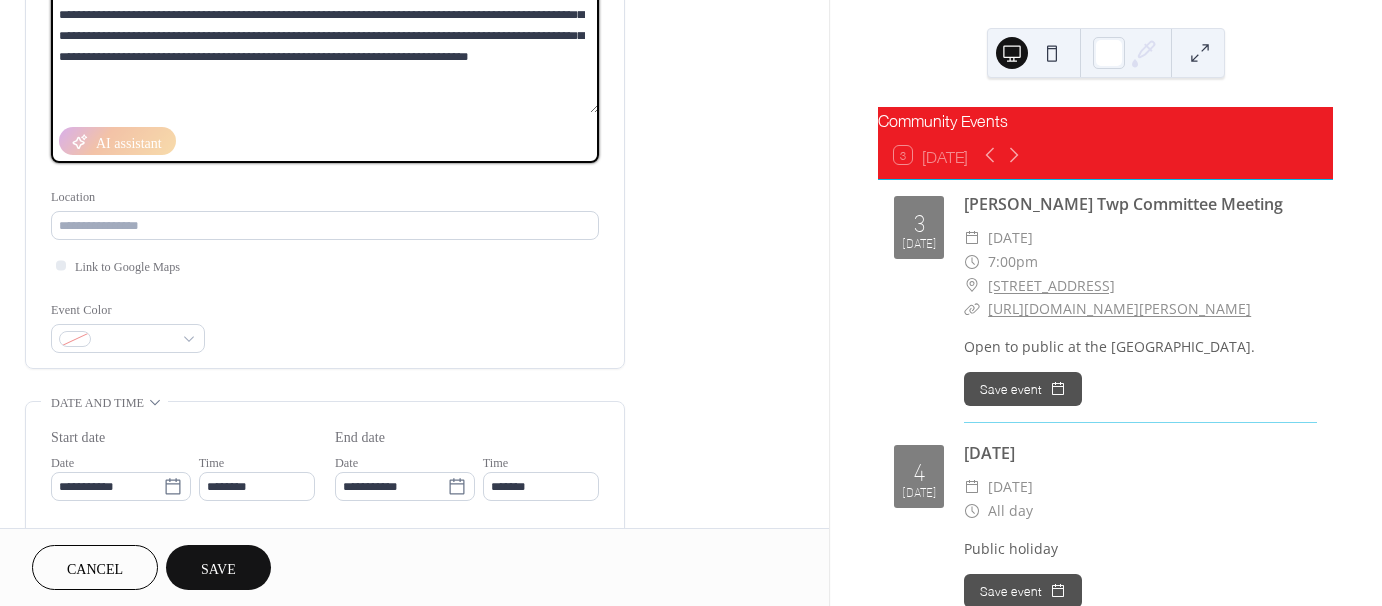 scroll, scrollTop: 400, scrollLeft: 0, axis: vertical 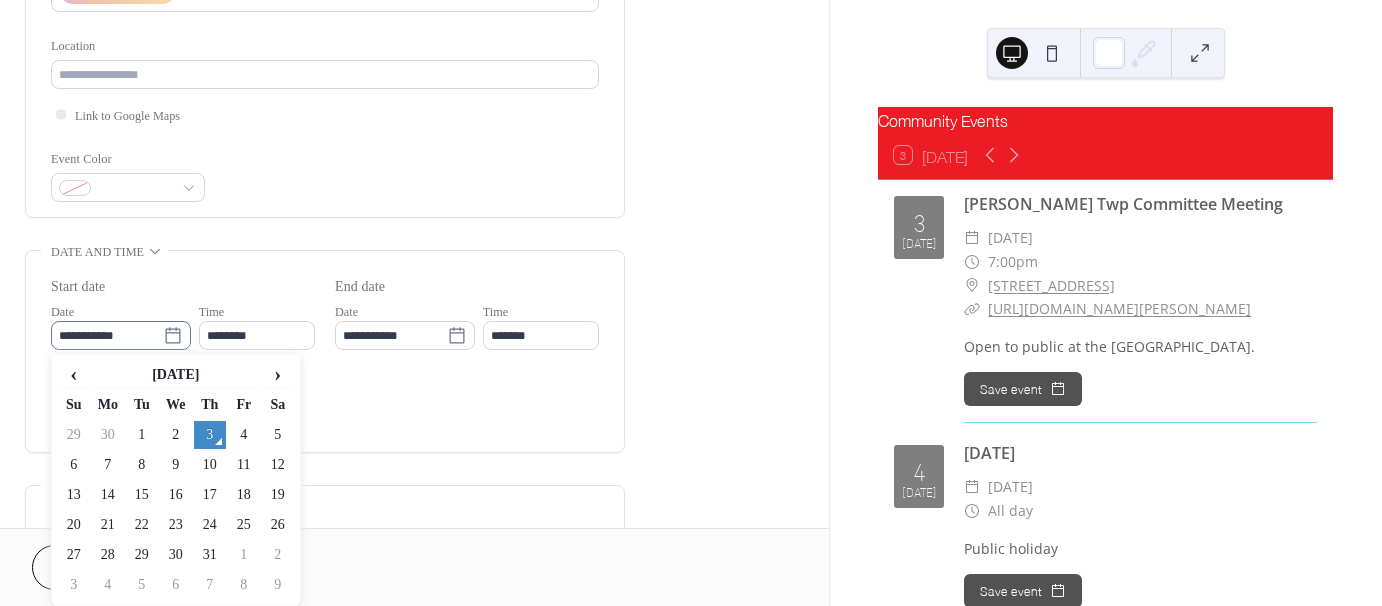 click 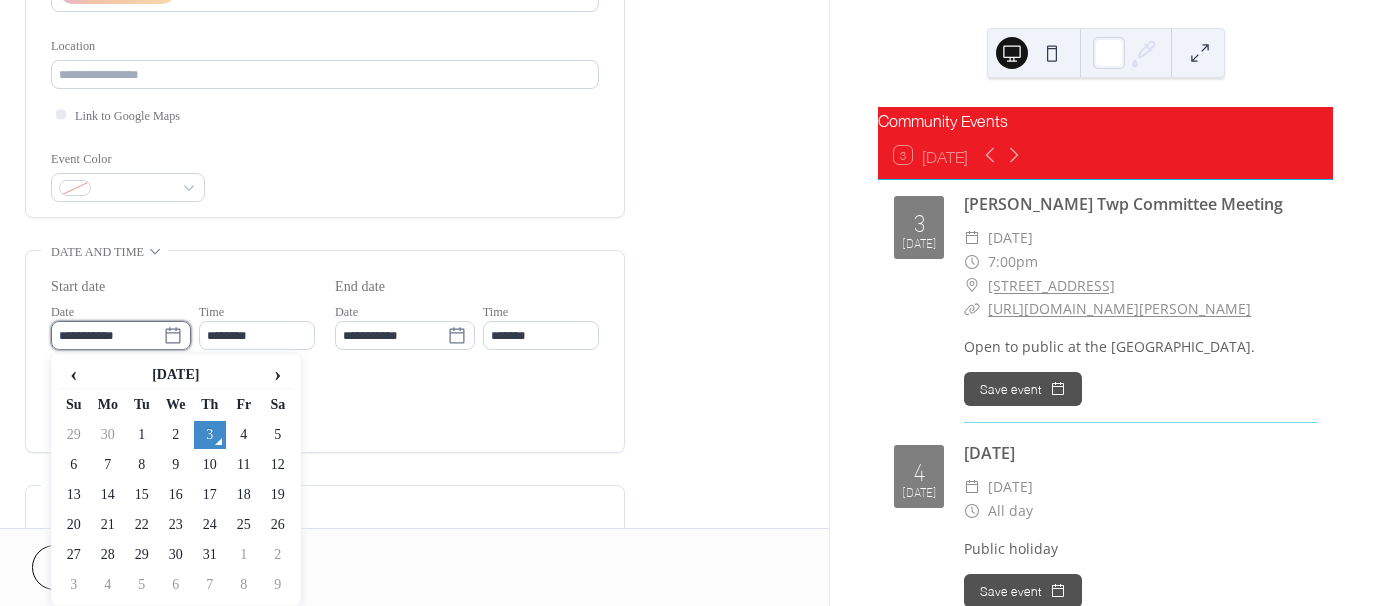 click on "**********" at bounding box center [107, 335] 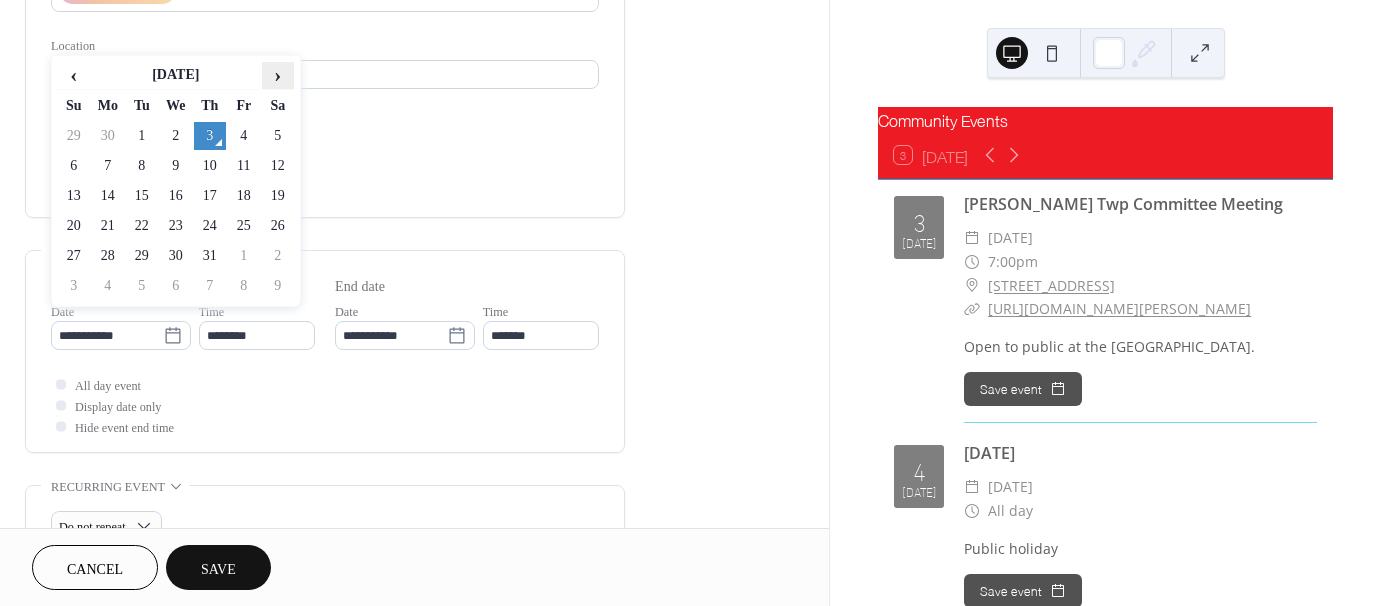 click on "›" at bounding box center [278, 75] 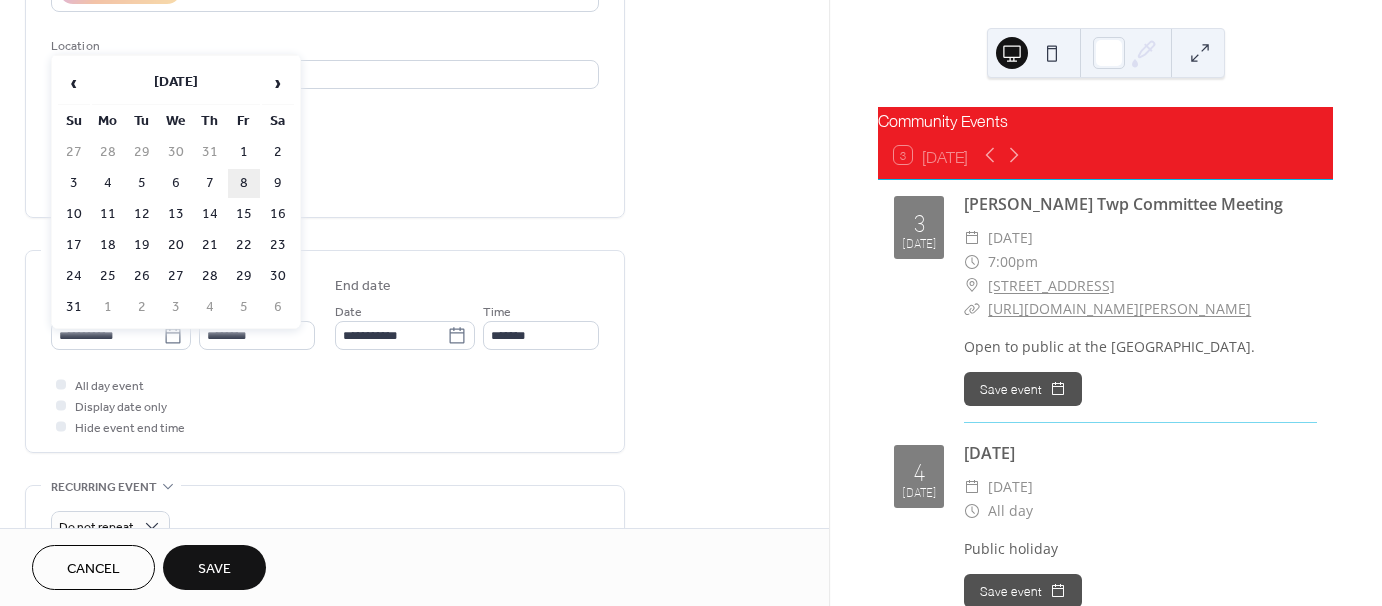 click on "8" at bounding box center (244, 183) 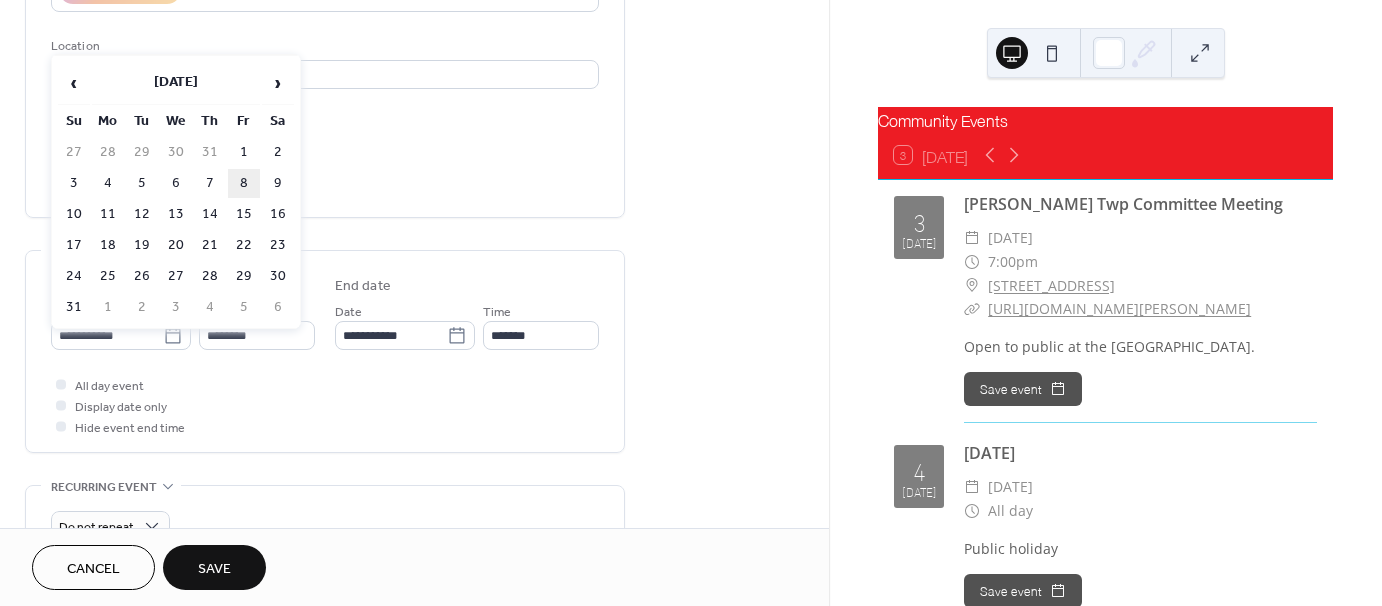 type on "**********" 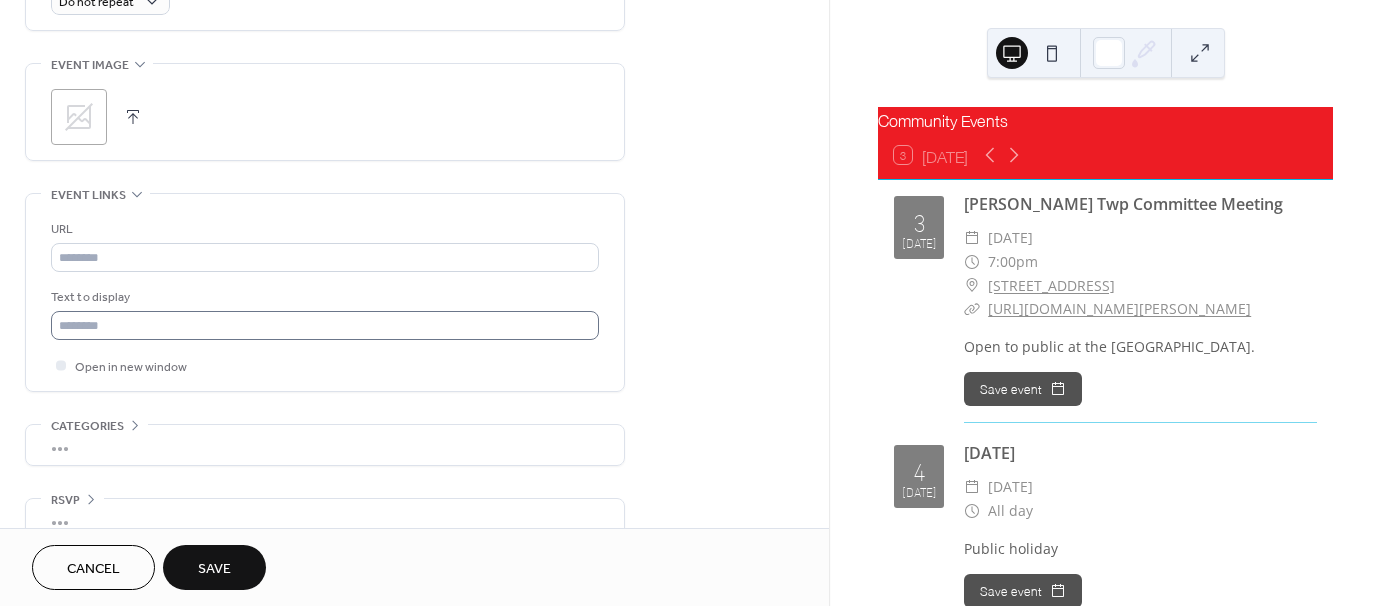 scroll, scrollTop: 954, scrollLeft: 0, axis: vertical 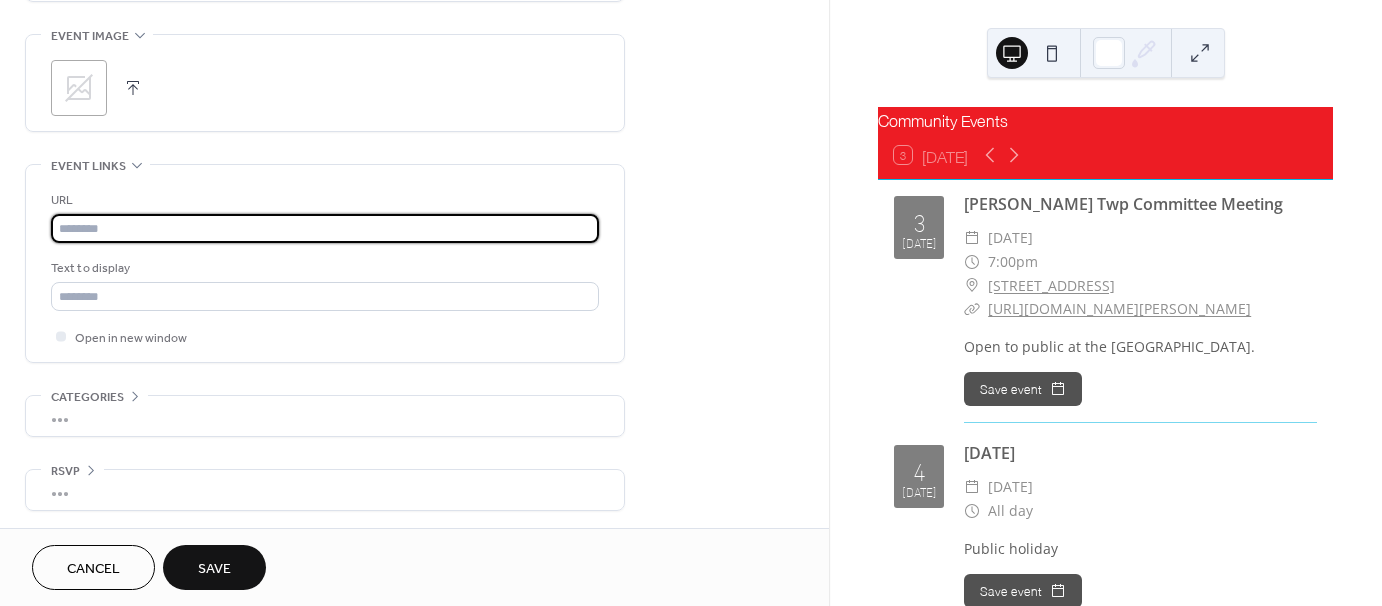 click at bounding box center [325, 228] 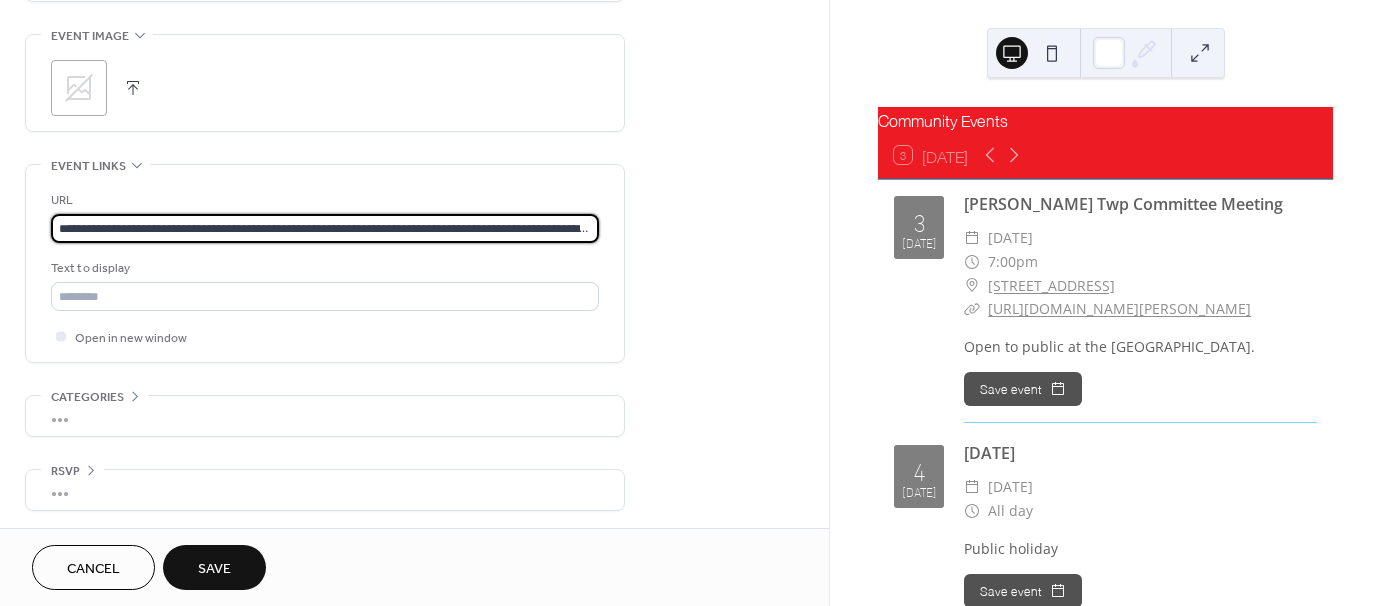 scroll, scrollTop: 0, scrollLeft: 87, axis: horizontal 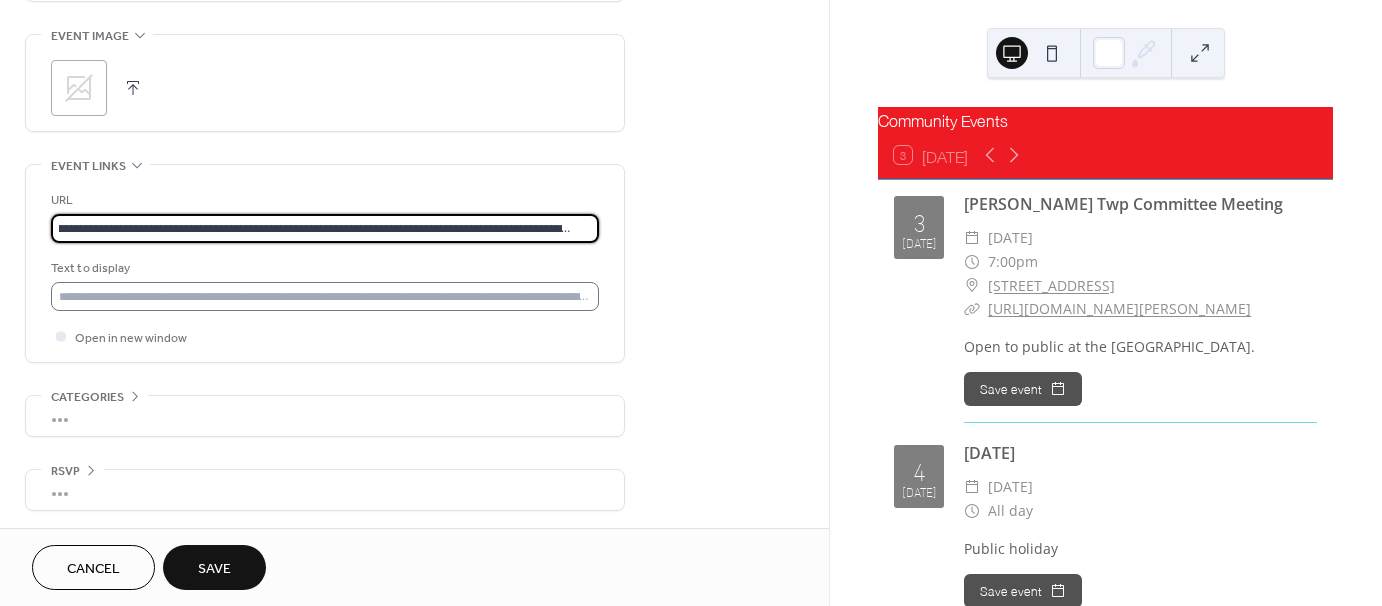 type on "**********" 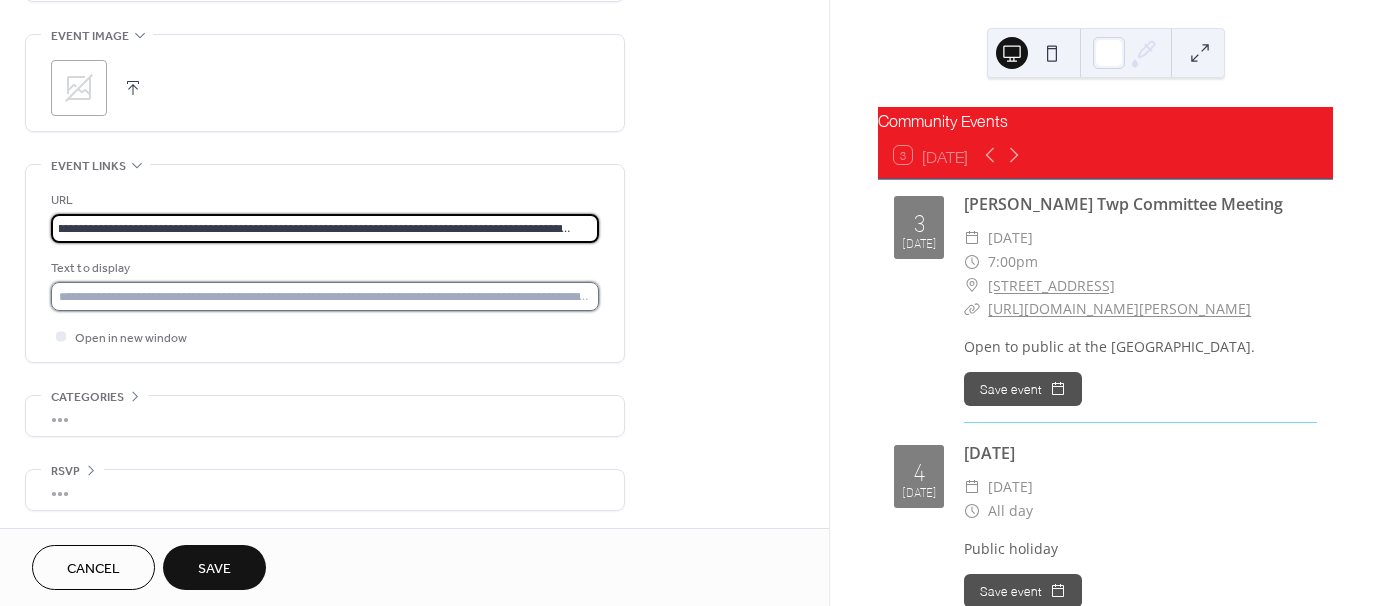 scroll, scrollTop: 0, scrollLeft: 0, axis: both 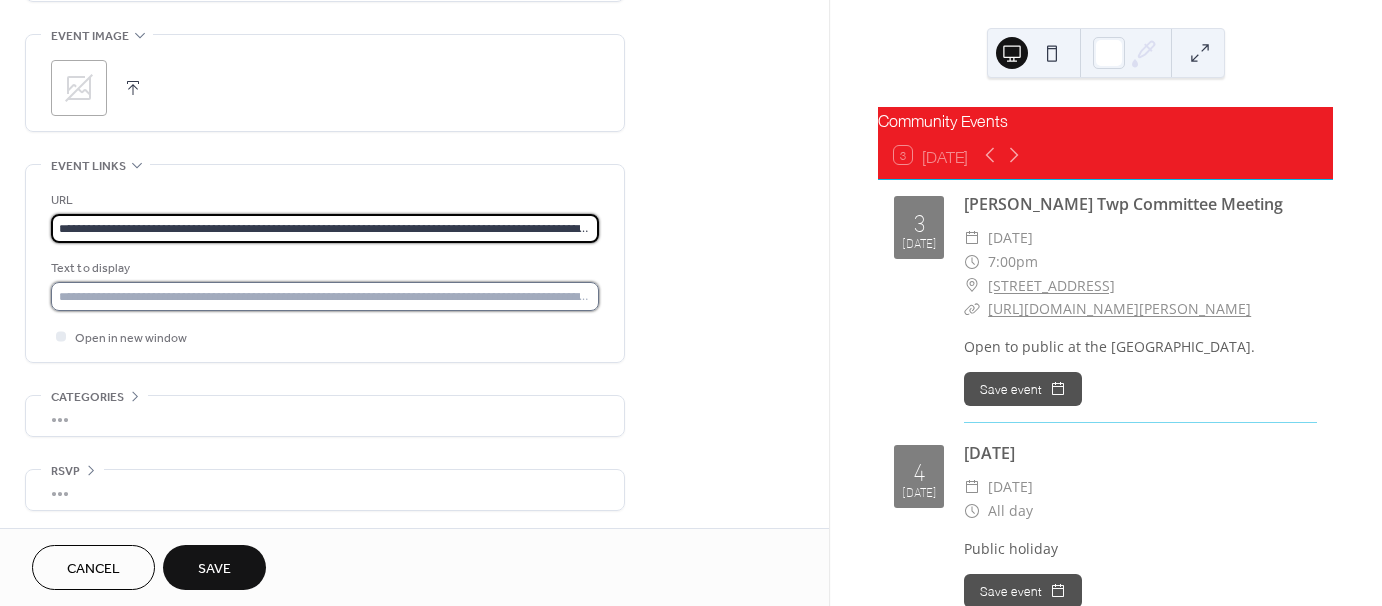 click at bounding box center [325, 296] 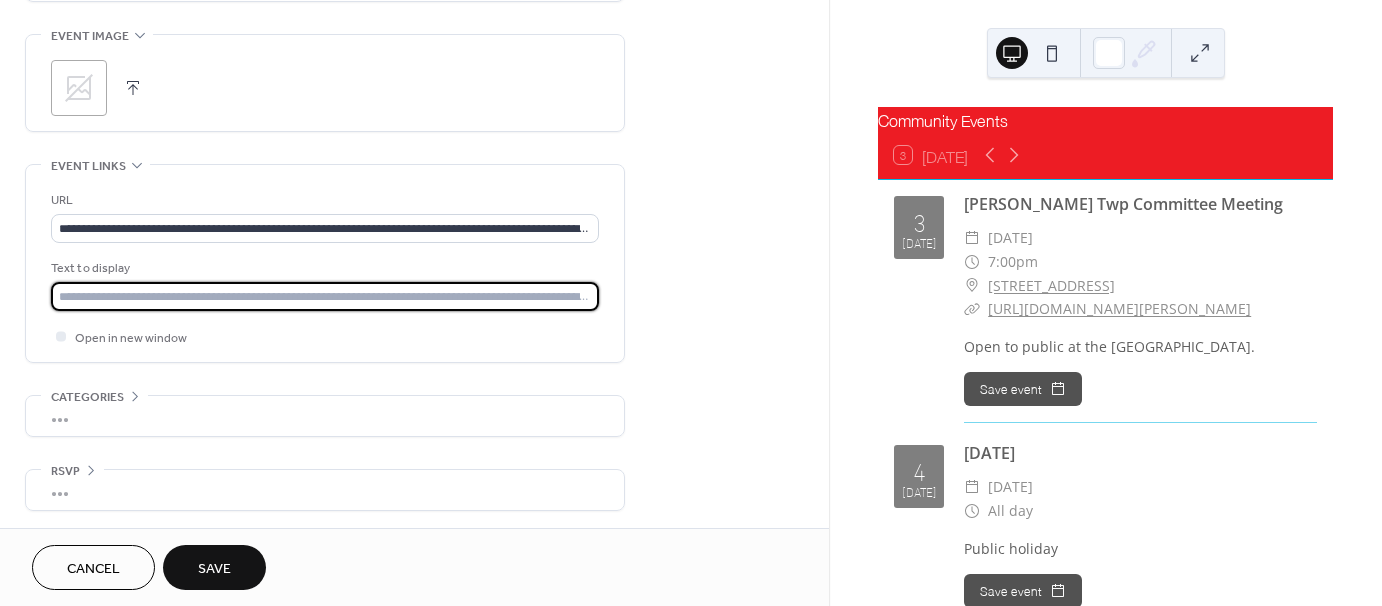 paste on "**********" 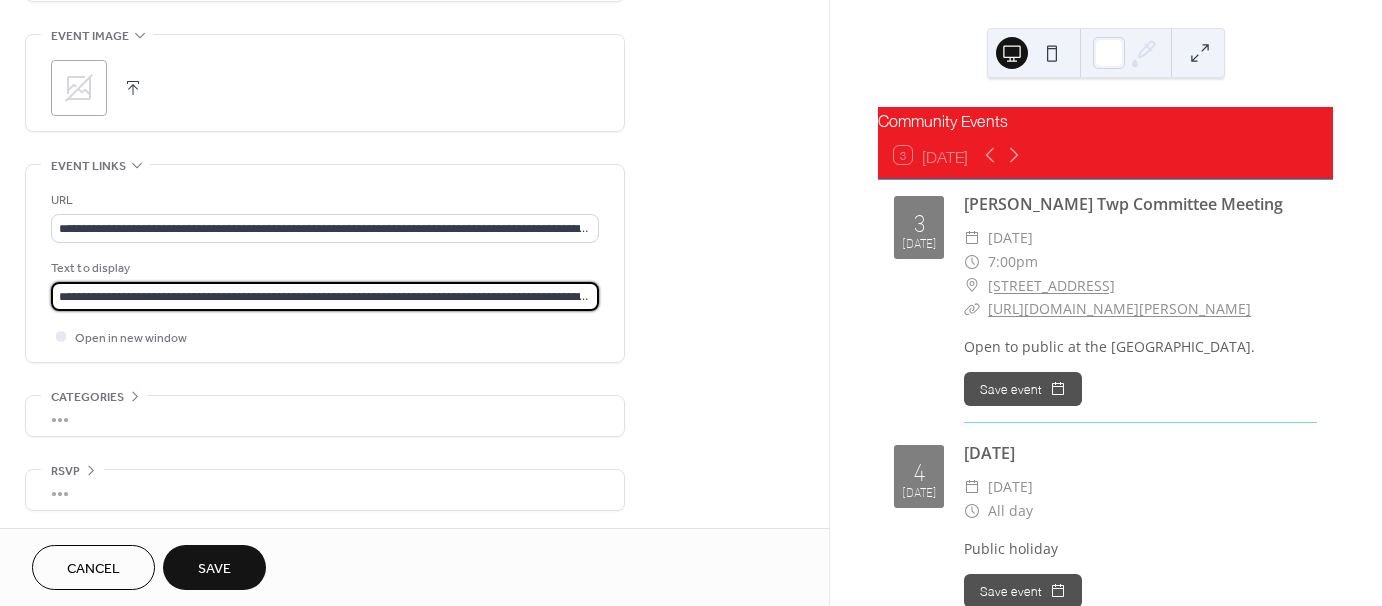 scroll, scrollTop: 0, scrollLeft: 87, axis: horizontal 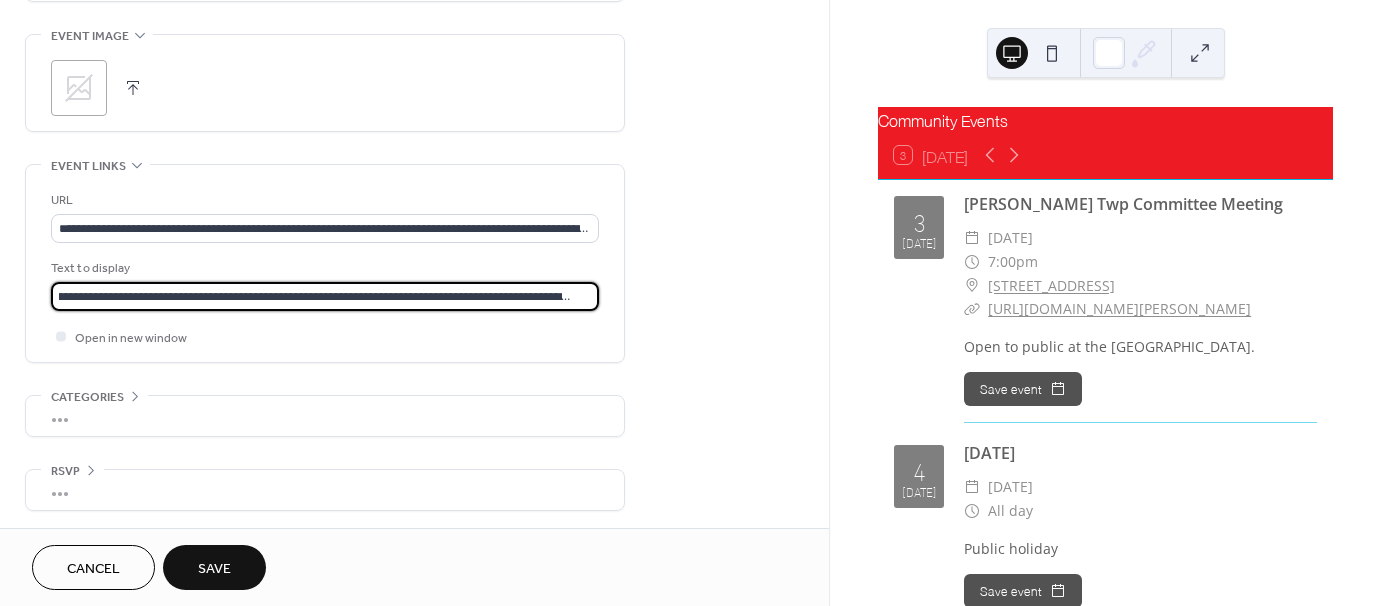 type on "**********" 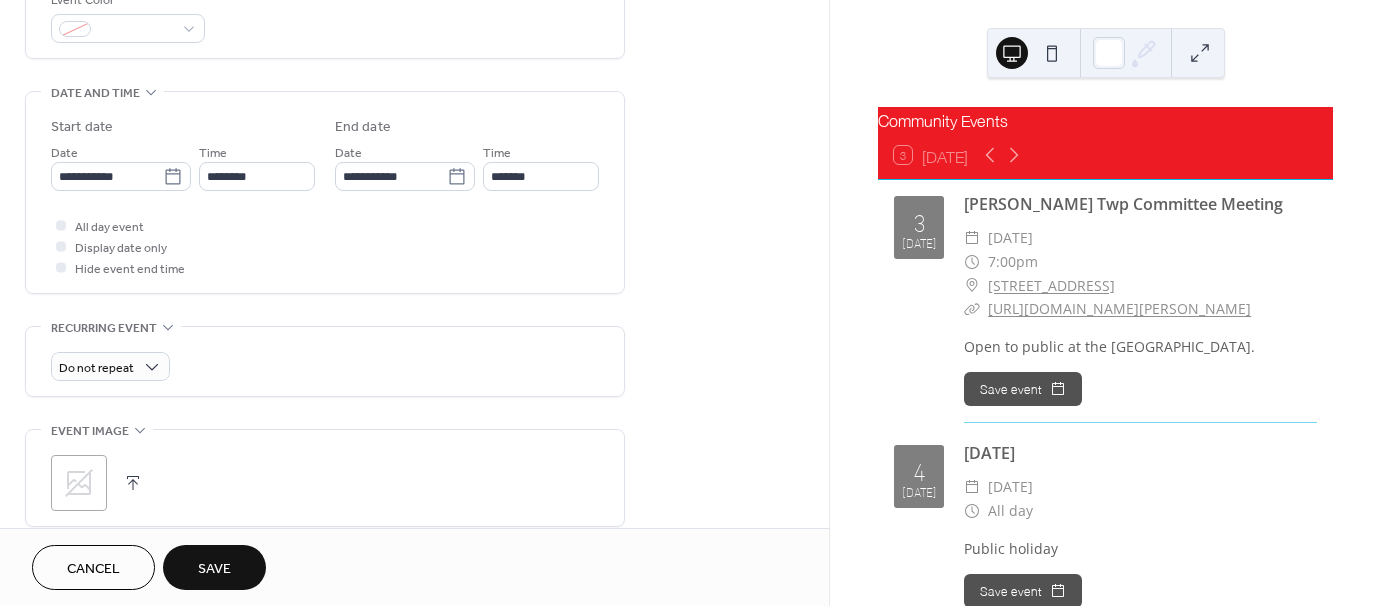 scroll, scrollTop: 554, scrollLeft: 0, axis: vertical 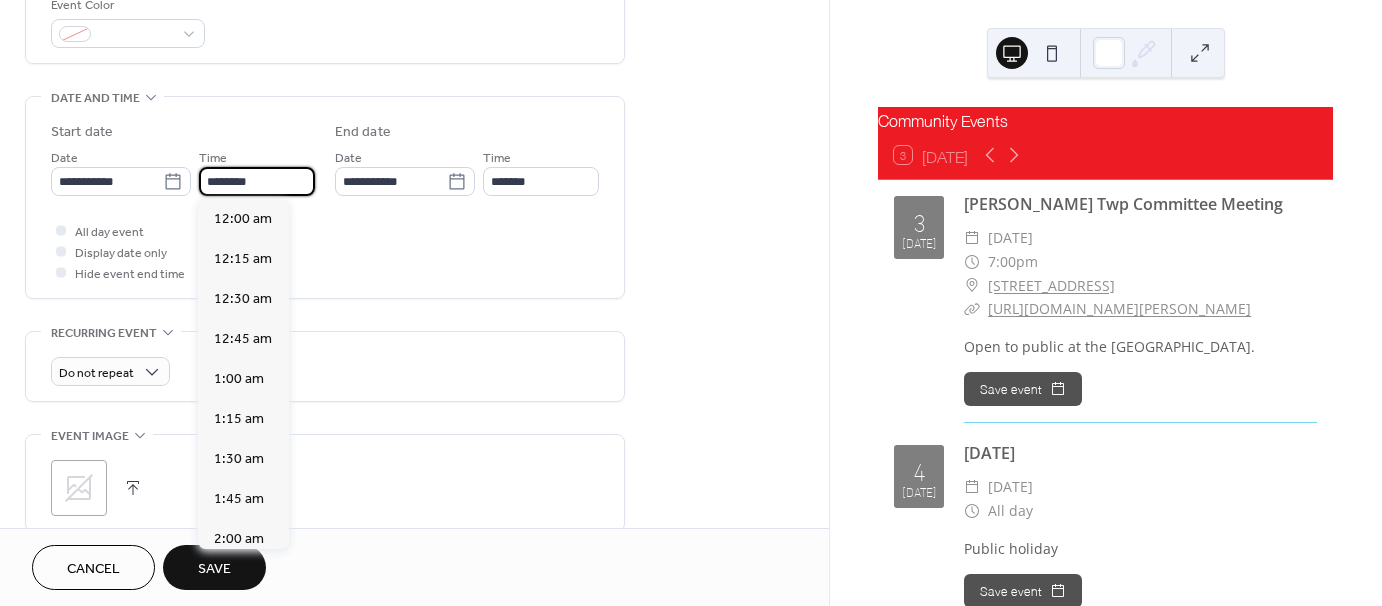 click on "********" at bounding box center [257, 181] 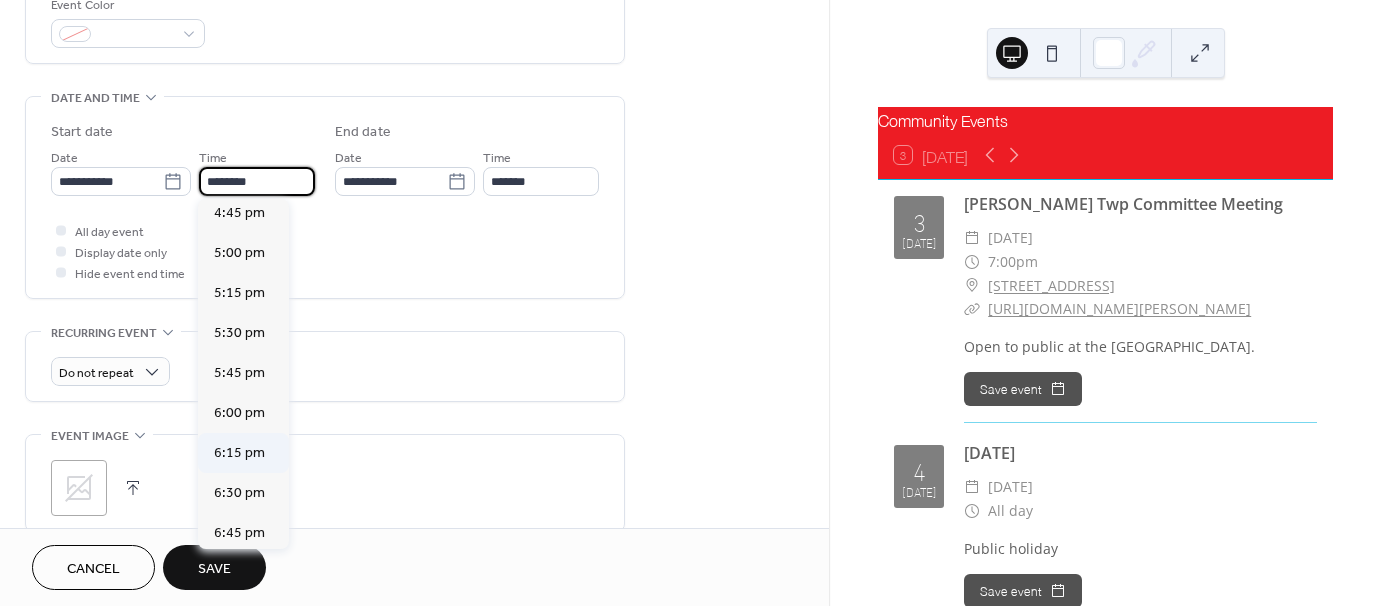 scroll, scrollTop: 2729, scrollLeft: 0, axis: vertical 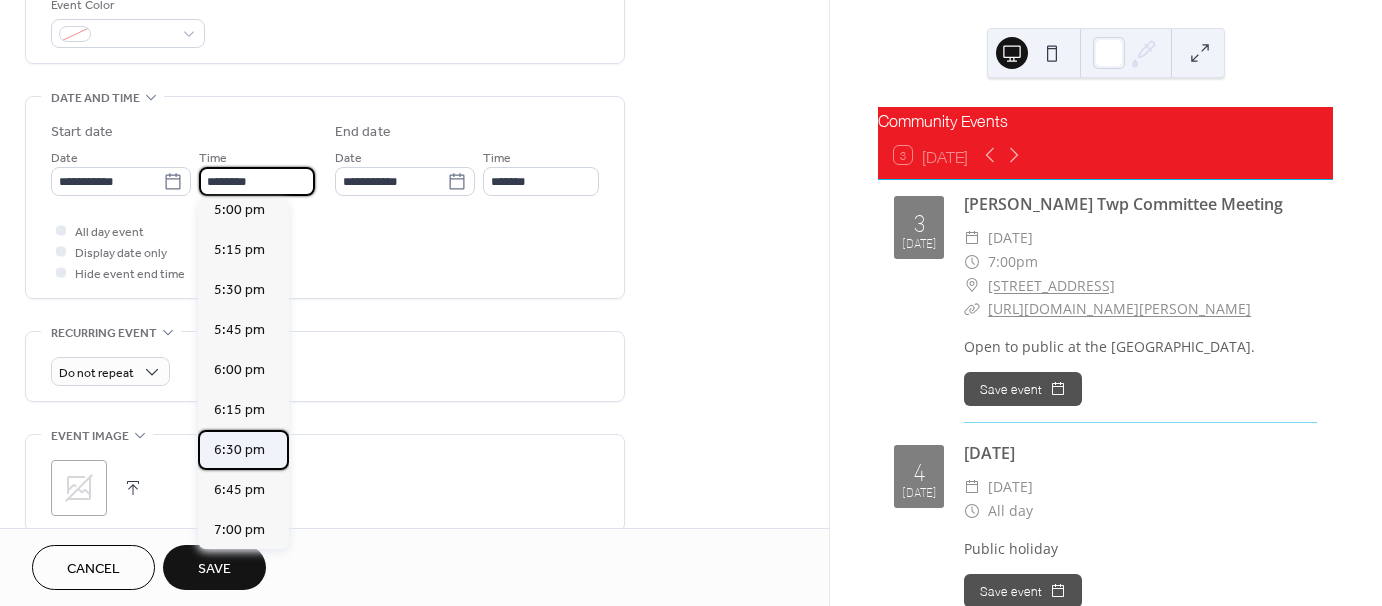 click on "6:30 pm" at bounding box center [239, 450] 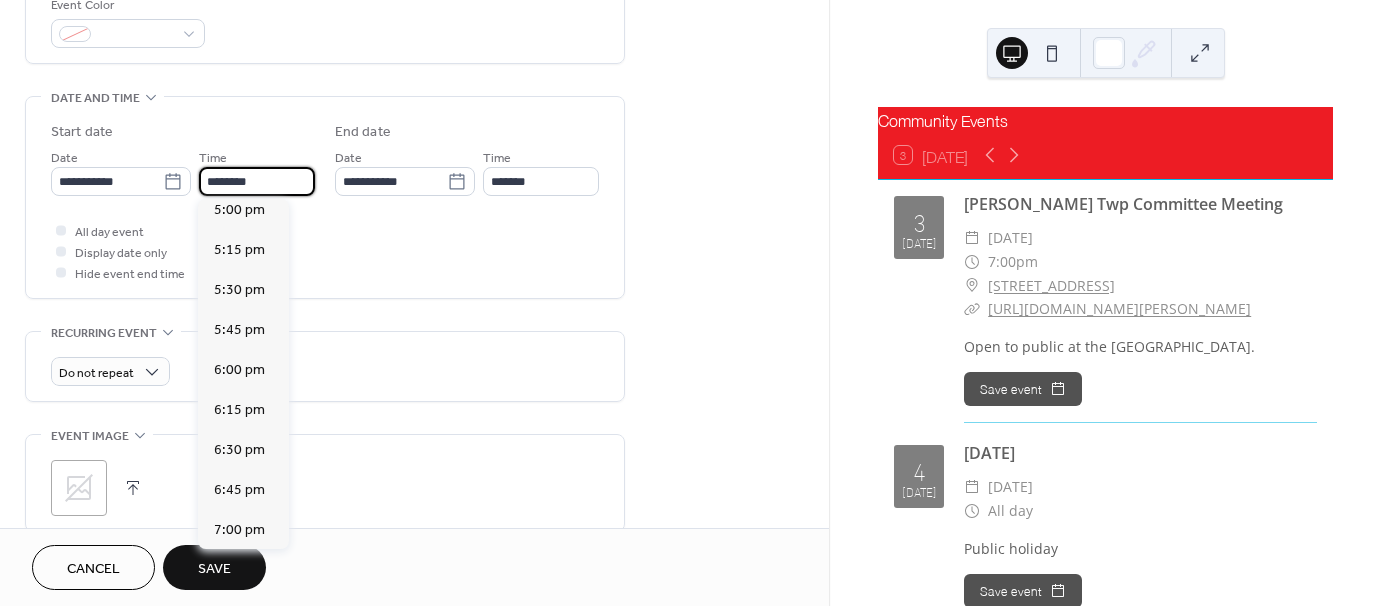 type on "*******" 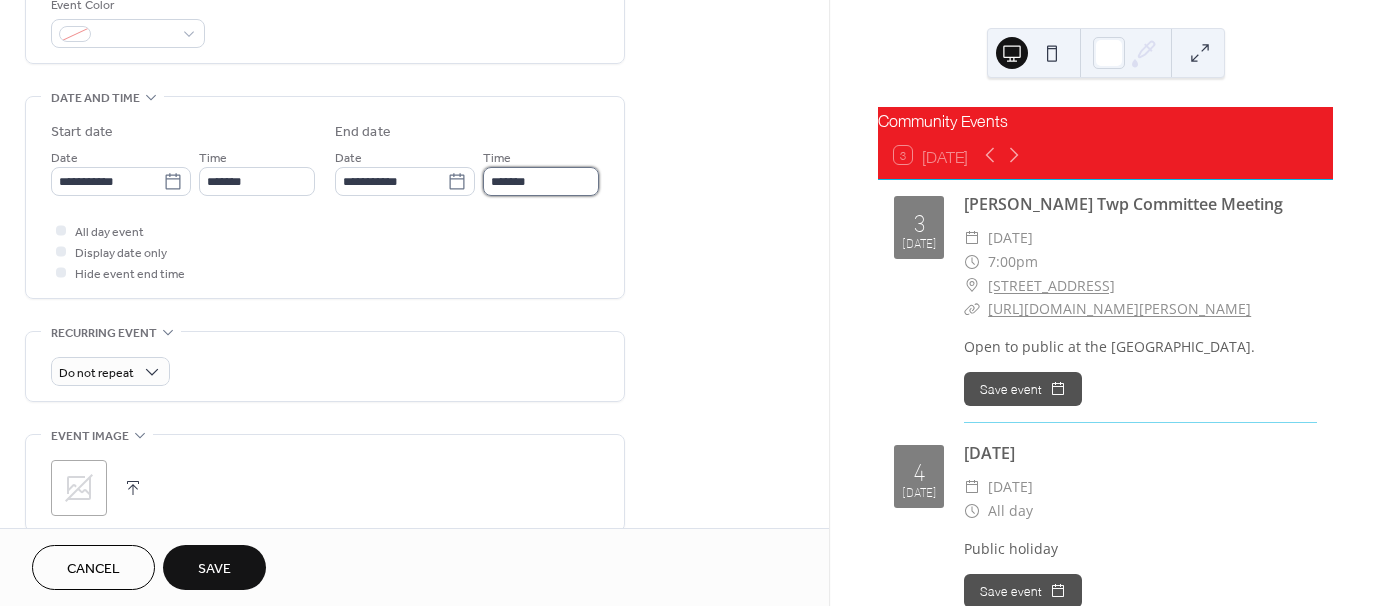 click on "*******" at bounding box center [541, 181] 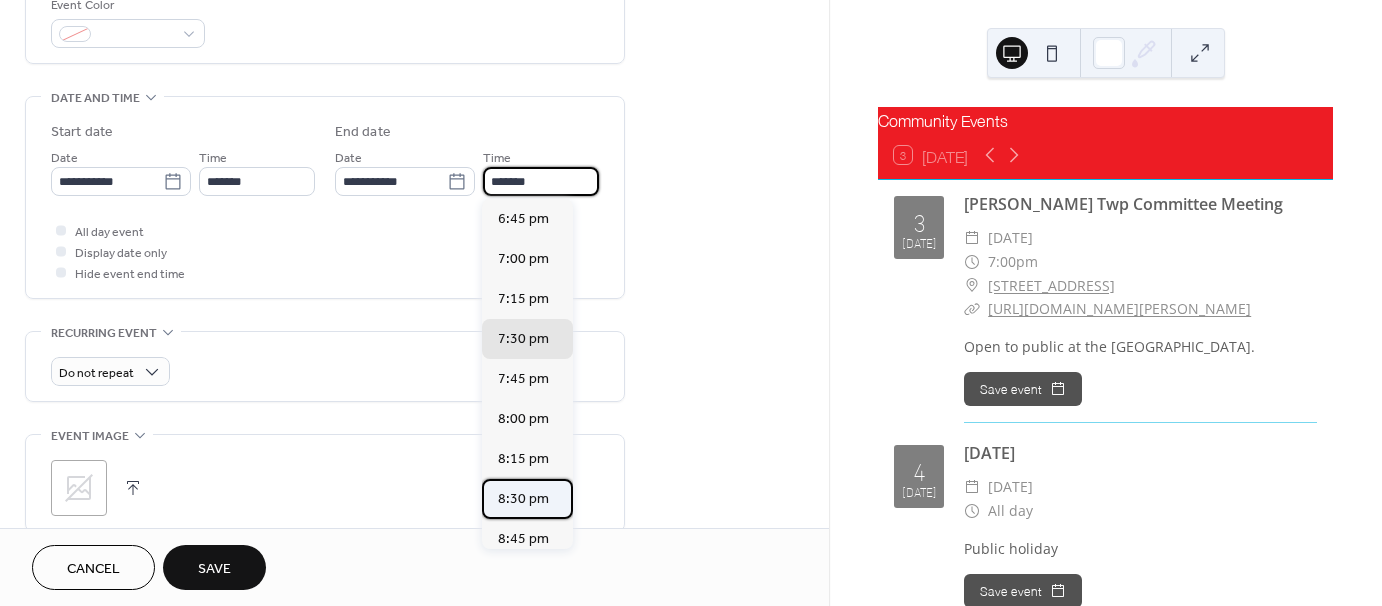 click on "8:30 pm" at bounding box center (523, 499) 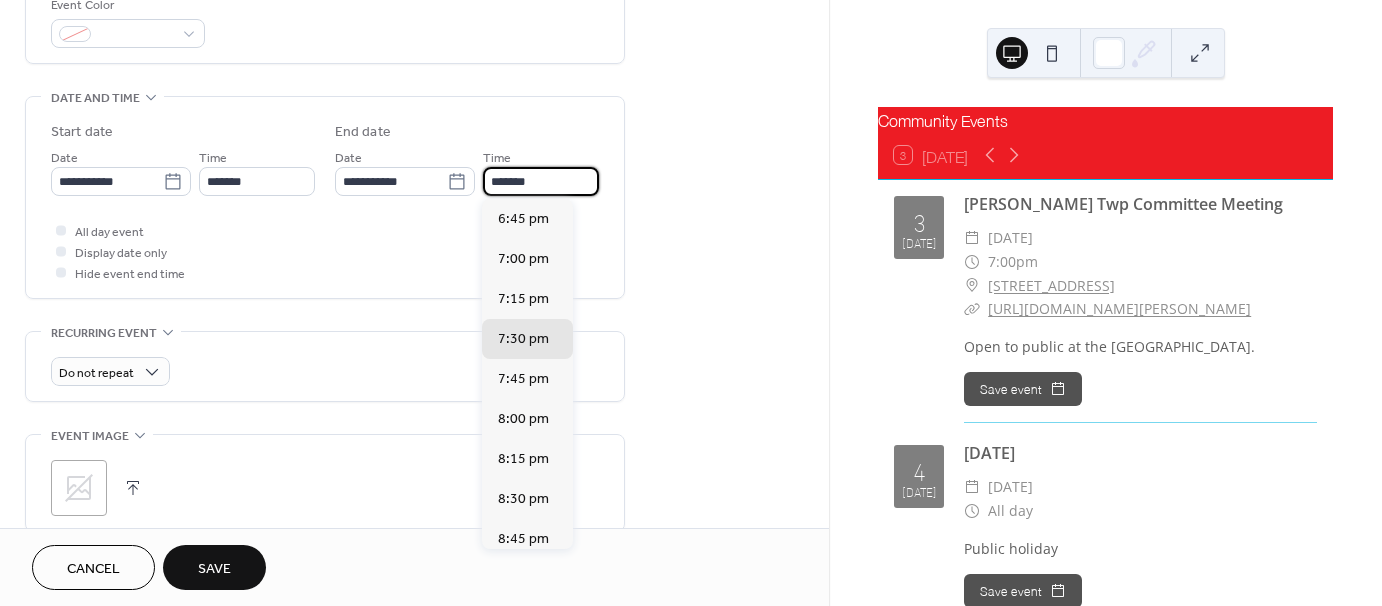 type on "*******" 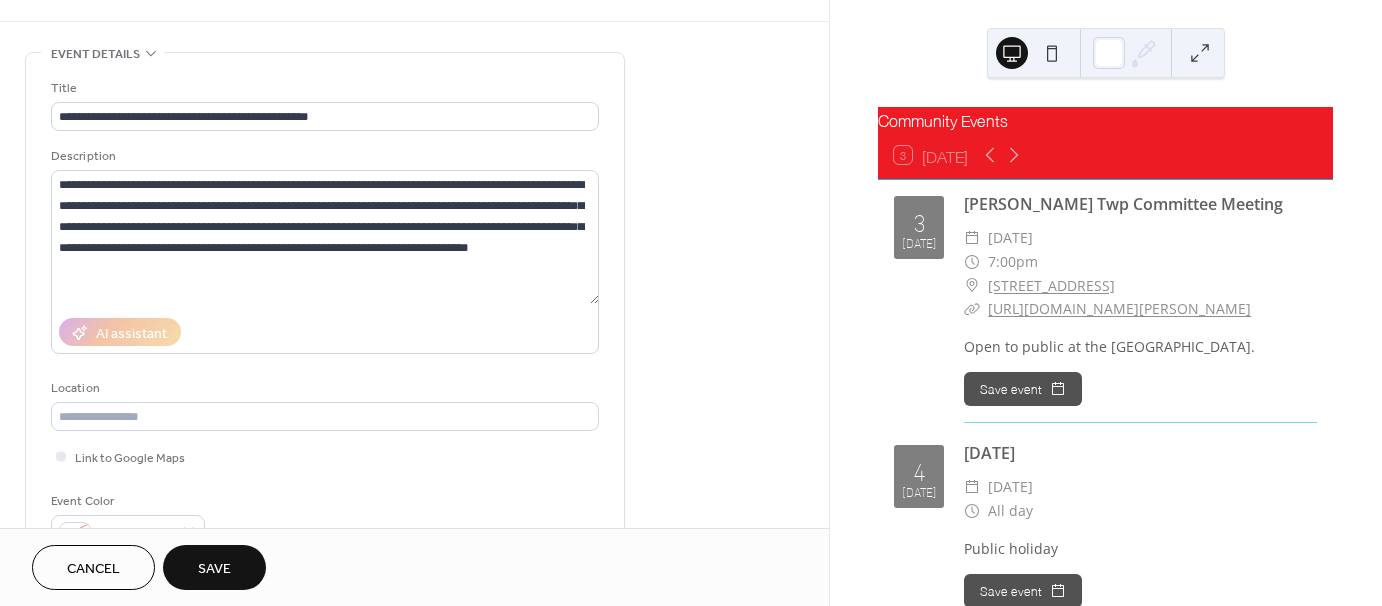 scroll, scrollTop: 54, scrollLeft: 0, axis: vertical 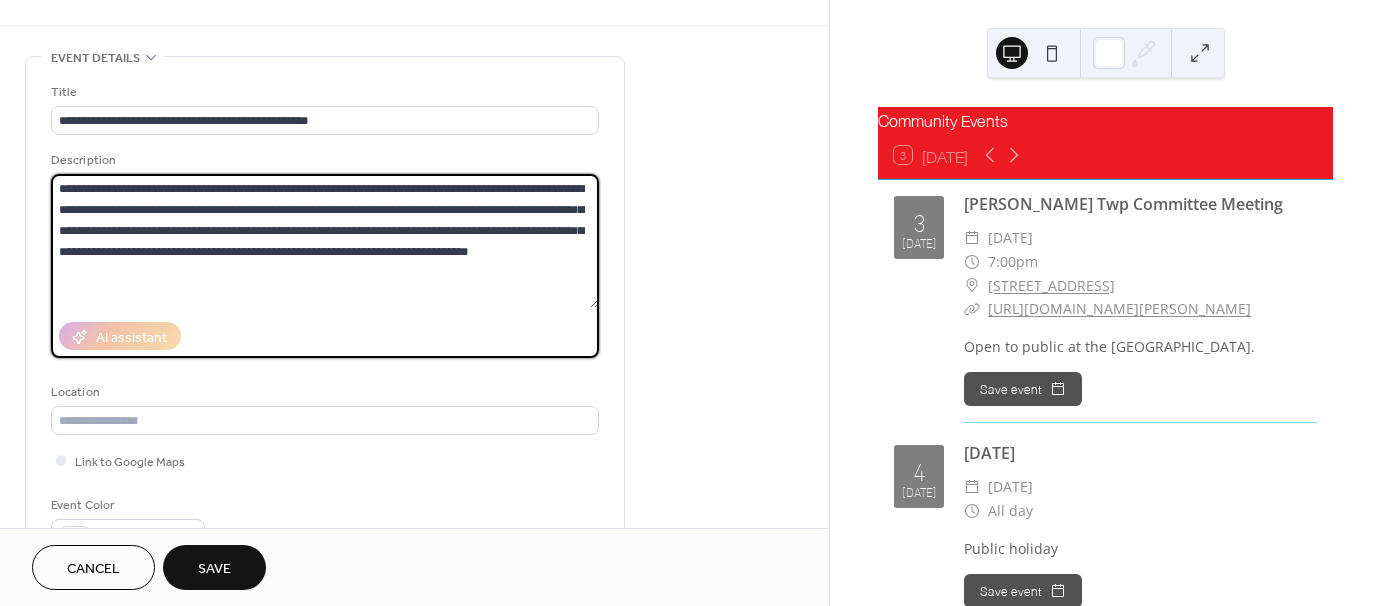 drag, startPoint x: 237, startPoint y: 186, endPoint x: 194, endPoint y: 183, distance: 43.104523 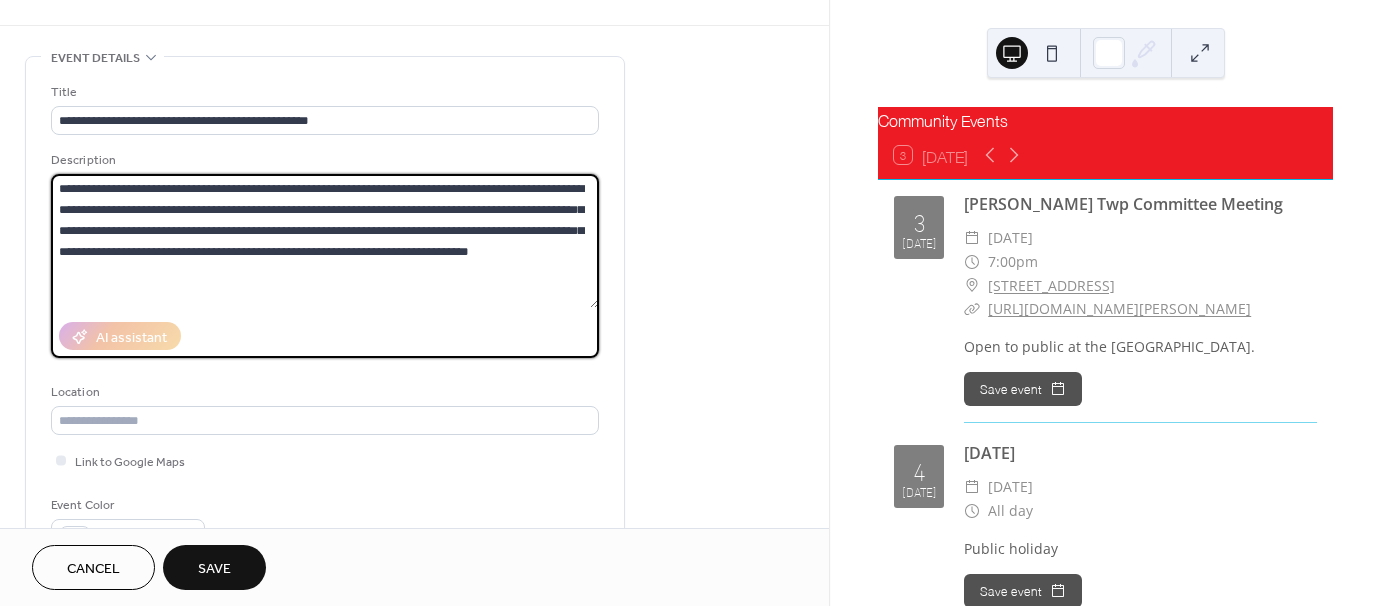 click on "**********" at bounding box center (325, 241) 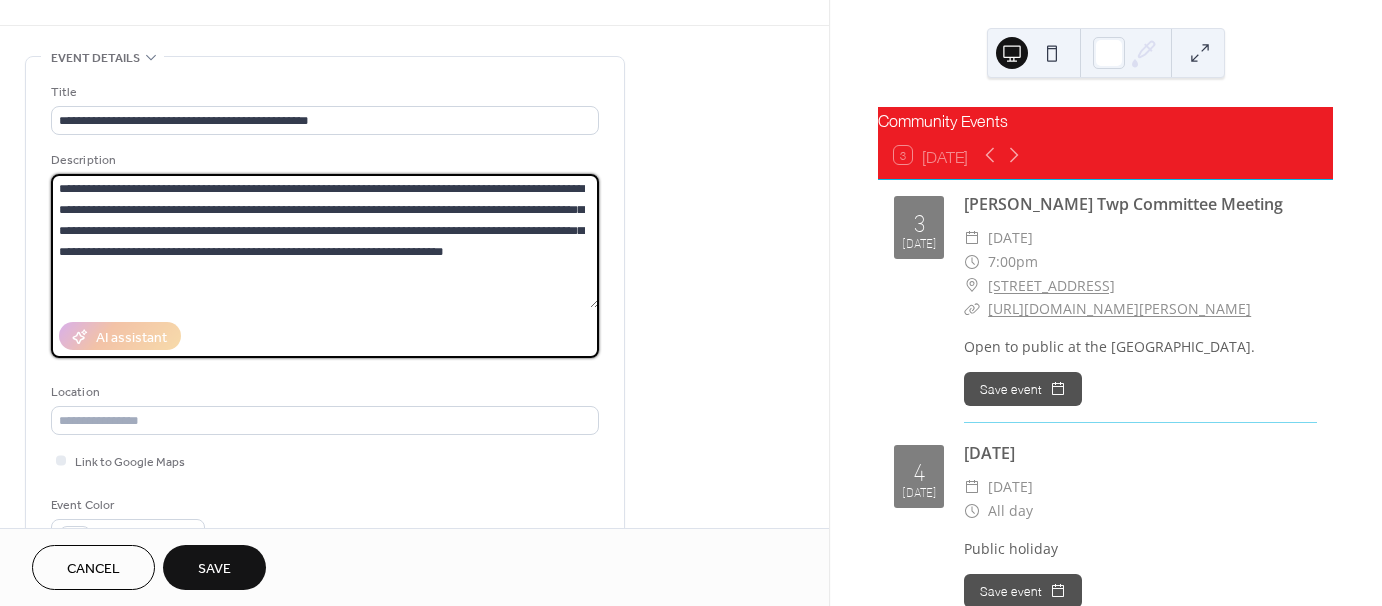 paste on "**********" 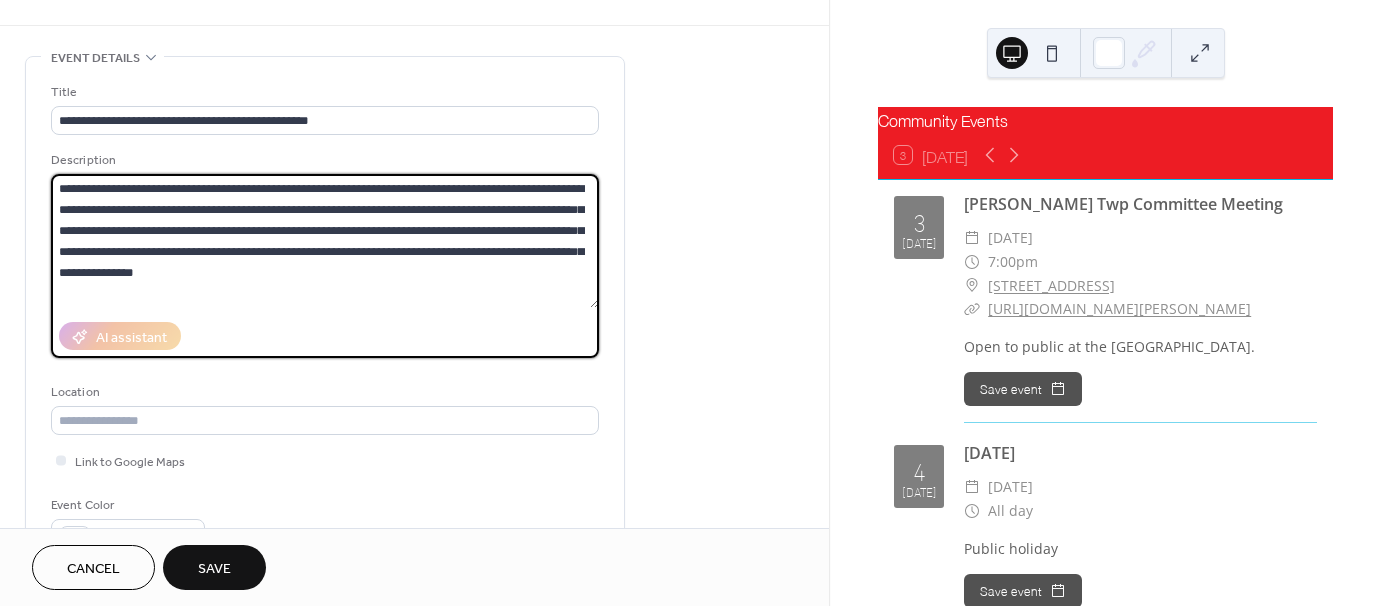 click on "**********" at bounding box center [325, 241] 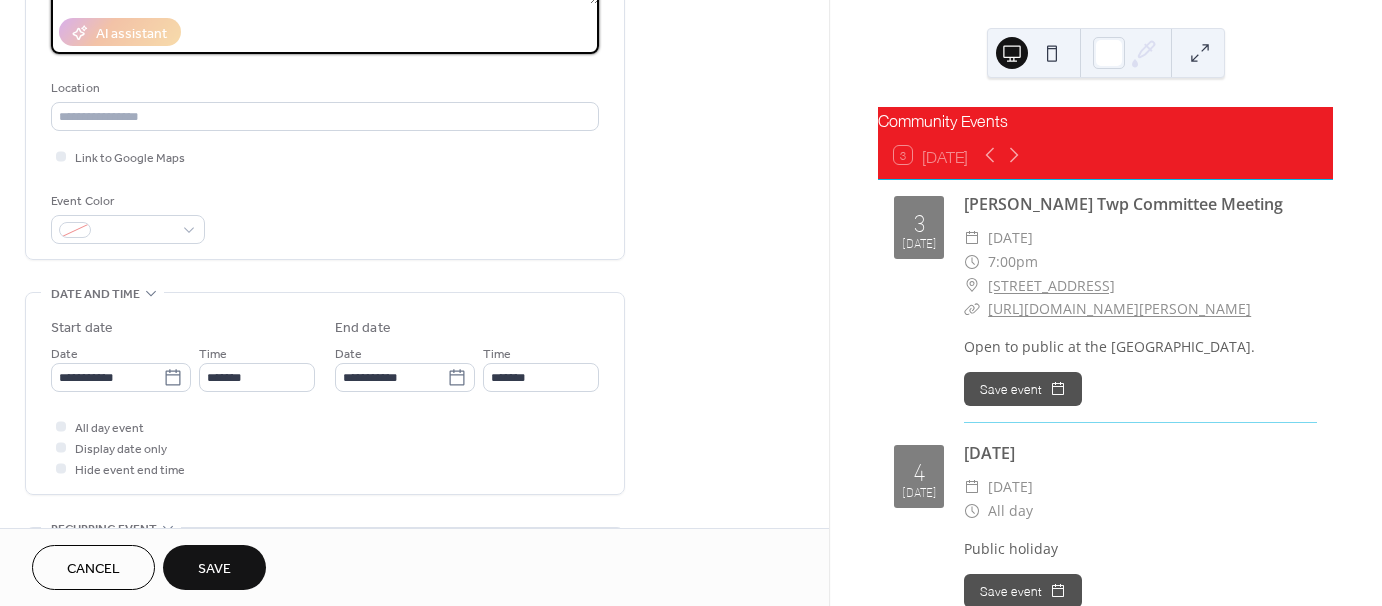 scroll, scrollTop: 354, scrollLeft: 0, axis: vertical 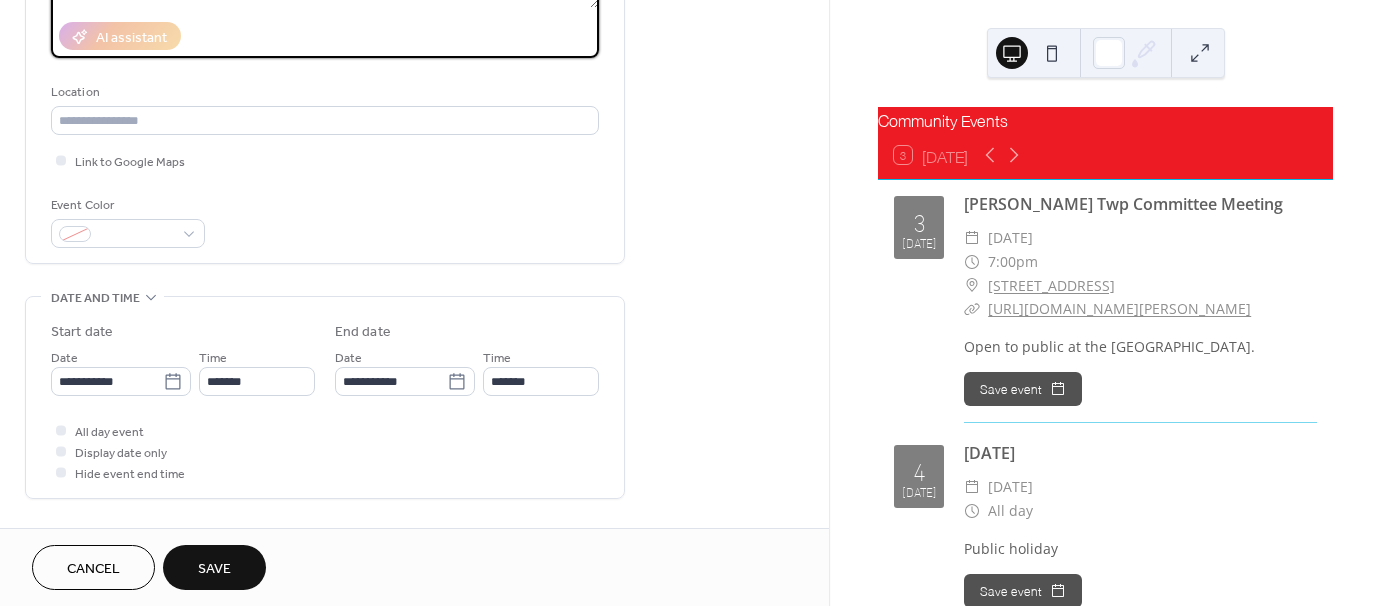 type on "**********" 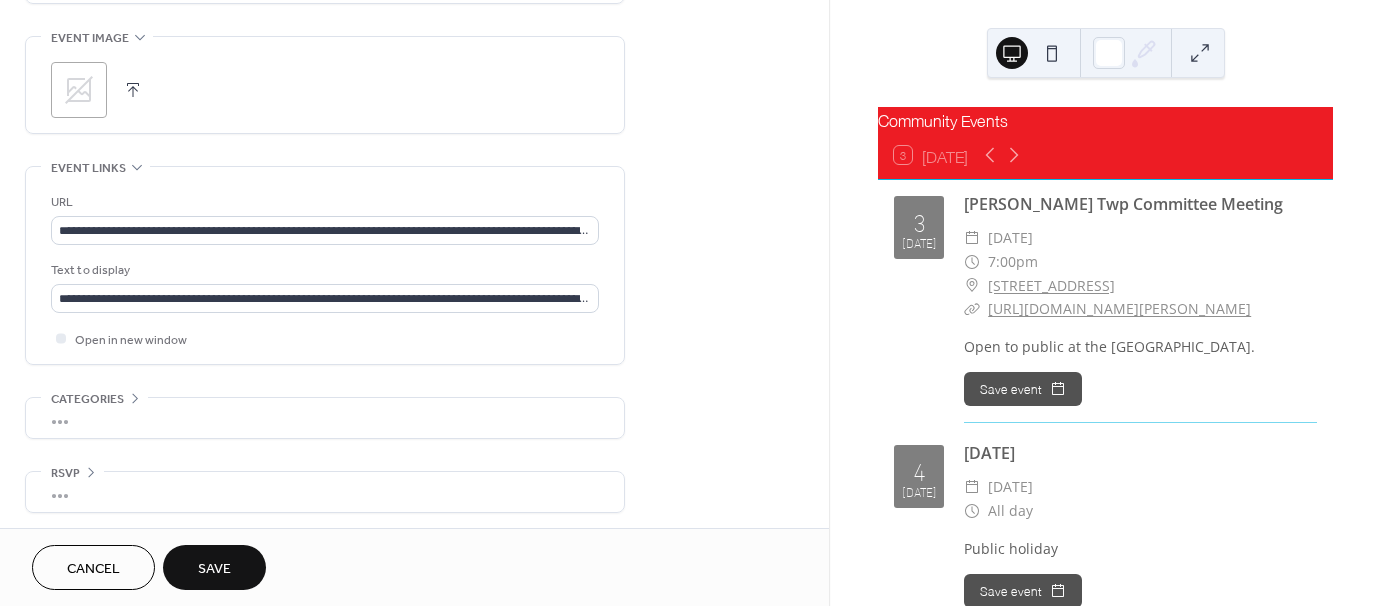 scroll, scrollTop: 954, scrollLeft: 0, axis: vertical 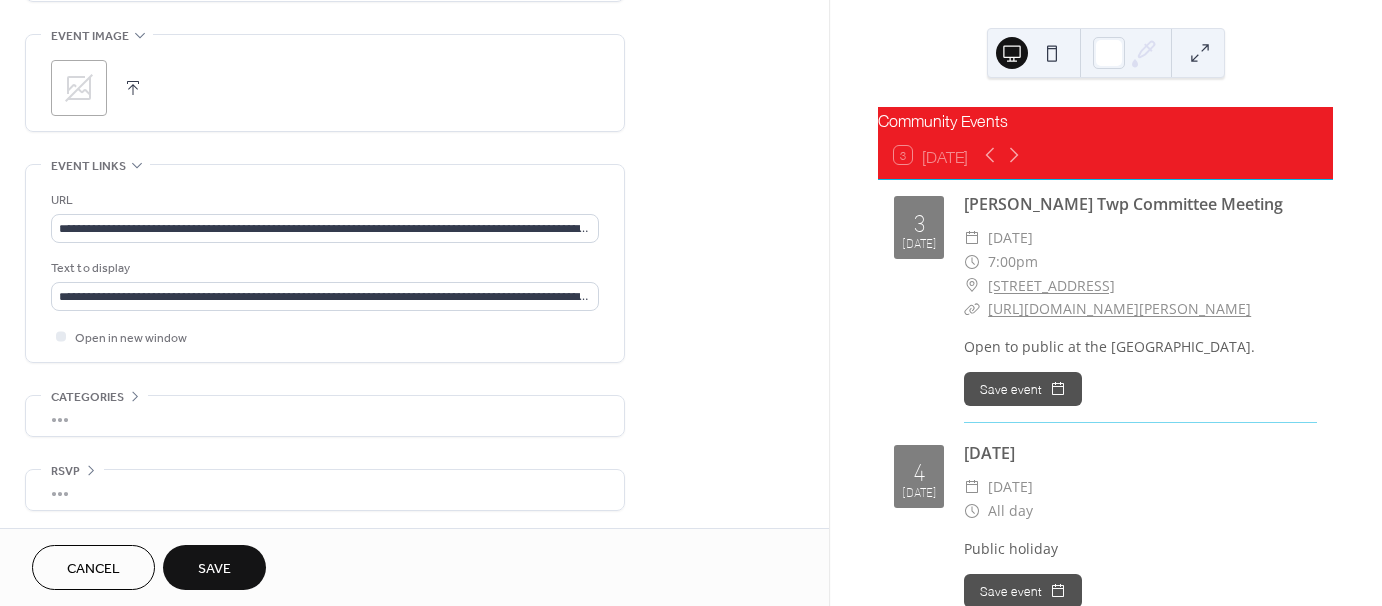 click on "Save" at bounding box center [214, 569] 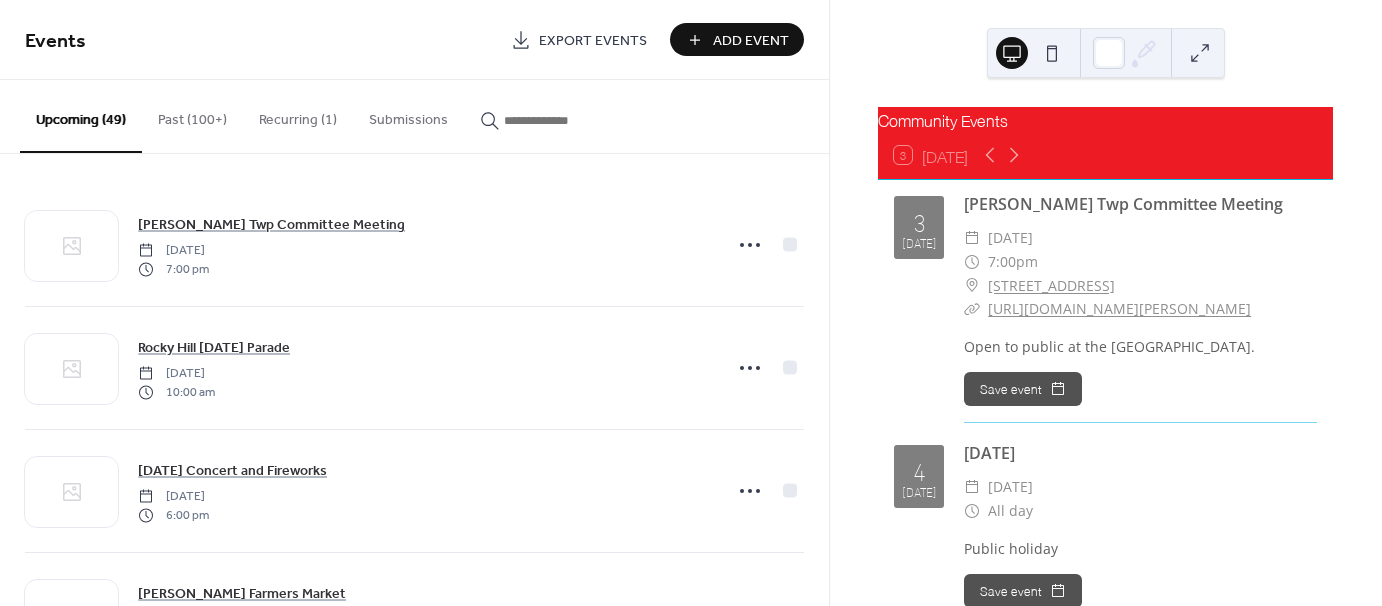 click at bounding box center [554, 120] 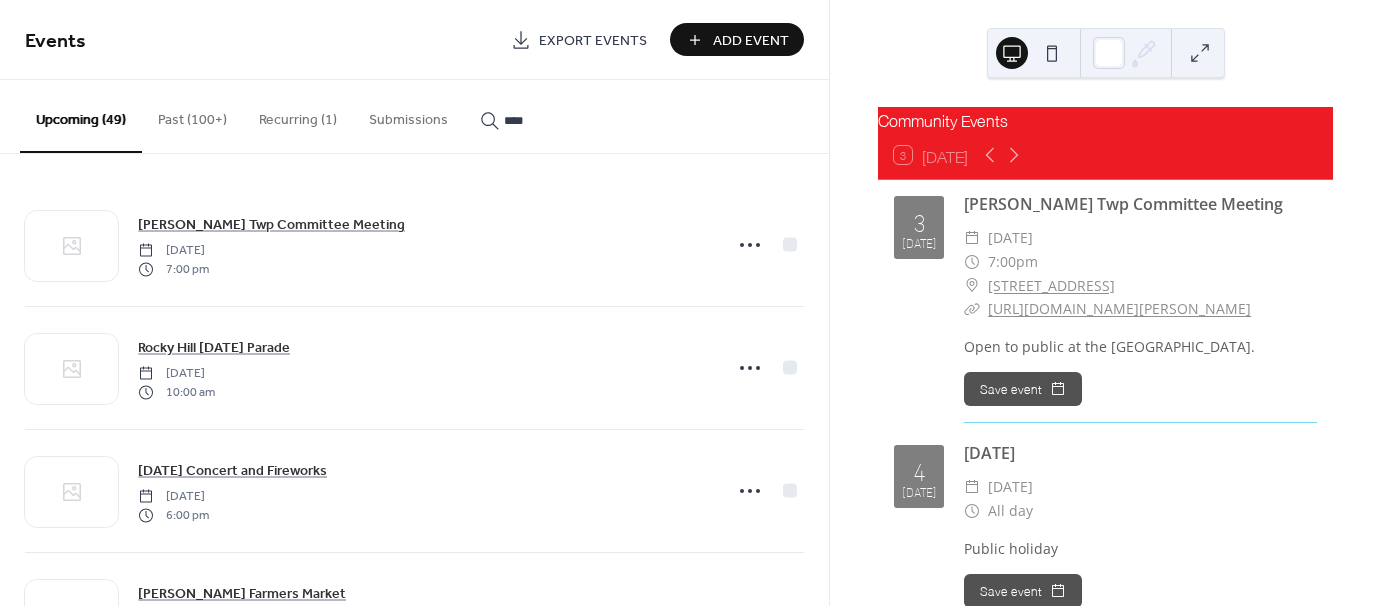 click on "****" at bounding box center [542, 115] 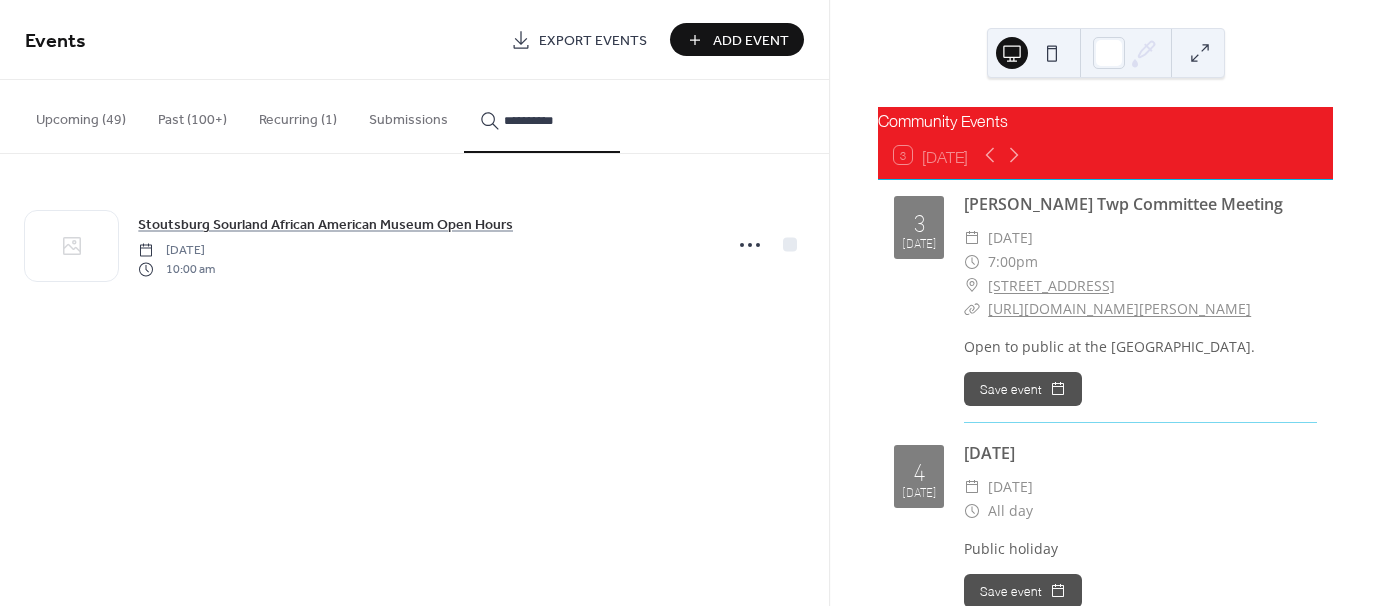 type on "**********" 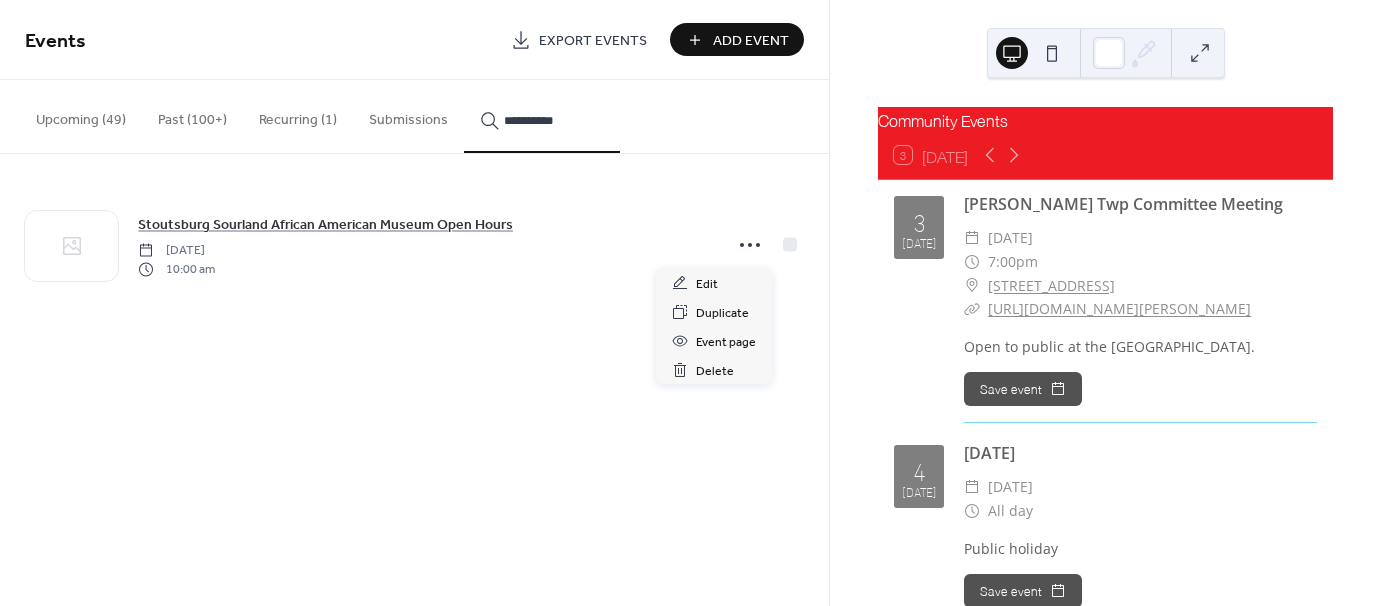 click 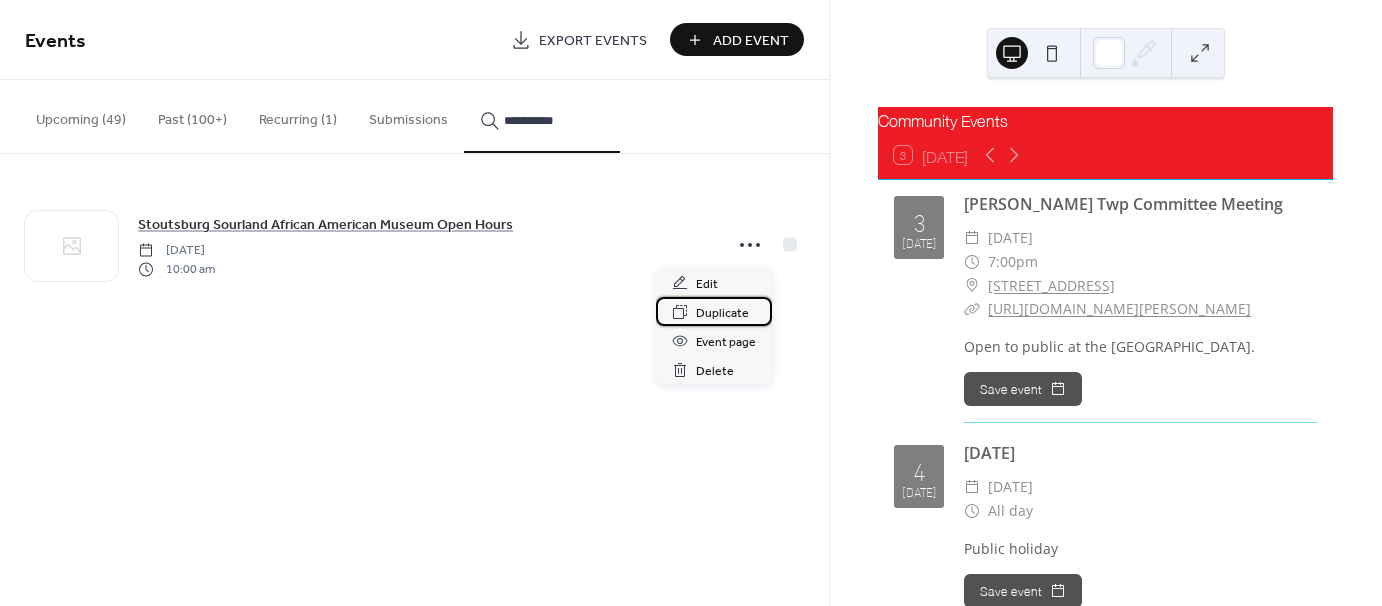 drag, startPoint x: 732, startPoint y: 320, endPoint x: 732, endPoint y: 309, distance: 11 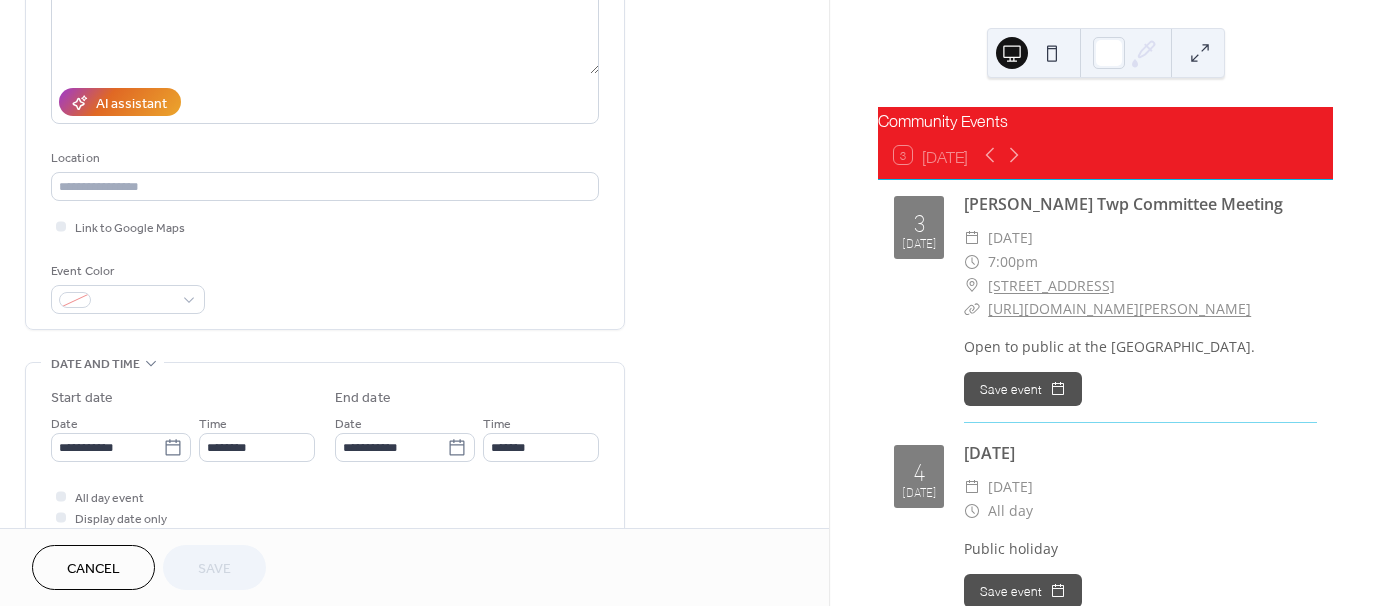 scroll, scrollTop: 500, scrollLeft: 0, axis: vertical 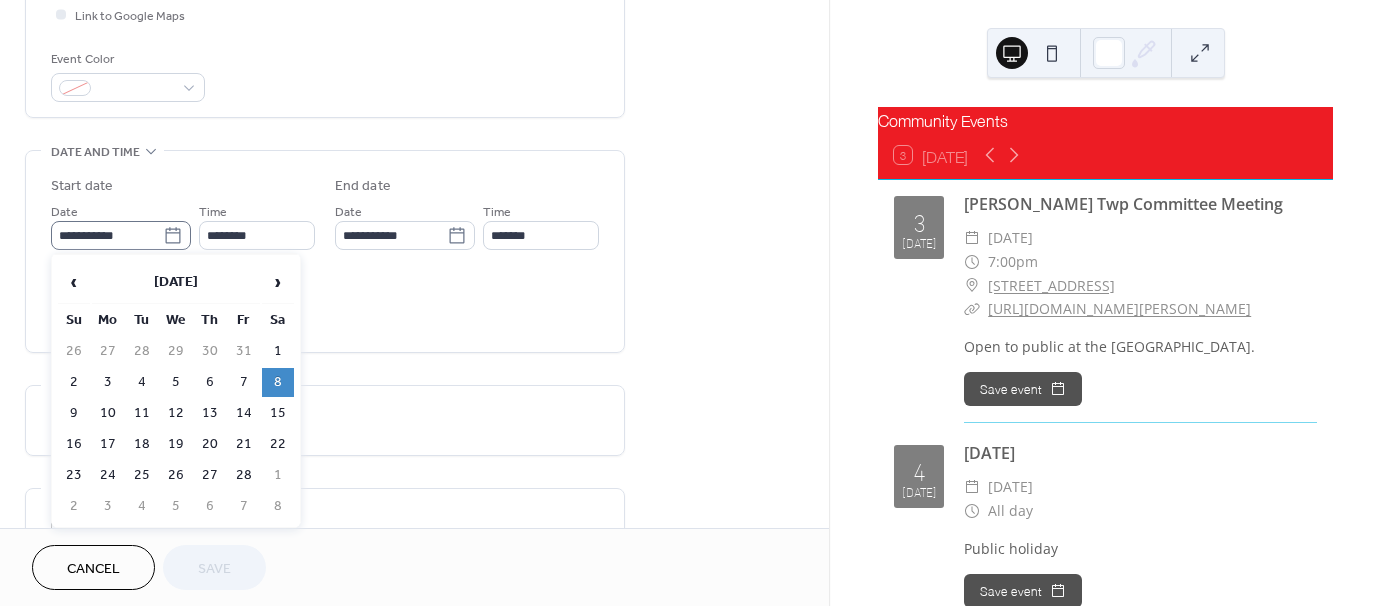 click 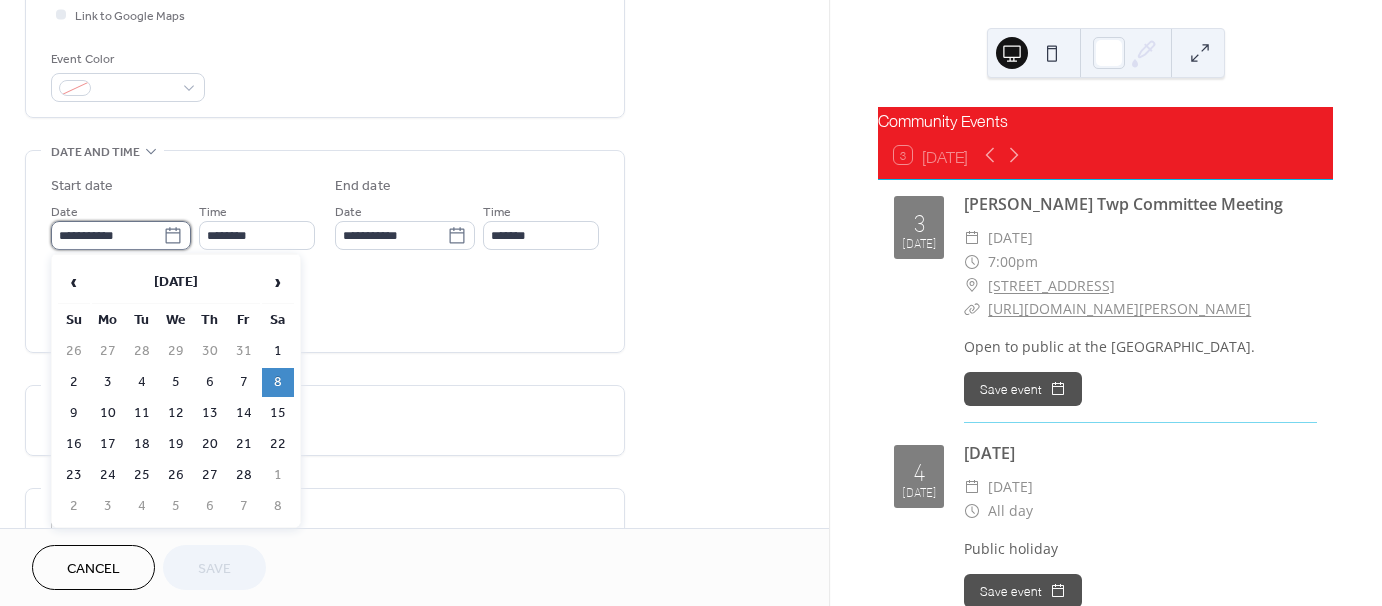 click on "**********" at bounding box center [107, 235] 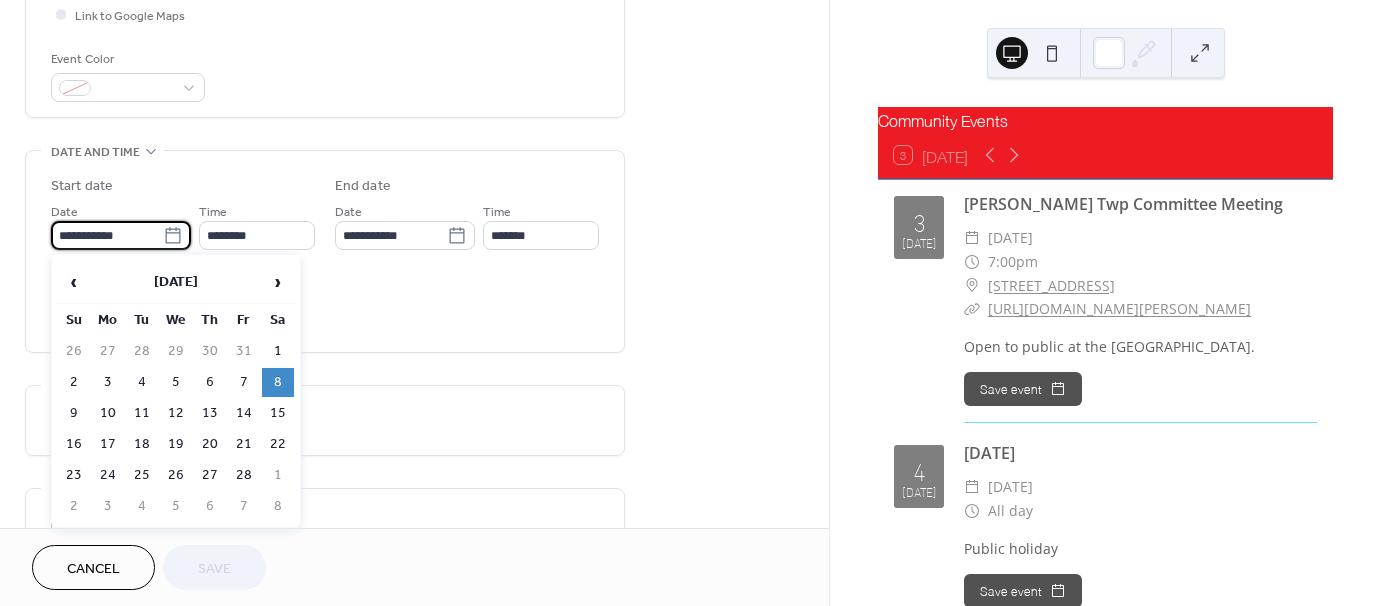 click on "‹ [DATE] › Su Mo Tu We Th Fr Sa 26 27 28 29 30 31 1 2 3 4 5 6 7 8 9 10 11 12 13 14 15 16 17 18 19 20 21 22 23 24 25 26 27 28 1 2 3 4 5 6 7 8" at bounding box center [176, 391] 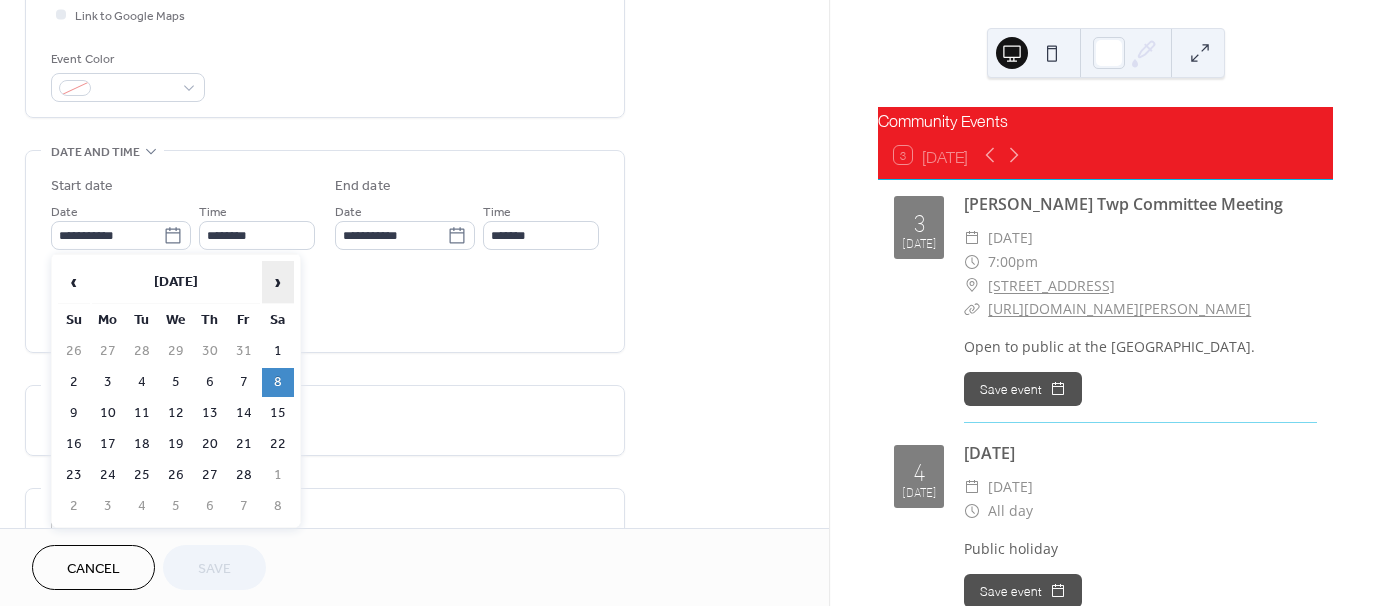 click on "›" at bounding box center (278, 282) 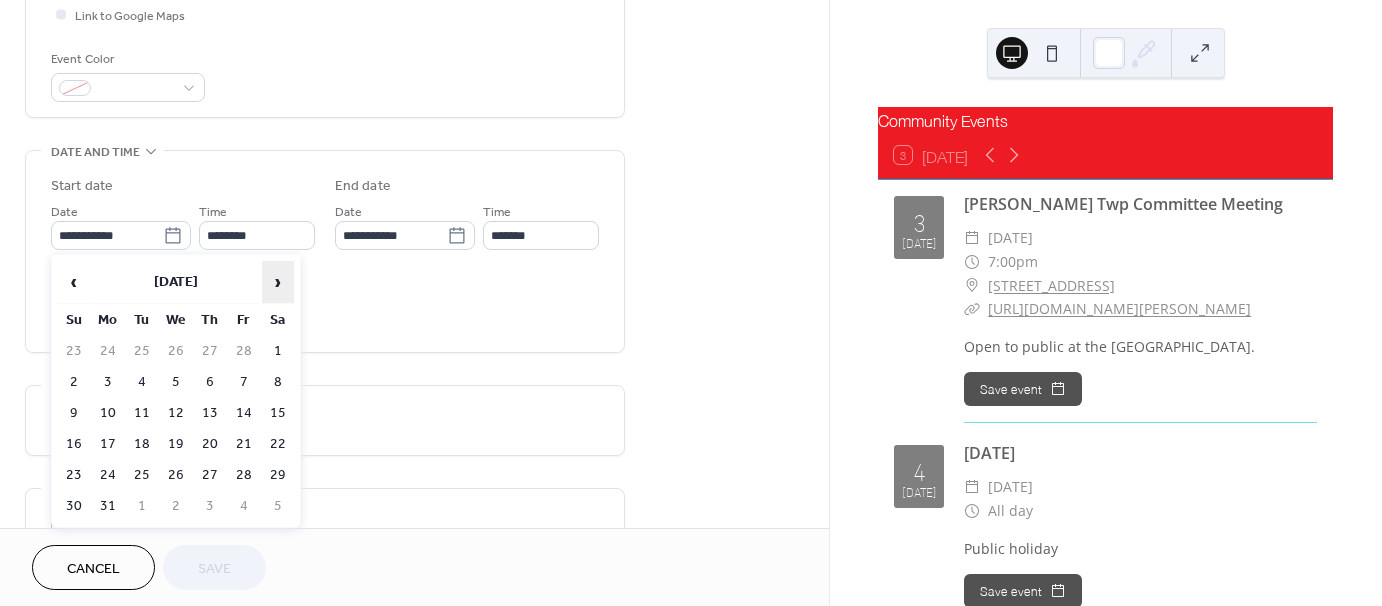 click on "›" at bounding box center [278, 282] 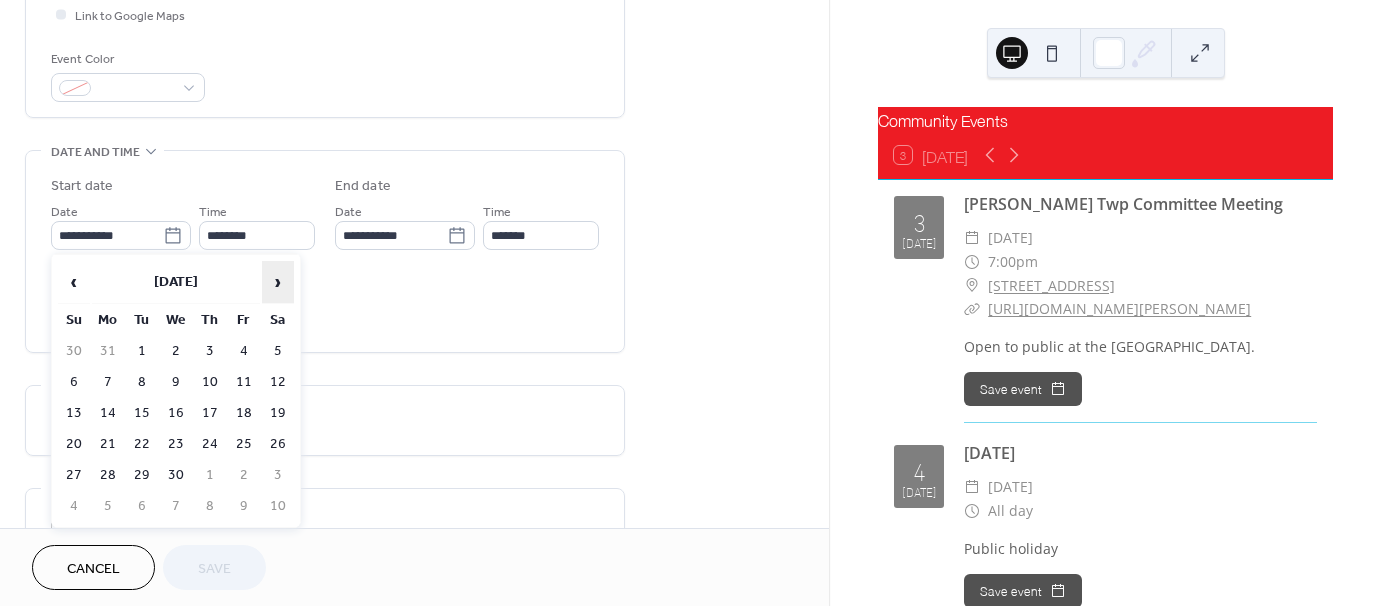 click on "›" at bounding box center [278, 282] 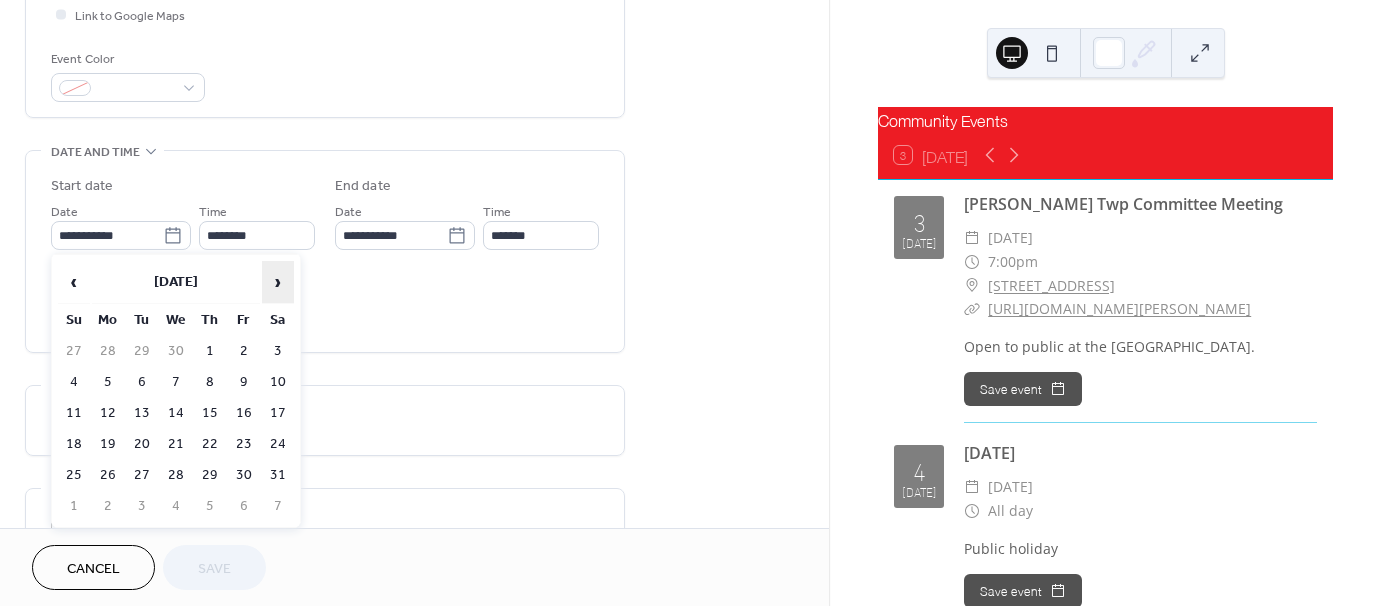 click on "›" at bounding box center (278, 282) 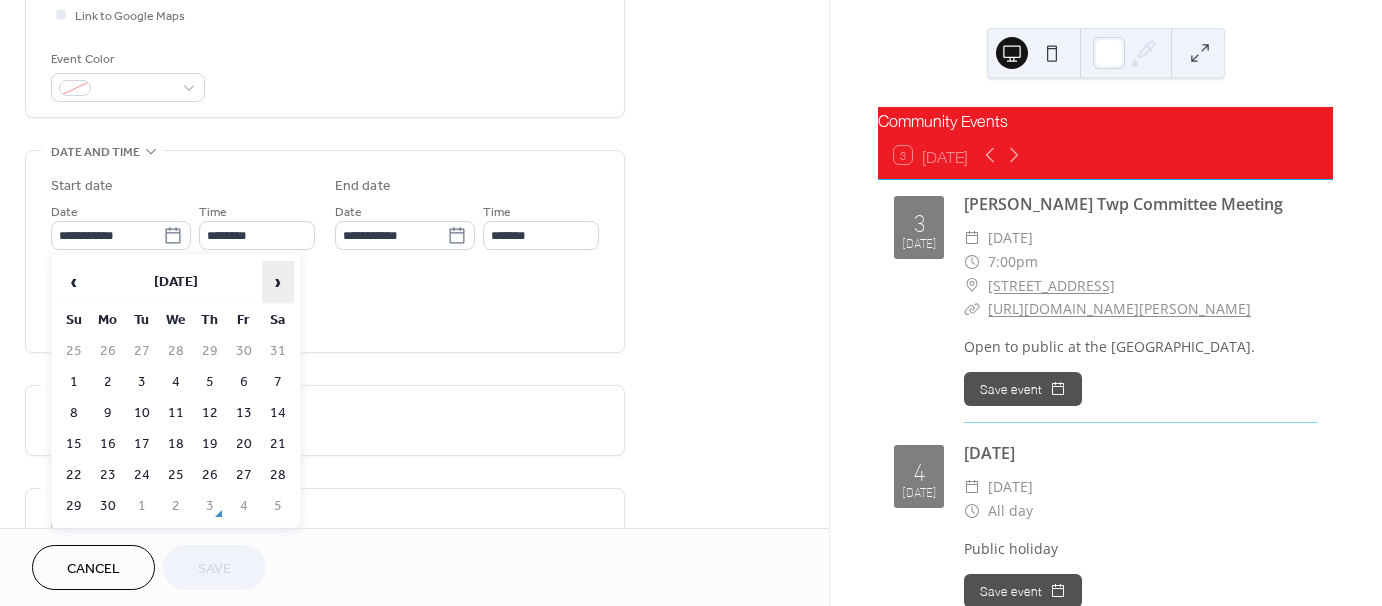 click on "›" at bounding box center (278, 282) 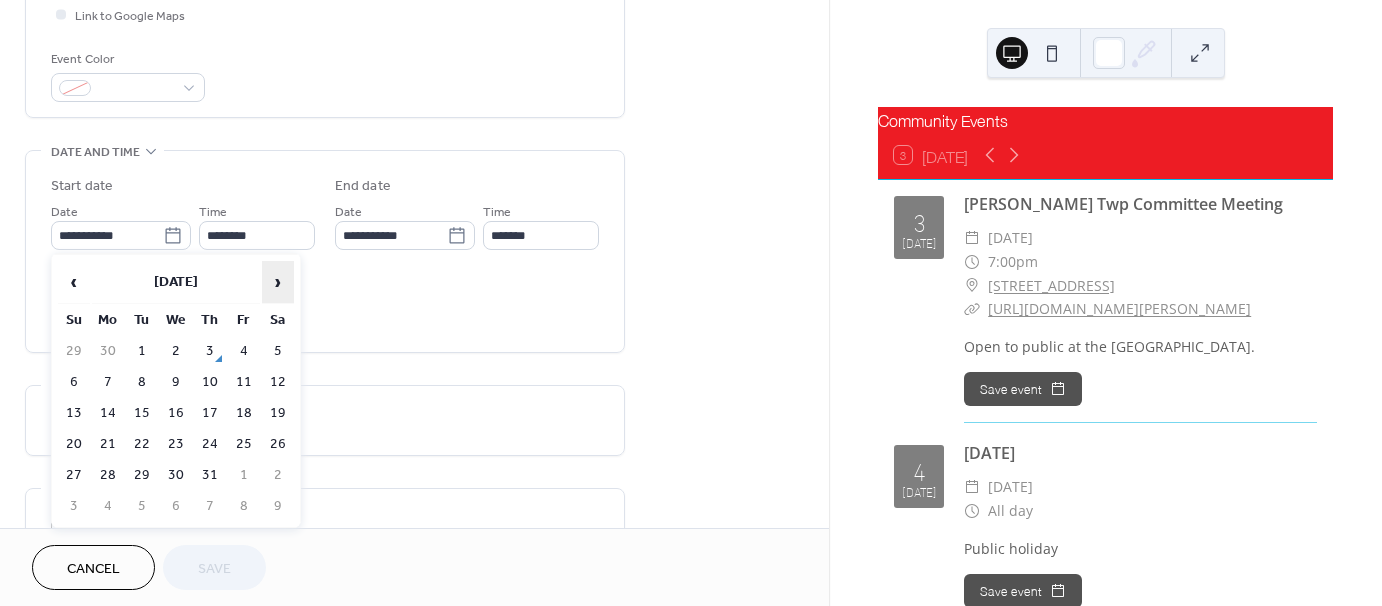 click on "›" at bounding box center (278, 282) 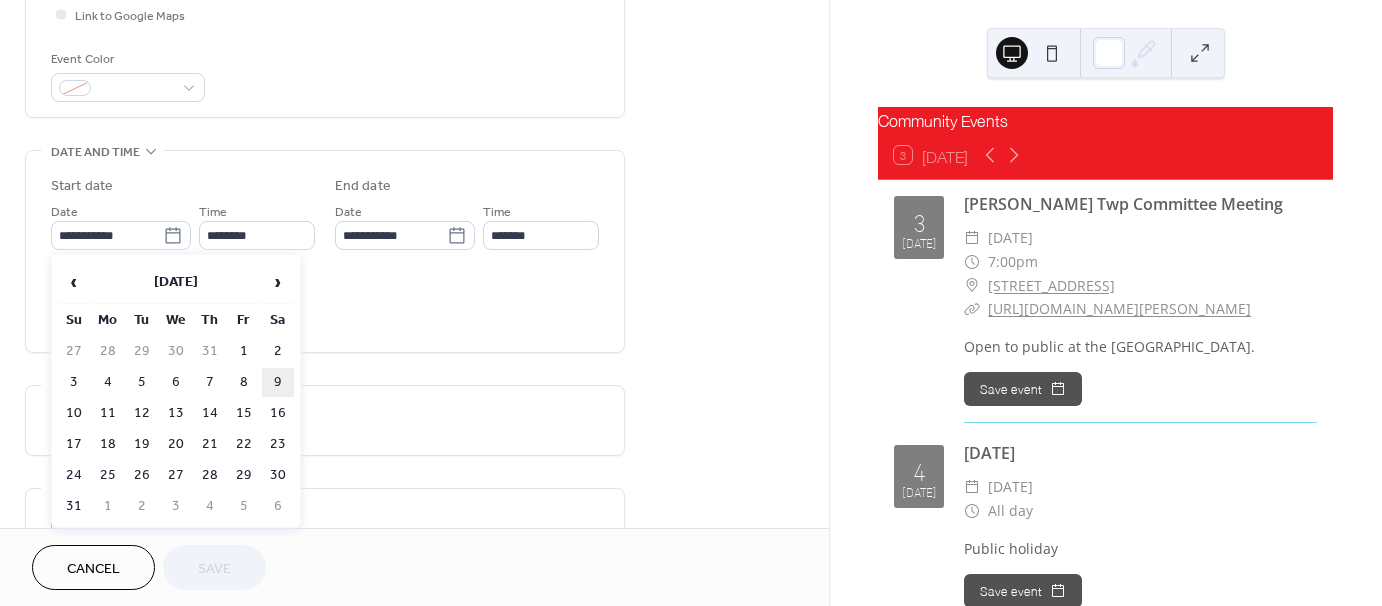 click on "9" at bounding box center (278, 382) 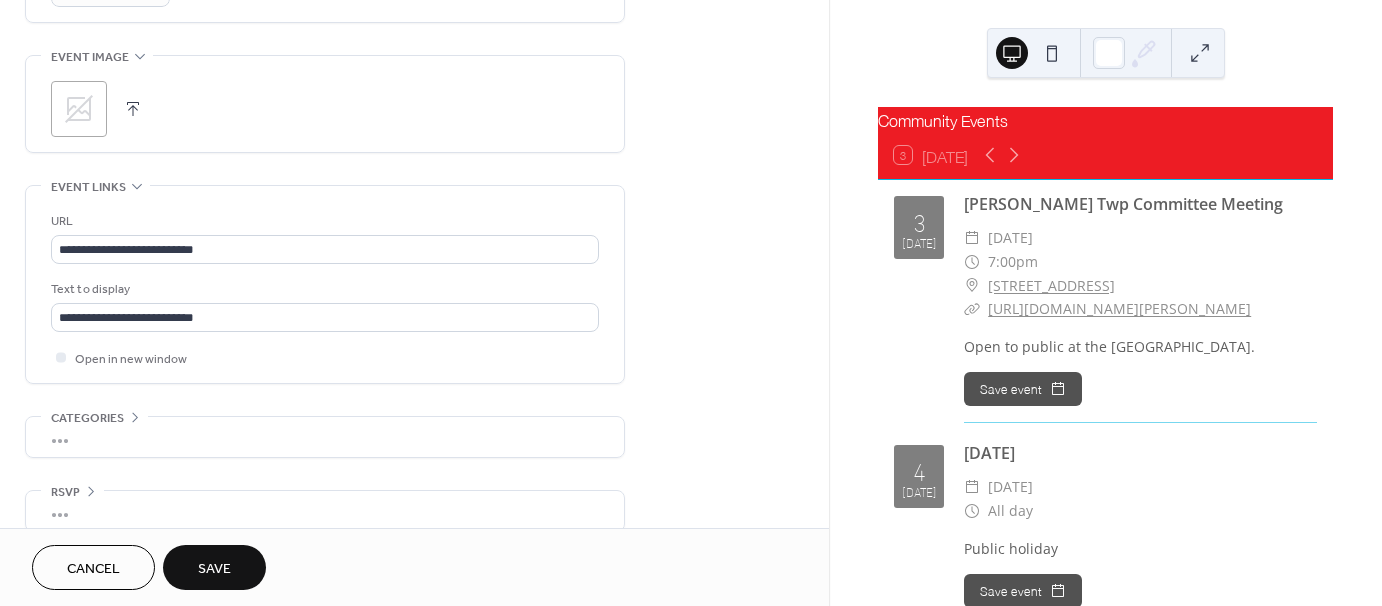 scroll, scrollTop: 954, scrollLeft: 0, axis: vertical 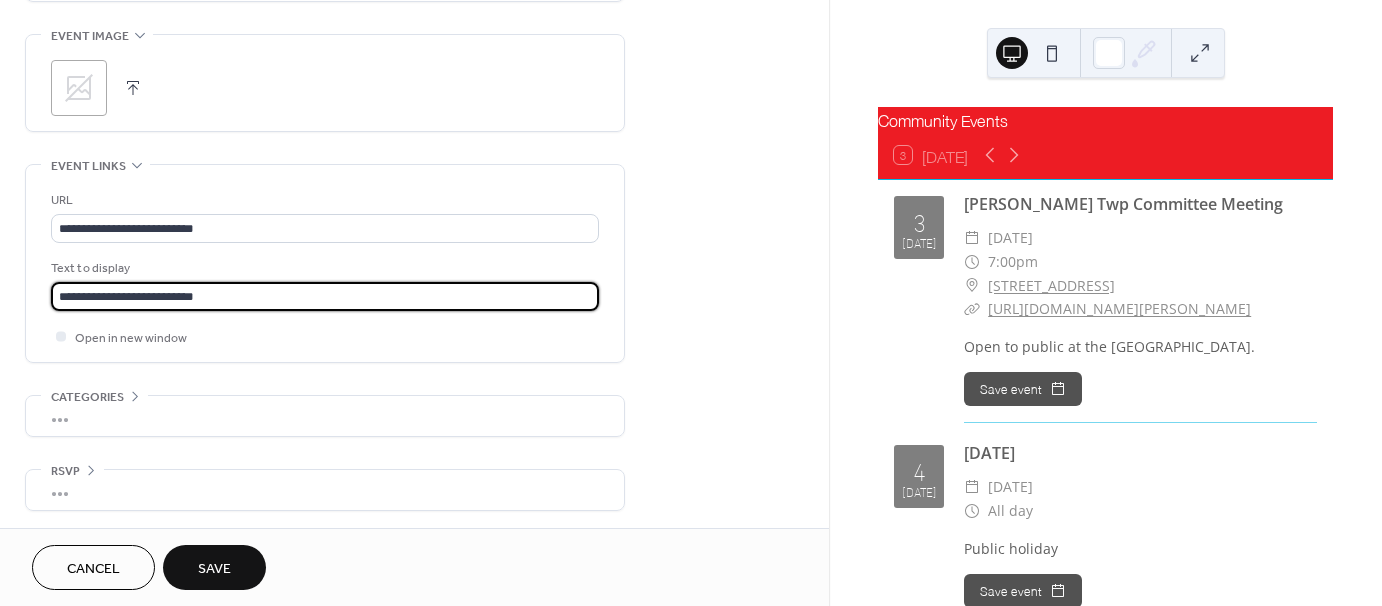 drag, startPoint x: 267, startPoint y: 283, endPoint x: -77, endPoint y: 304, distance: 344.64038 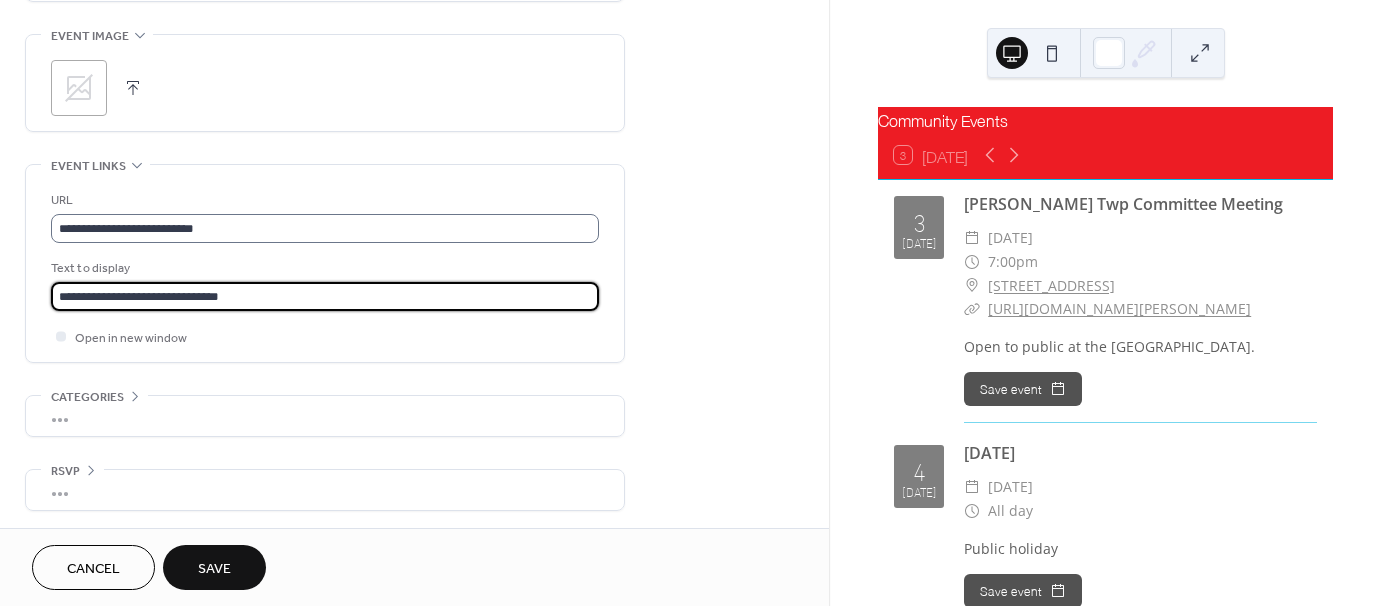 type on "**********" 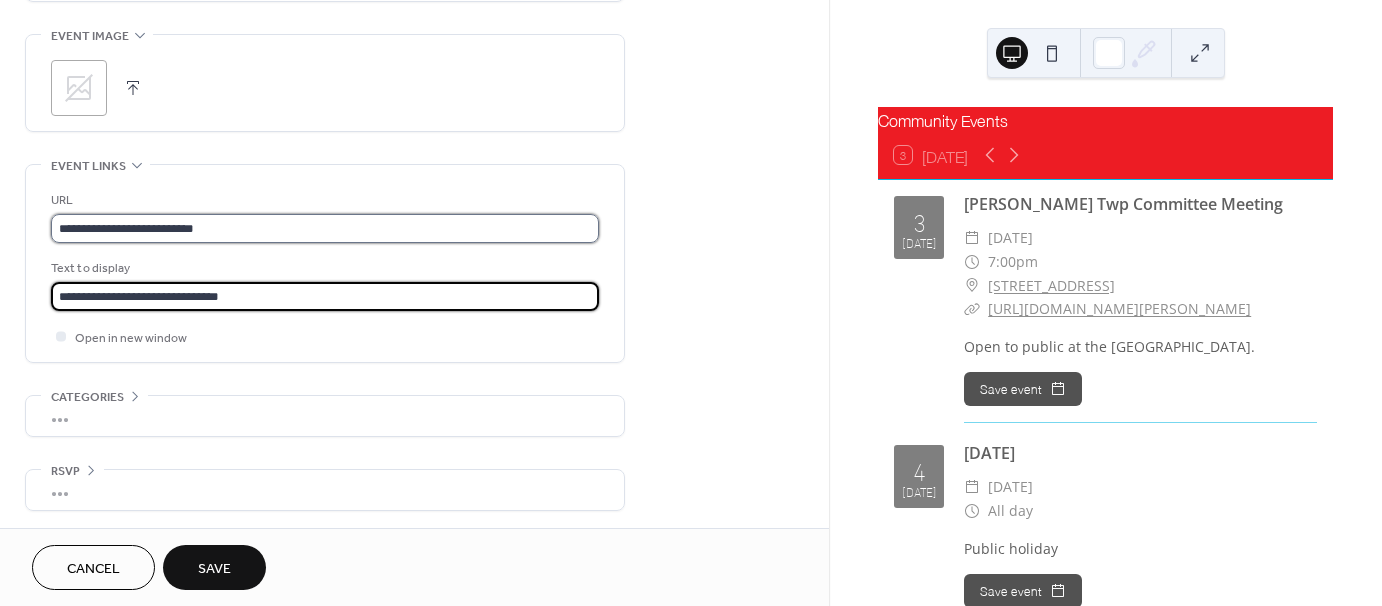 scroll, scrollTop: 0, scrollLeft: 0, axis: both 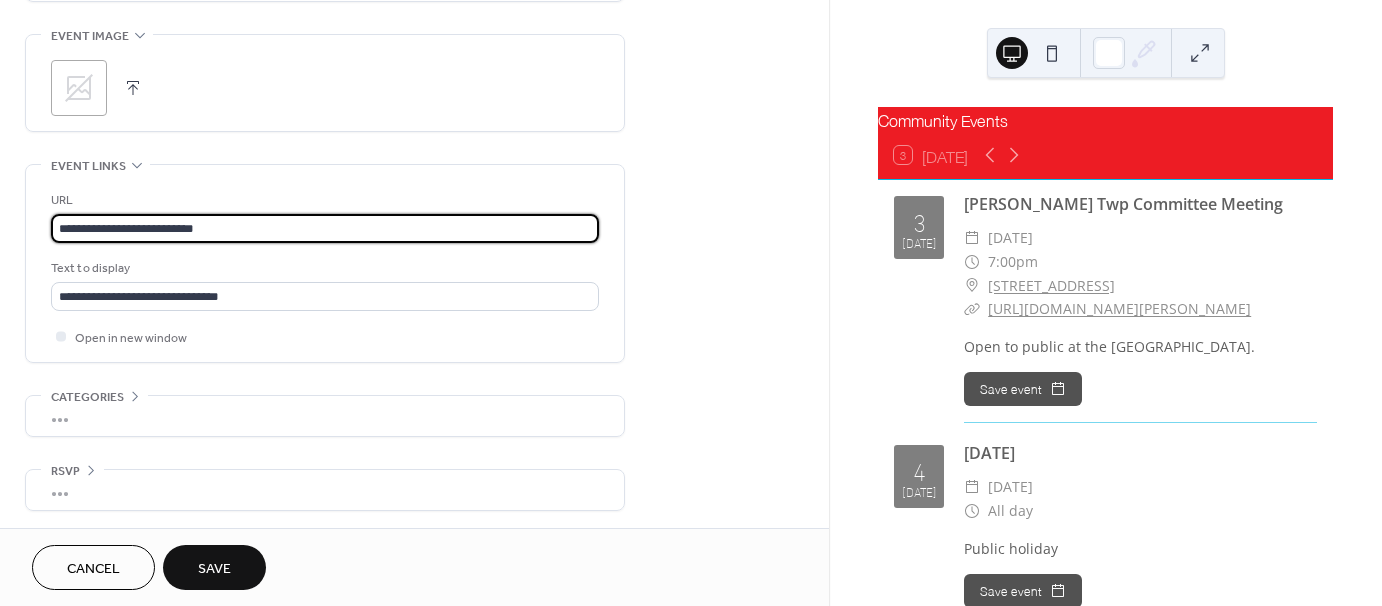 drag, startPoint x: 272, startPoint y: 224, endPoint x: -76, endPoint y: 232, distance: 348.09195 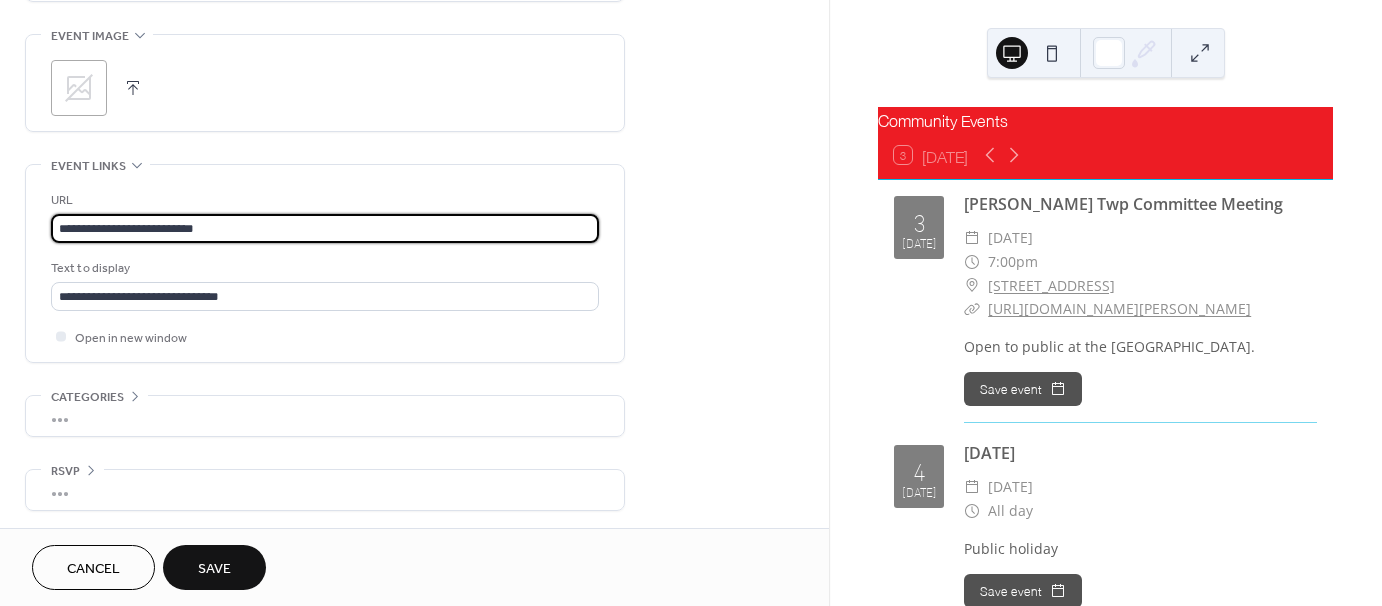 click on "**********" at bounding box center (691, 303) 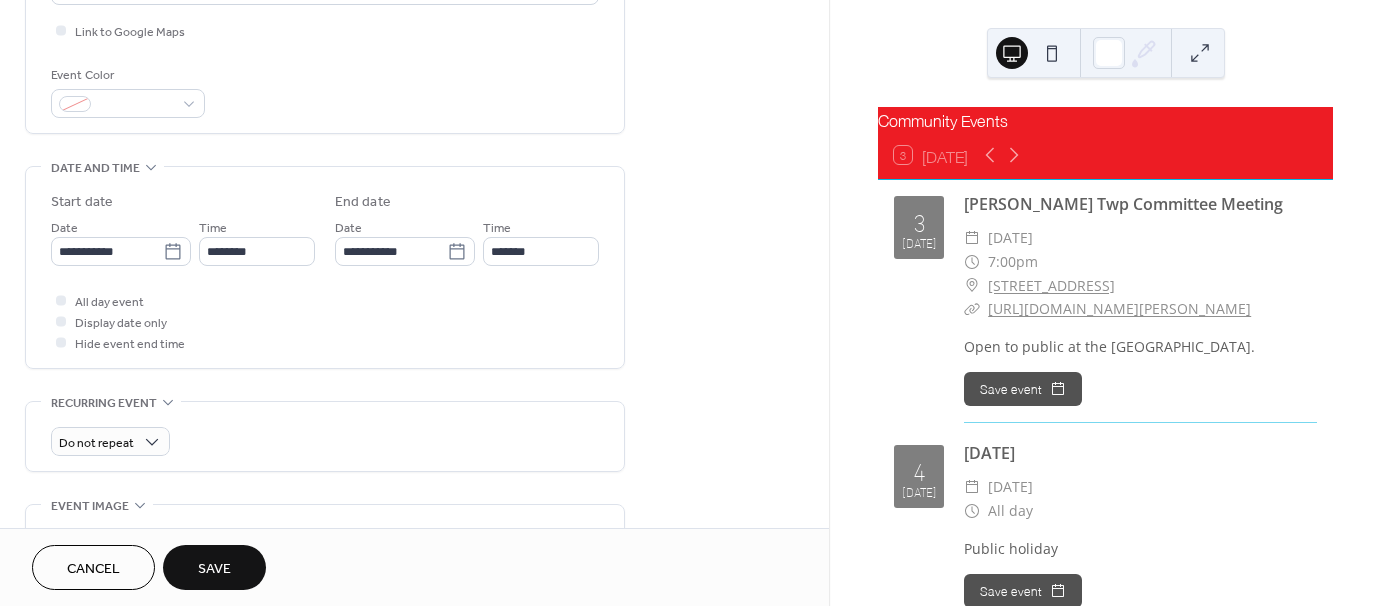 scroll, scrollTop: 454, scrollLeft: 0, axis: vertical 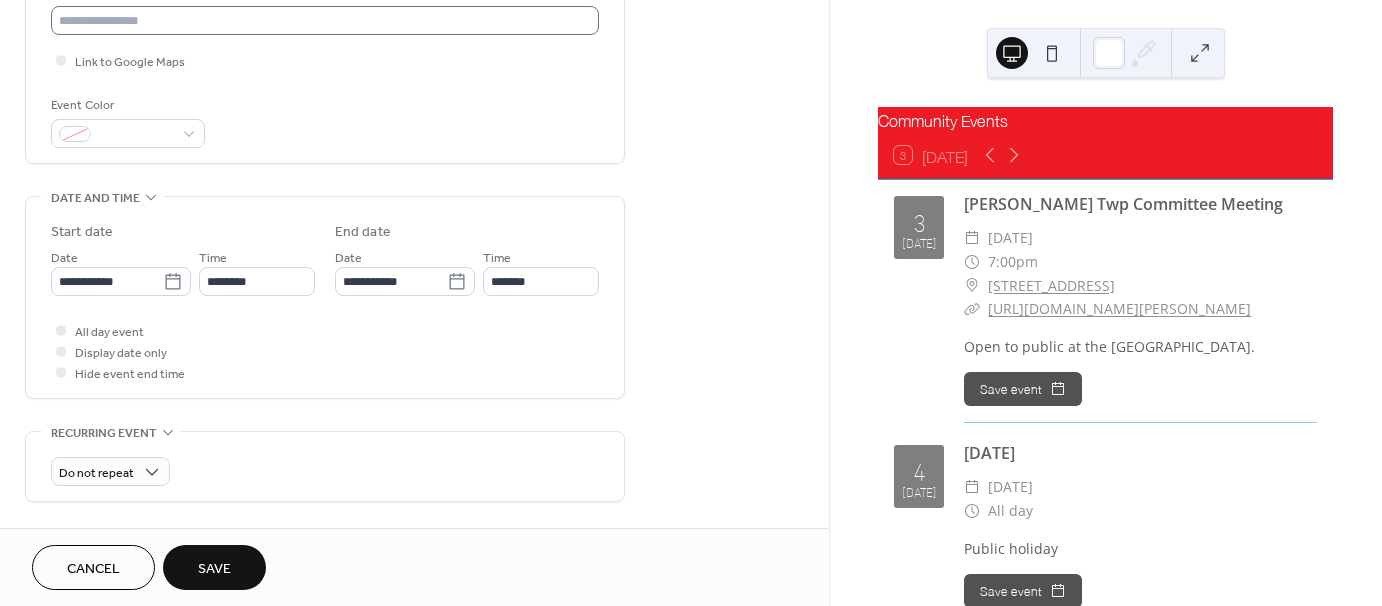 type on "**********" 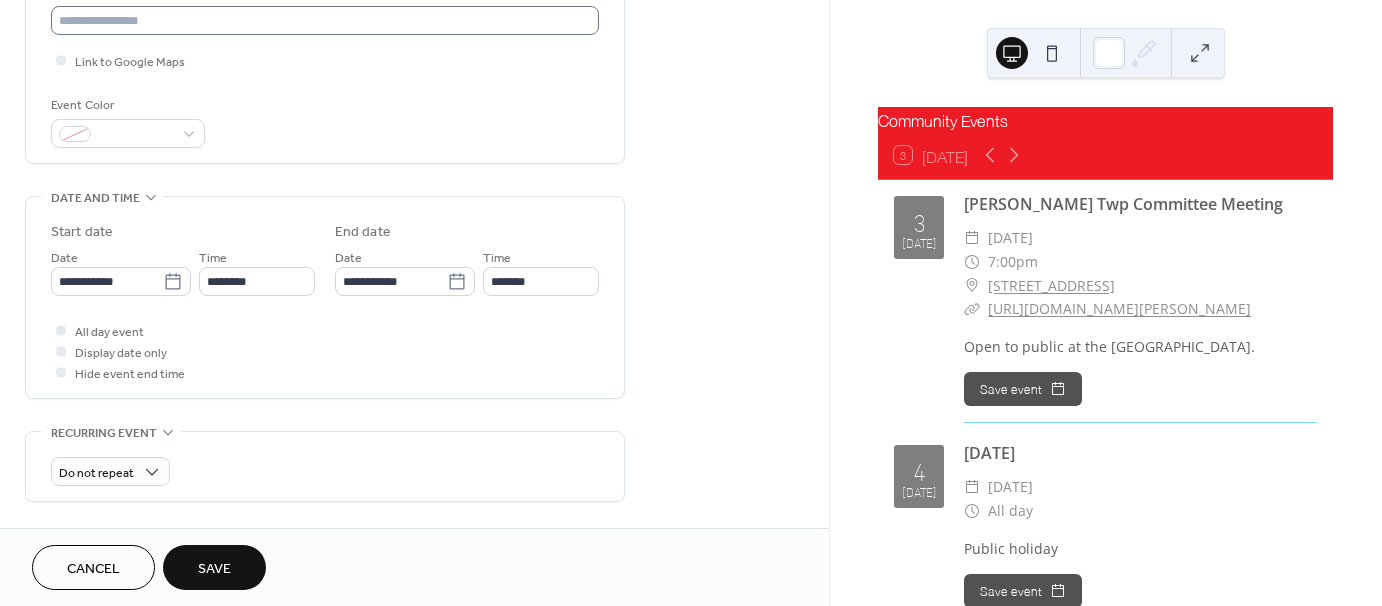 scroll, scrollTop: 0, scrollLeft: 0, axis: both 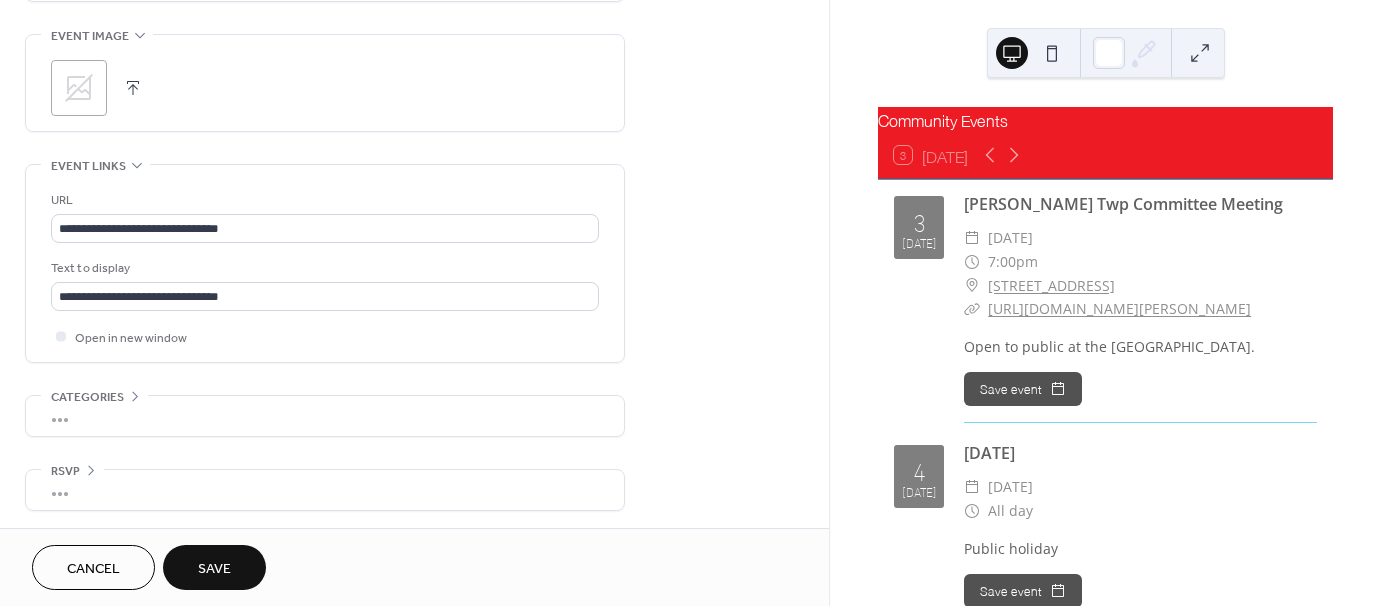 click on "Save" at bounding box center [214, 569] 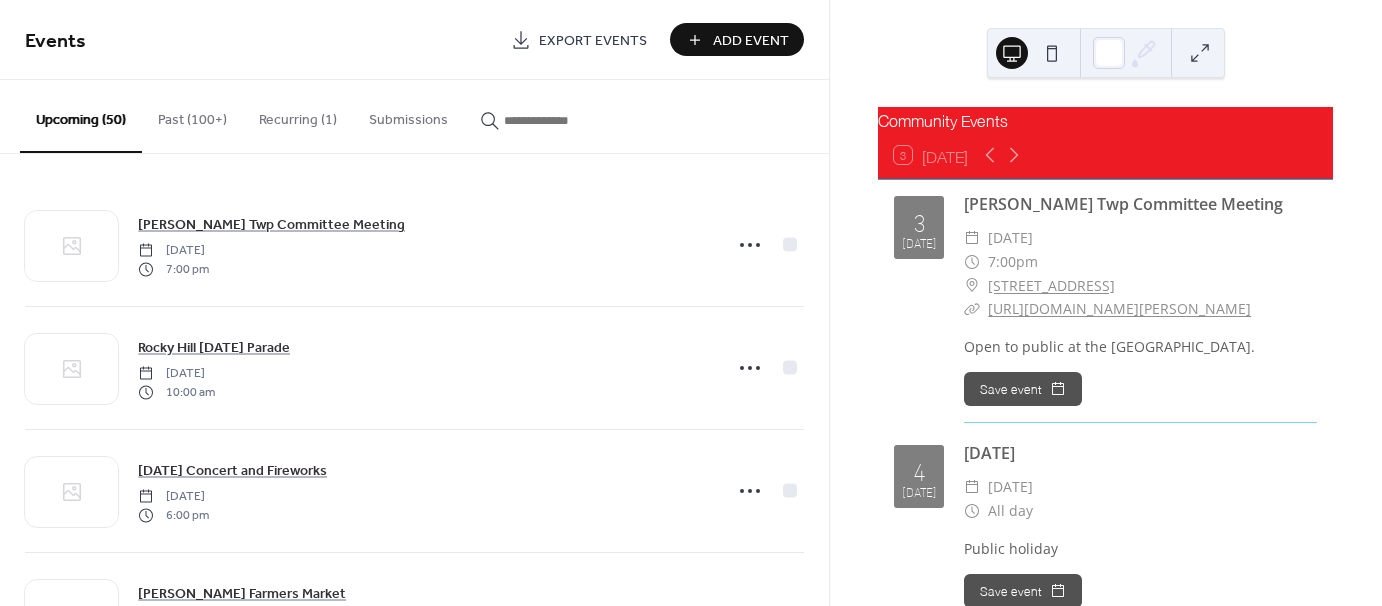 click on "Add Event" at bounding box center [751, 41] 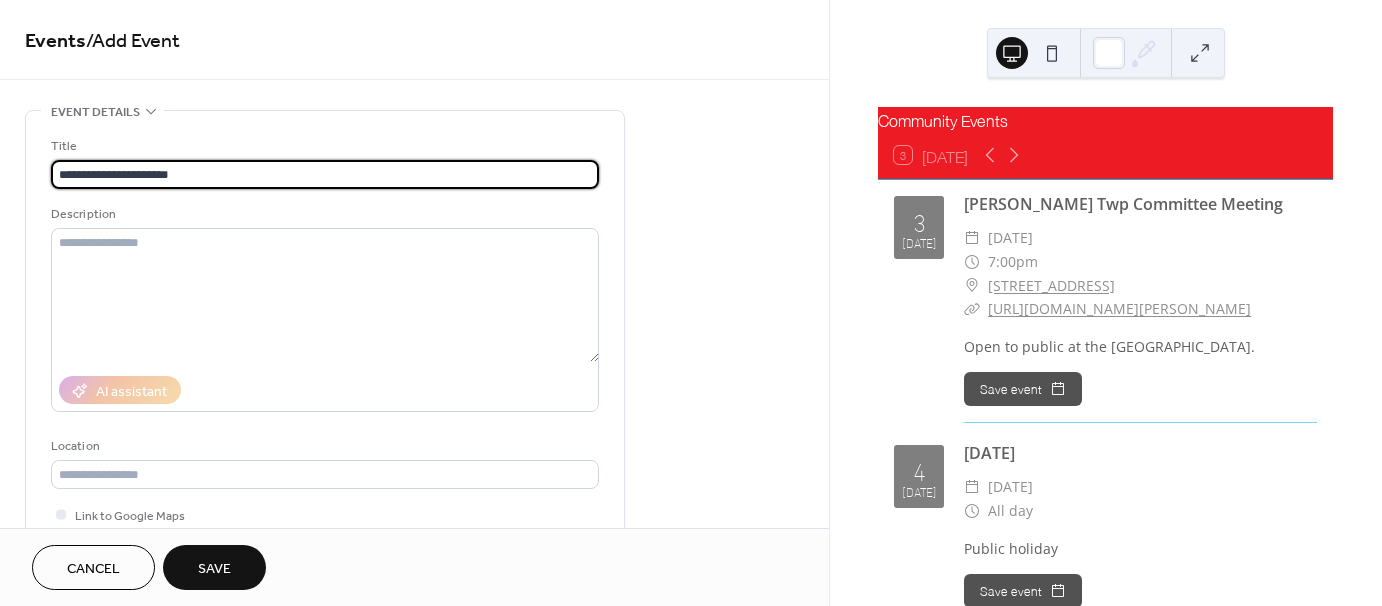 click on "**********" at bounding box center (325, 174) 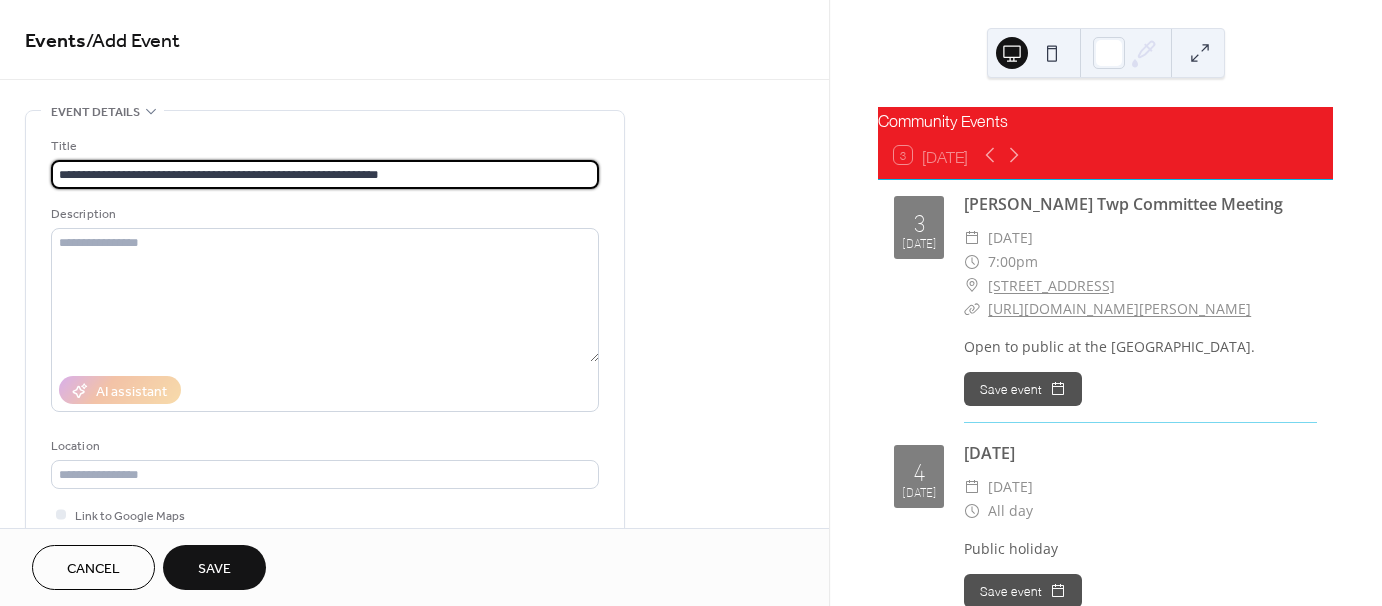 drag, startPoint x: 239, startPoint y: 174, endPoint x: 156, endPoint y: 170, distance: 83.09633 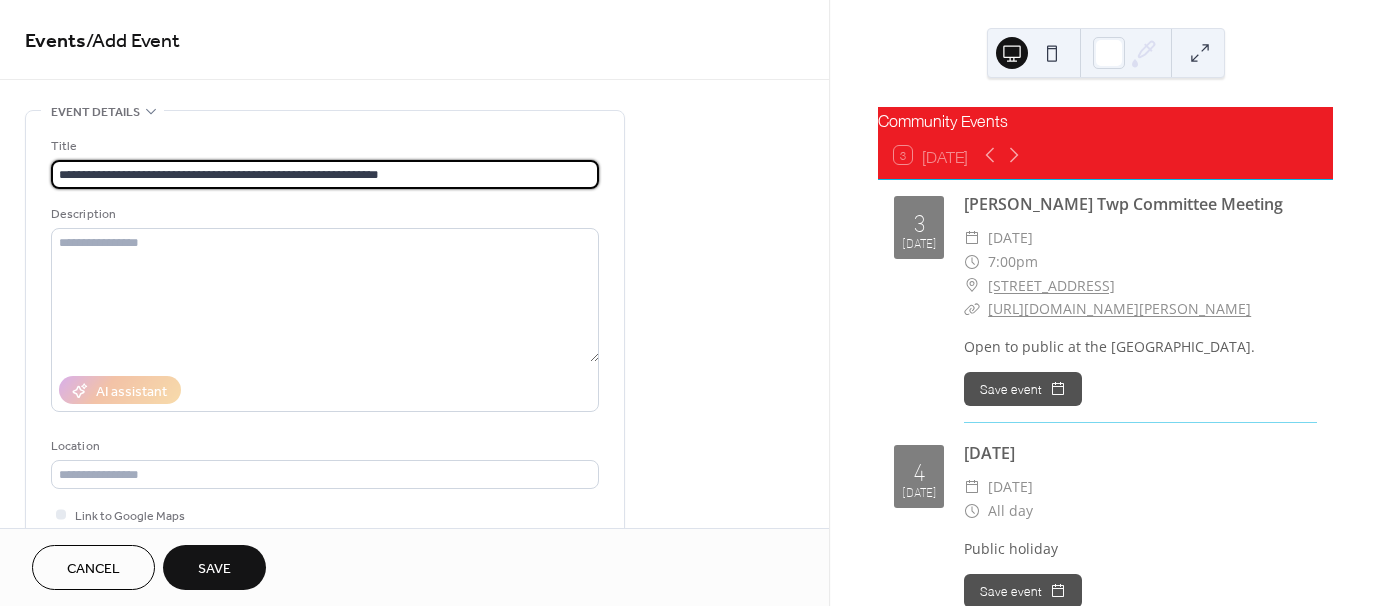 click on "**********" at bounding box center [325, 174] 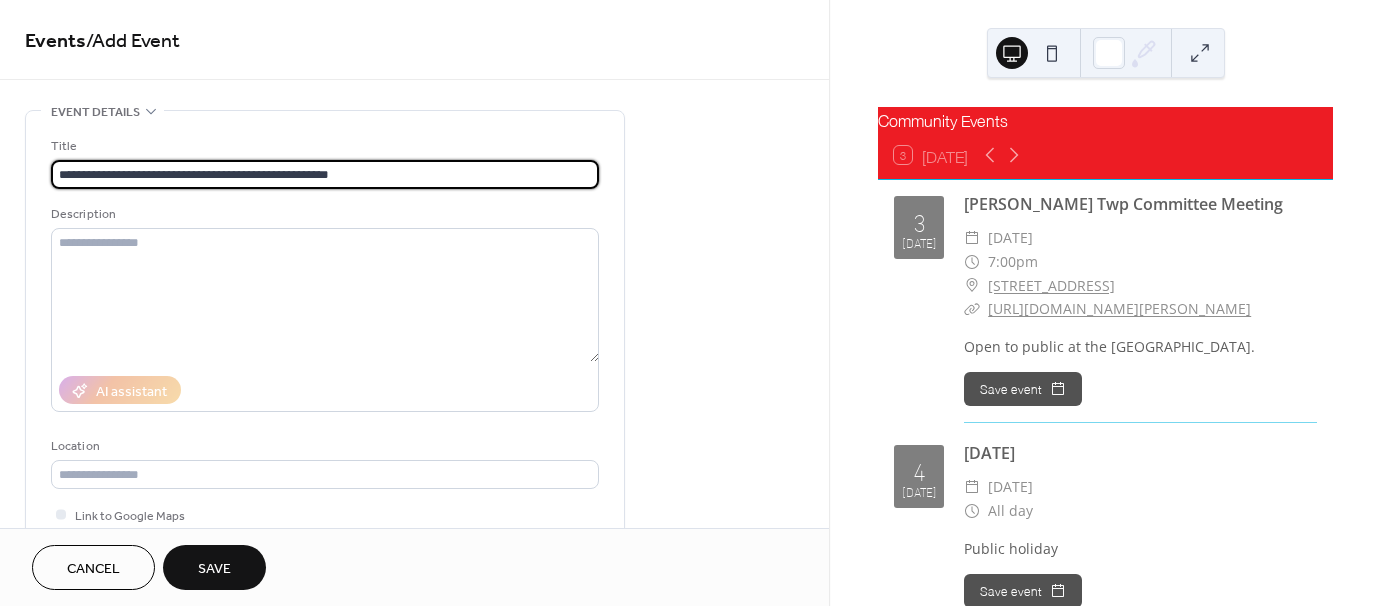 type on "**********" 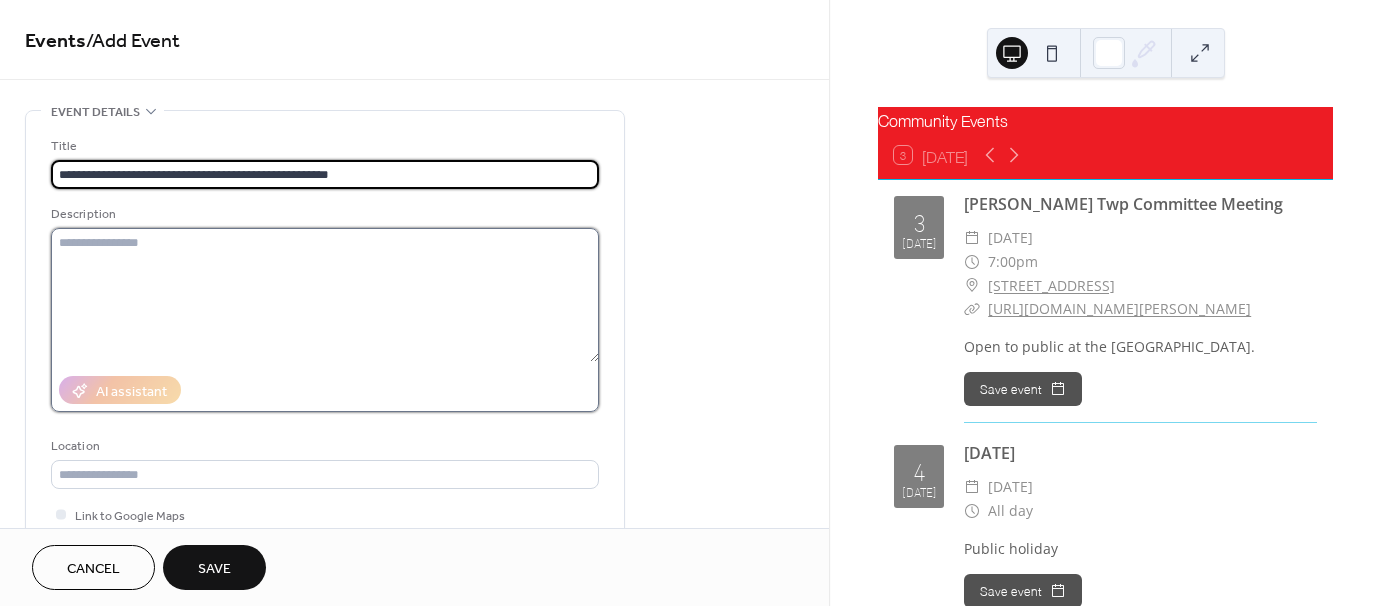 click at bounding box center (325, 295) 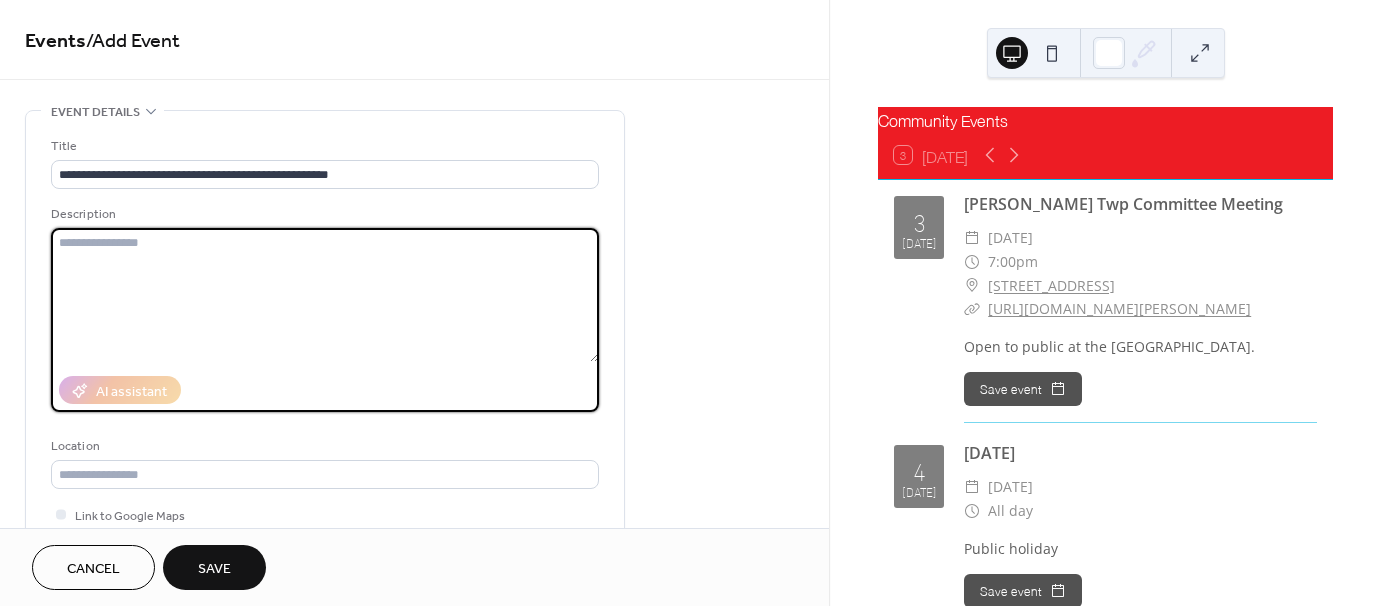 paste on "**********" 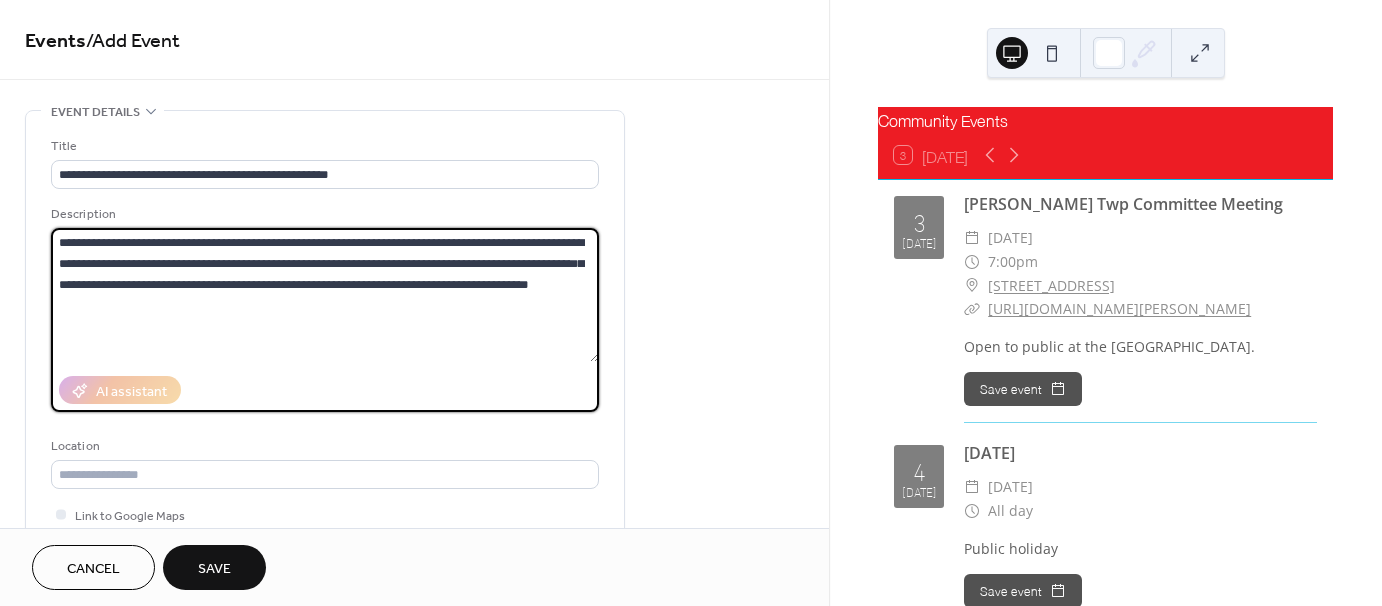 type on "**********" 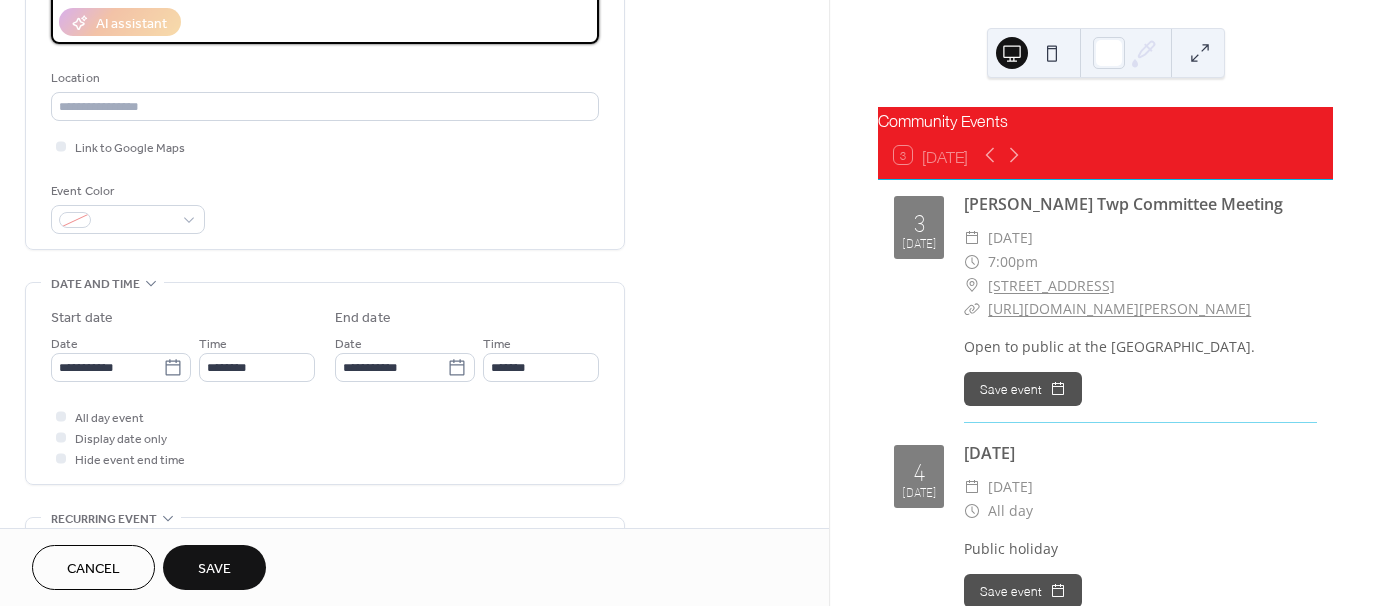 scroll, scrollTop: 400, scrollLeft: 0, axis: vertical 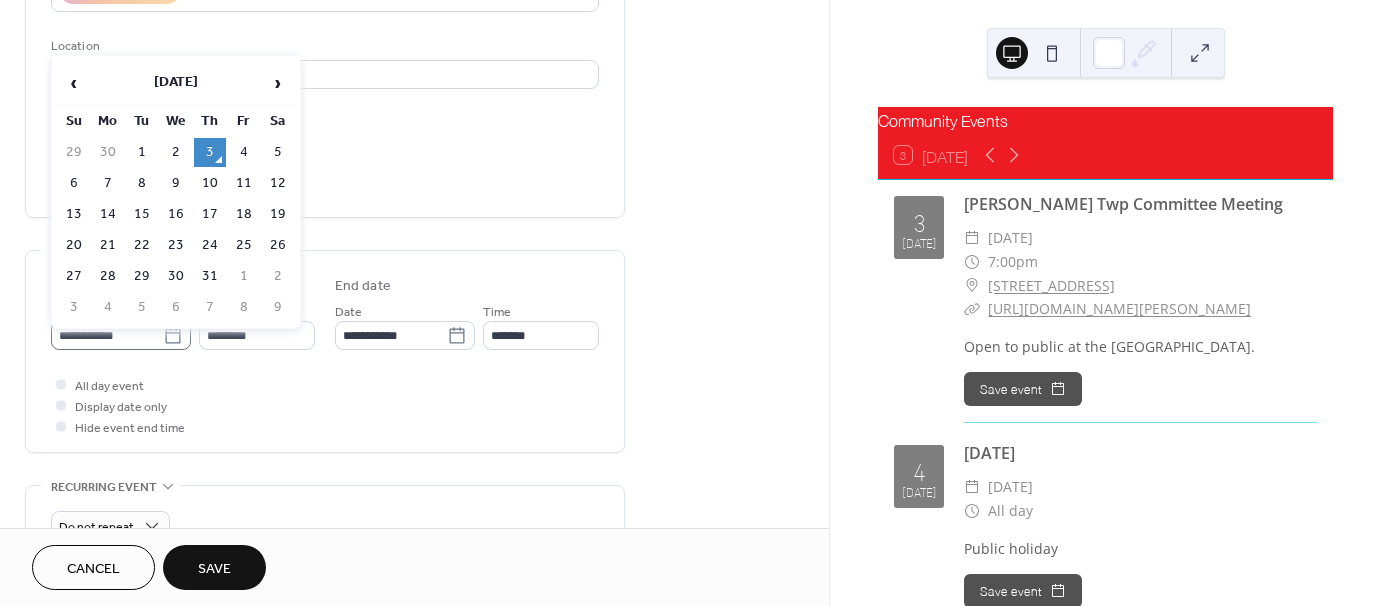 click 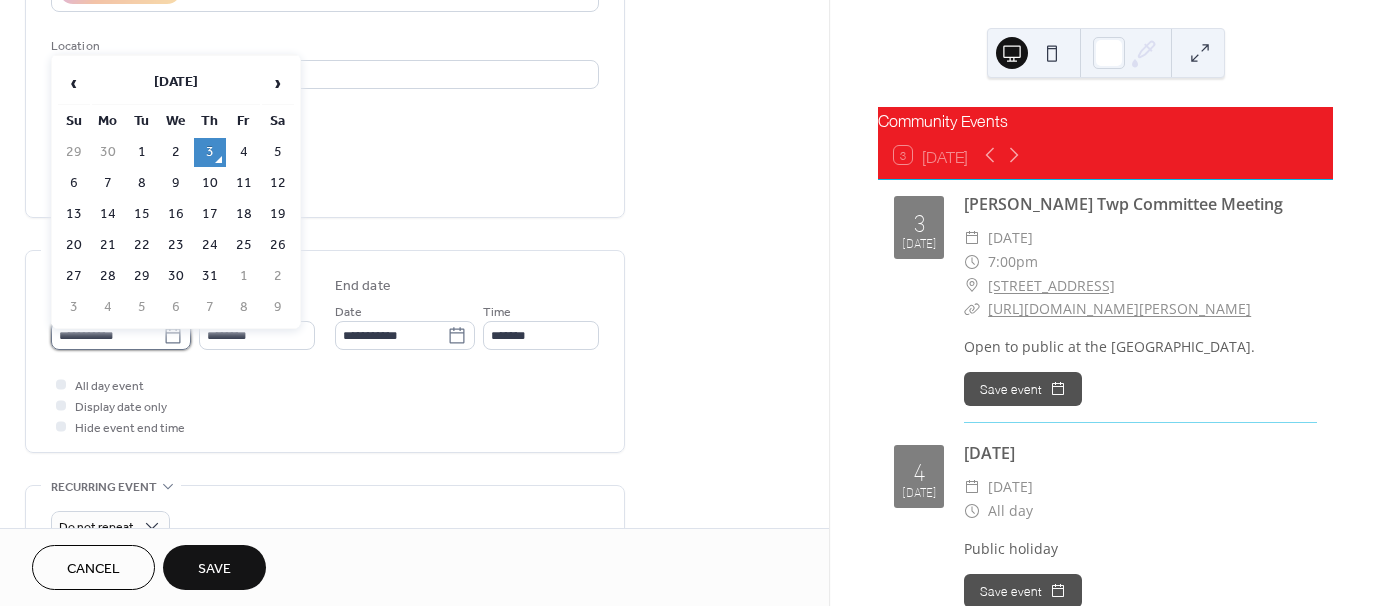 click on "**********" at bounding box center [107, 335] 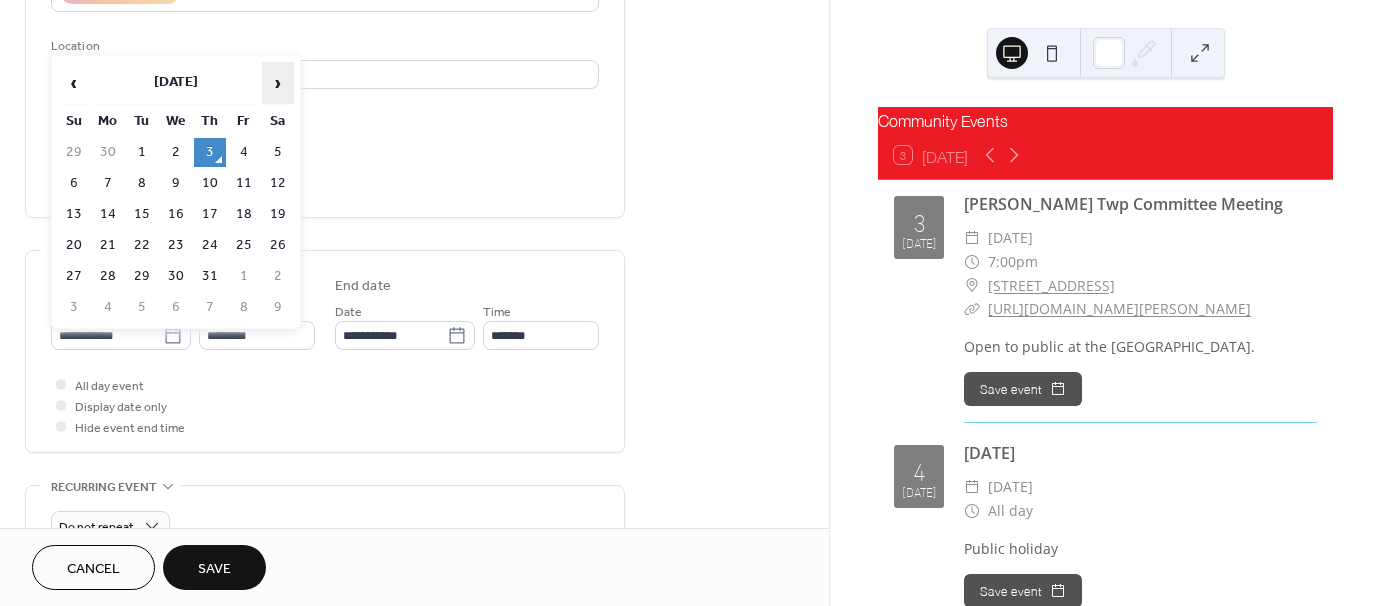 click on "›" at bounding box center (278, 83) 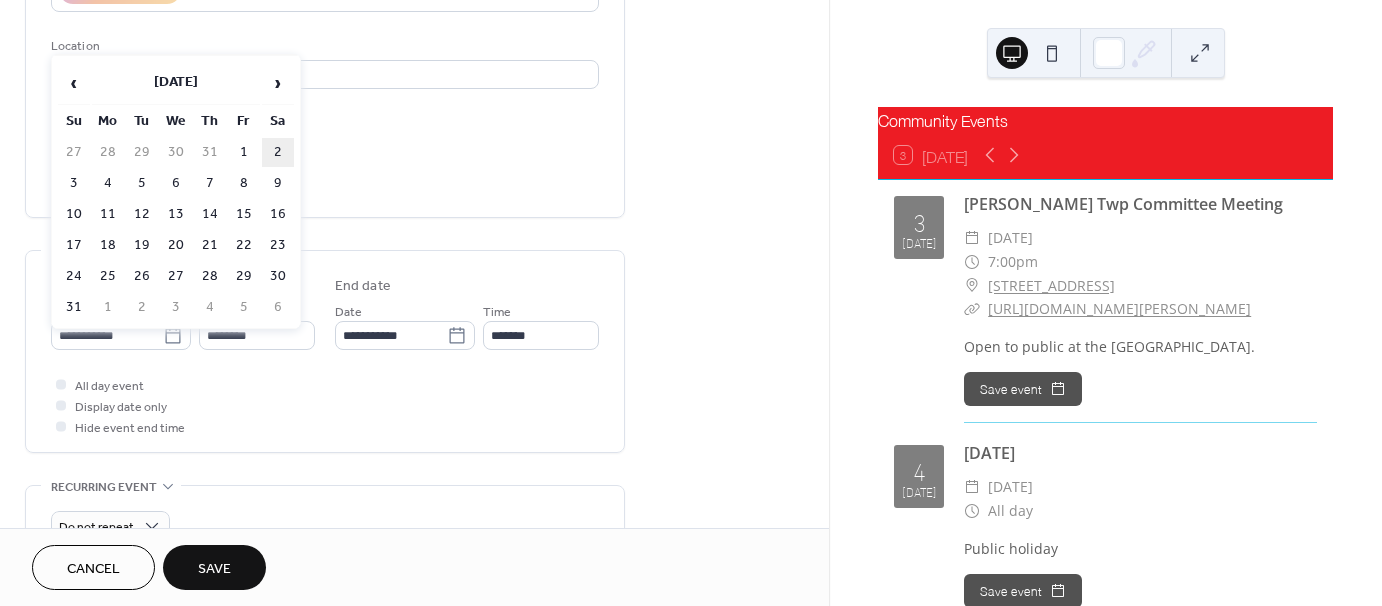 click on "2" at bounding box center (278, 152) 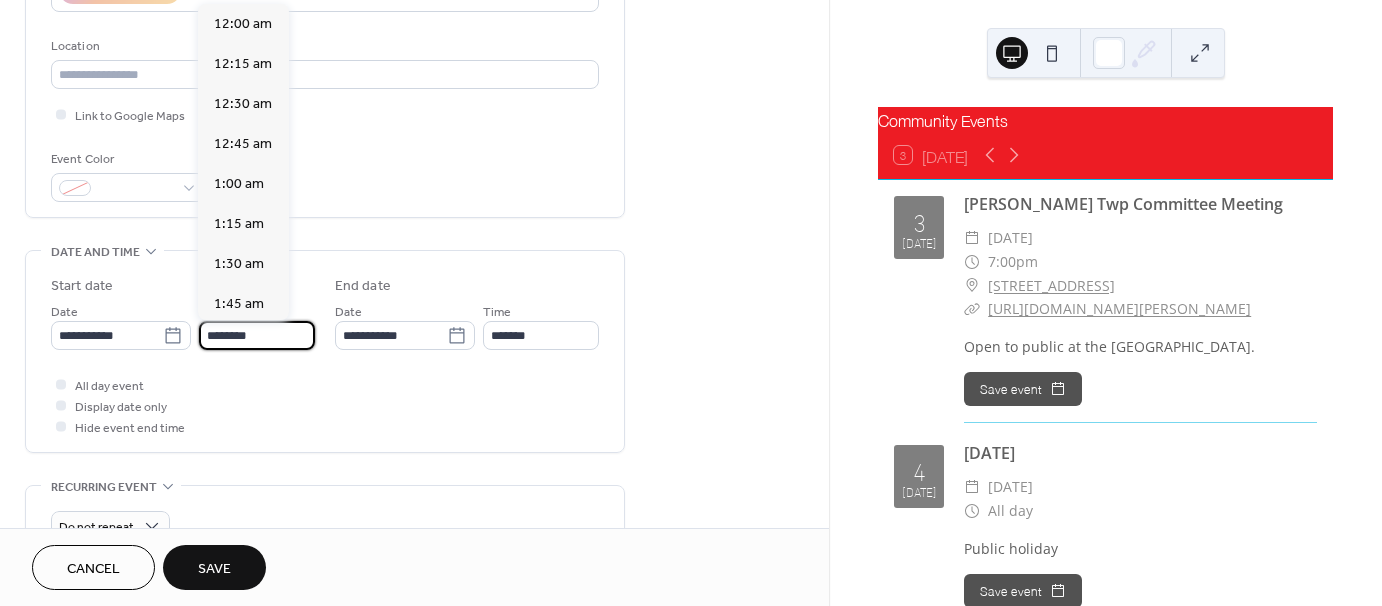 click on "********" at bounding box center (257, 335) 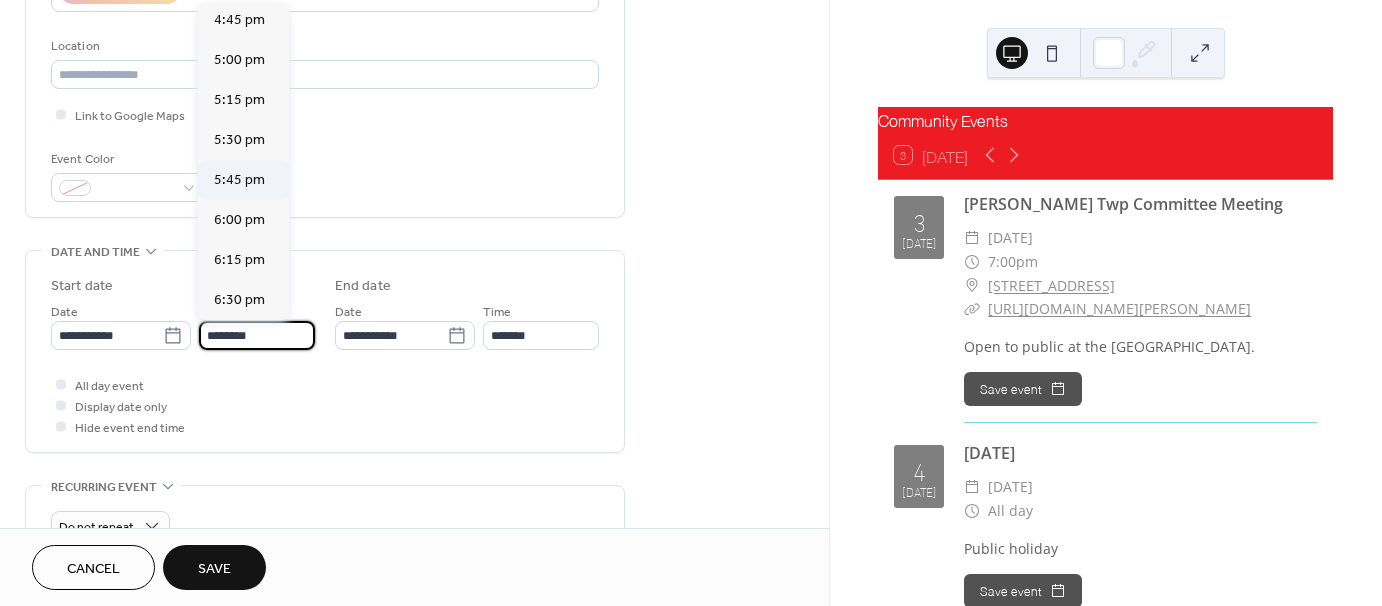 scroll, scrollTop: 2729, scrollLeft: 0, axis: vertical 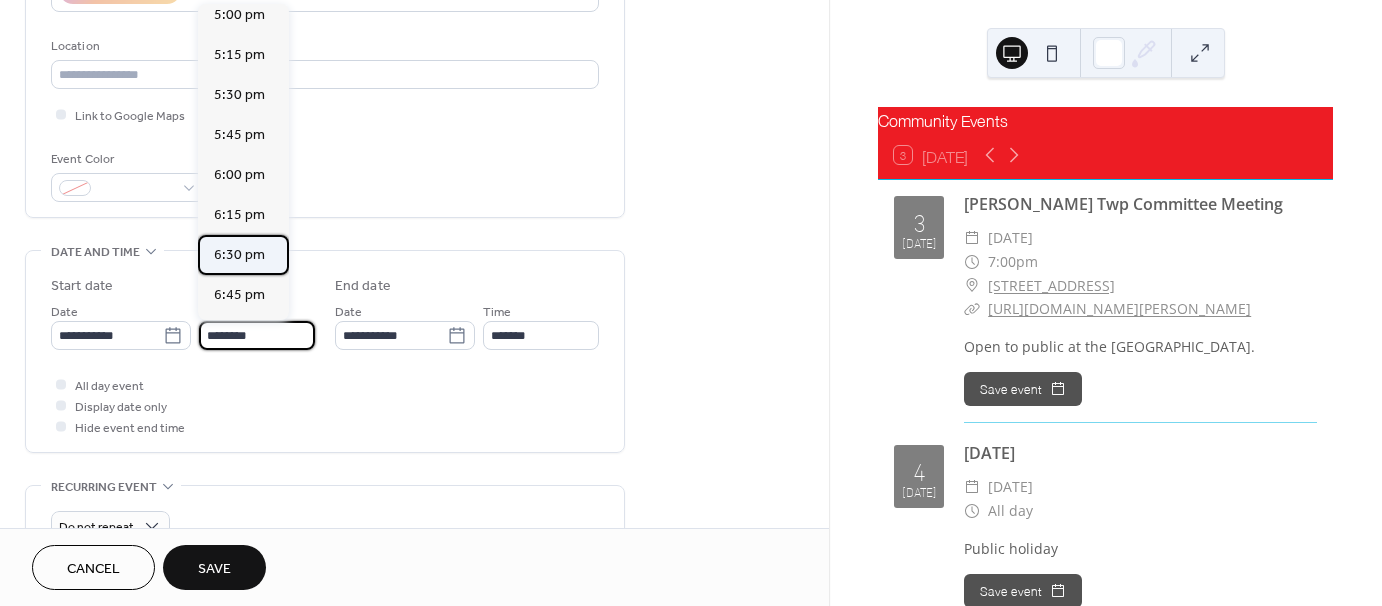 click on "6:30 pm" at bounding box center (239, 255) 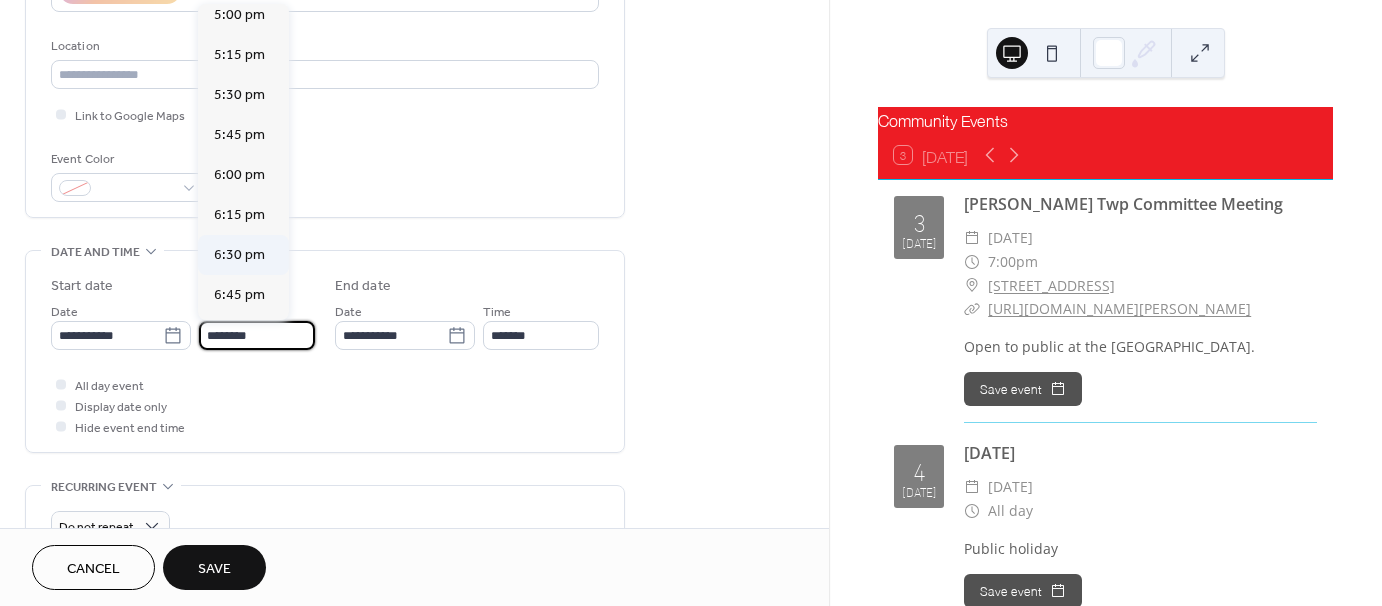 type on "*******" 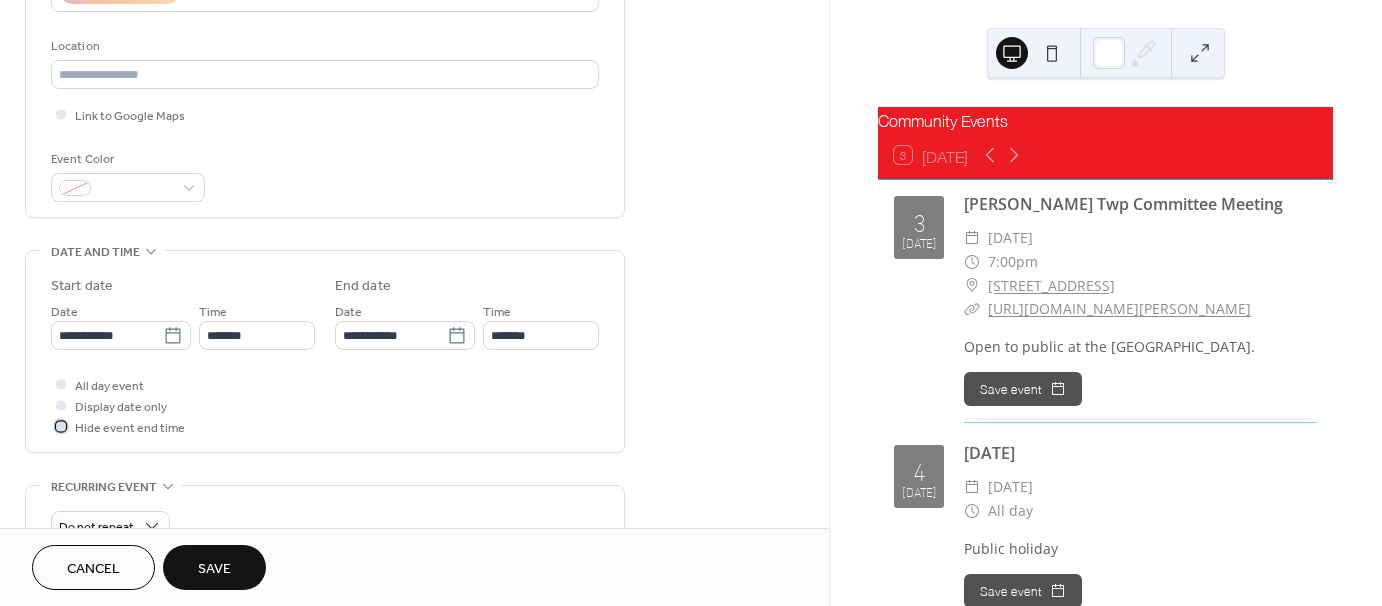 click at bounding box center [61, 426] 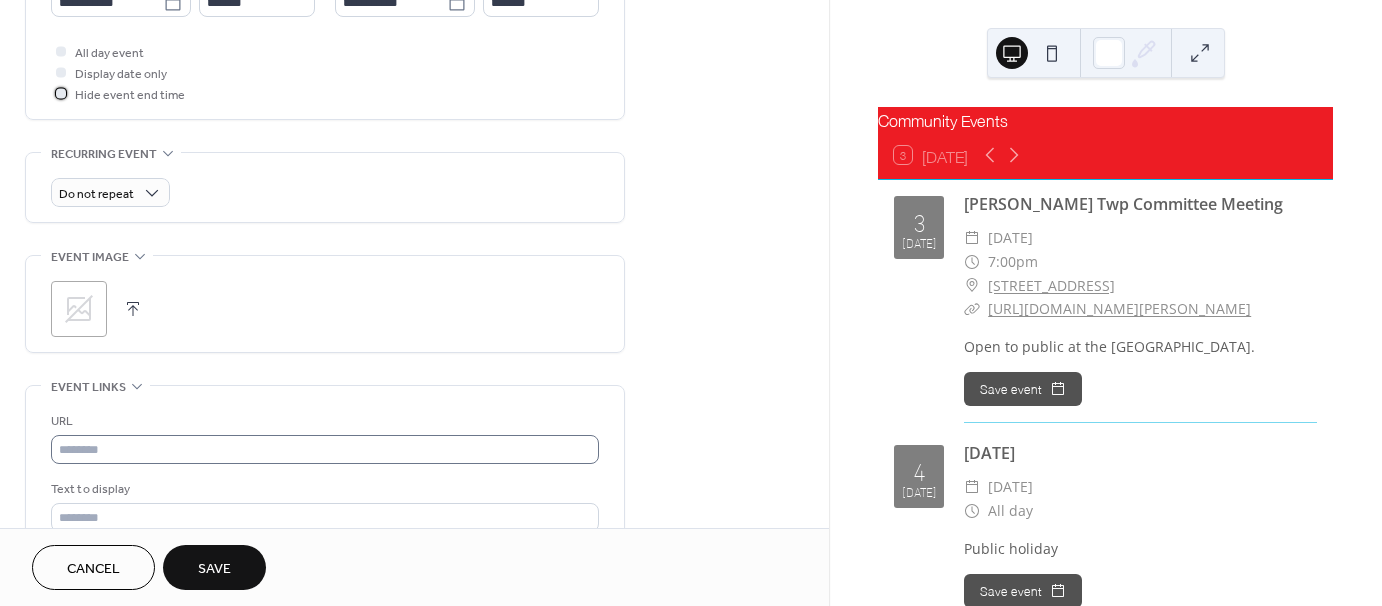 scroll, scrollTop: 800, scrollLeft: 0, axis: vertical 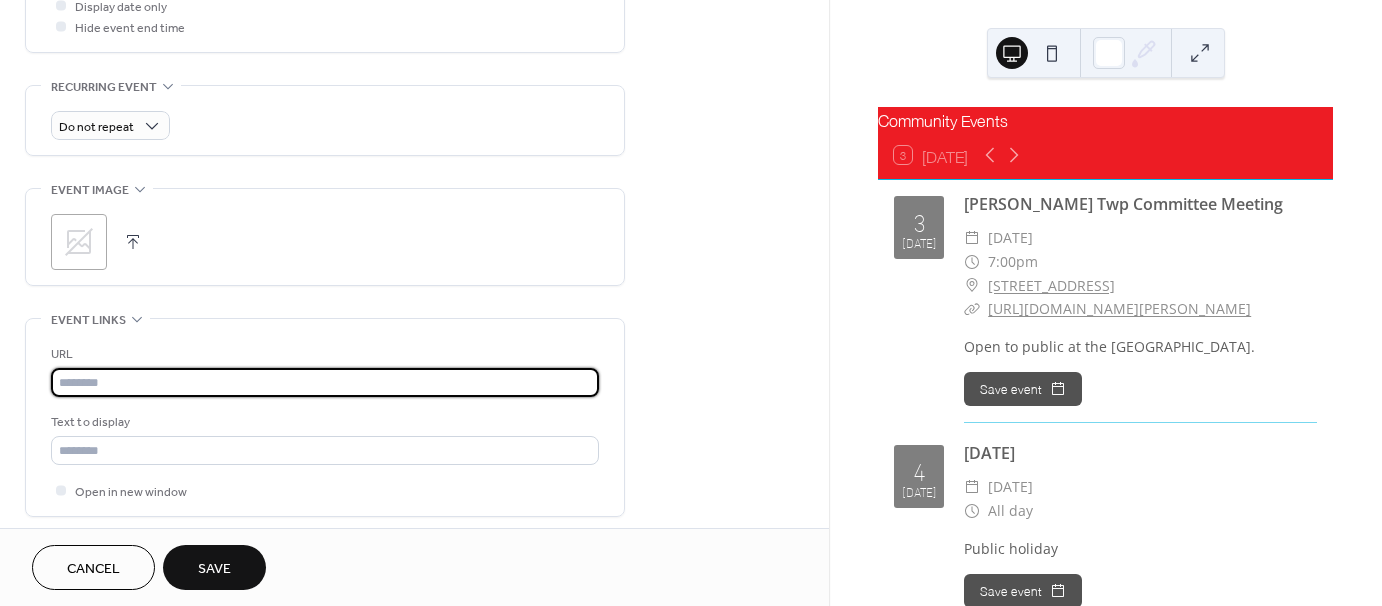 click at bounding box center (325, 382) 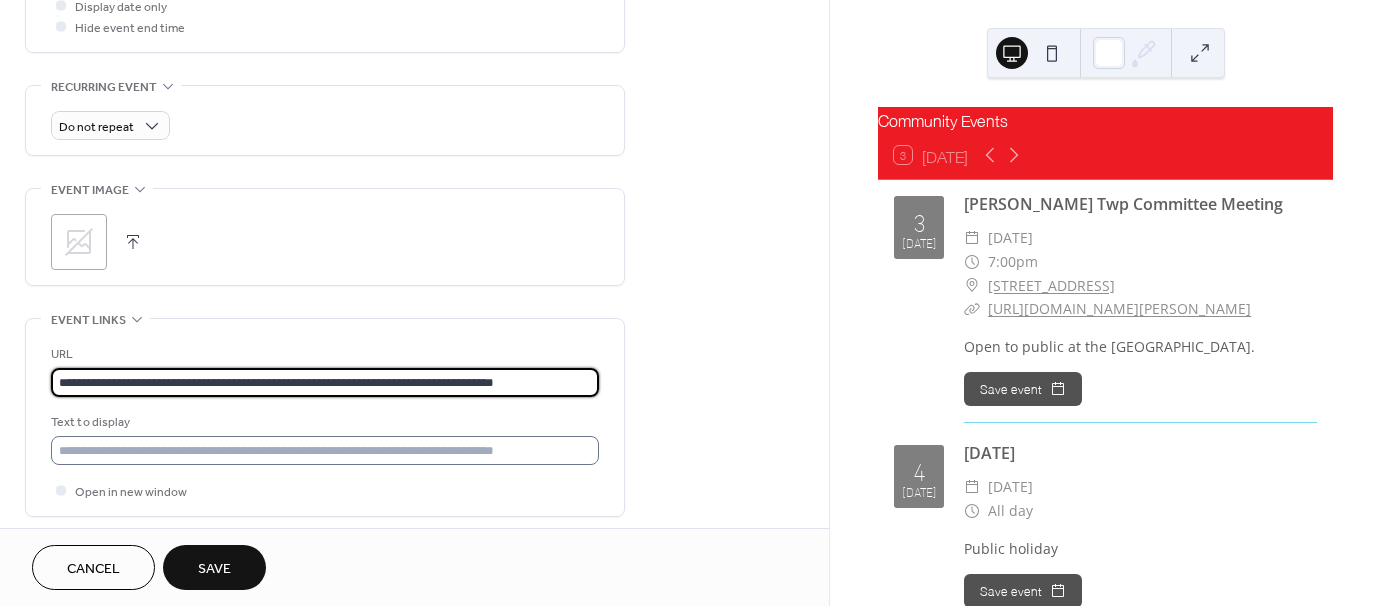 type on "**********" 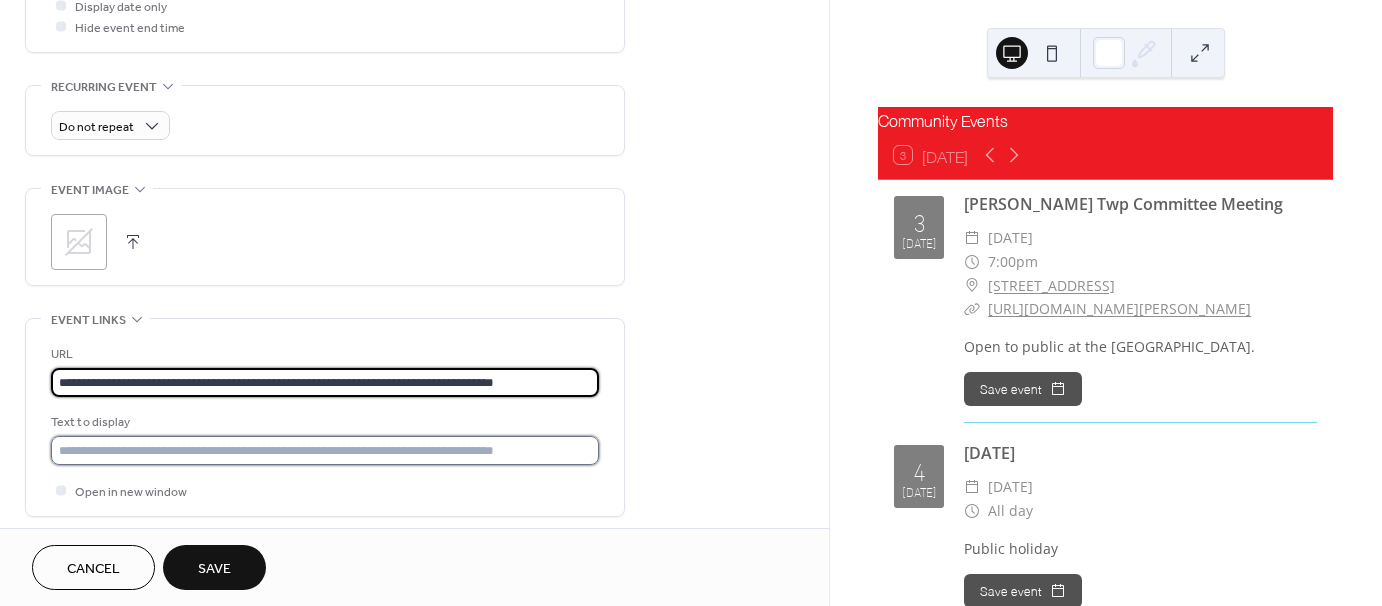 click at bounding box center [325, 450] 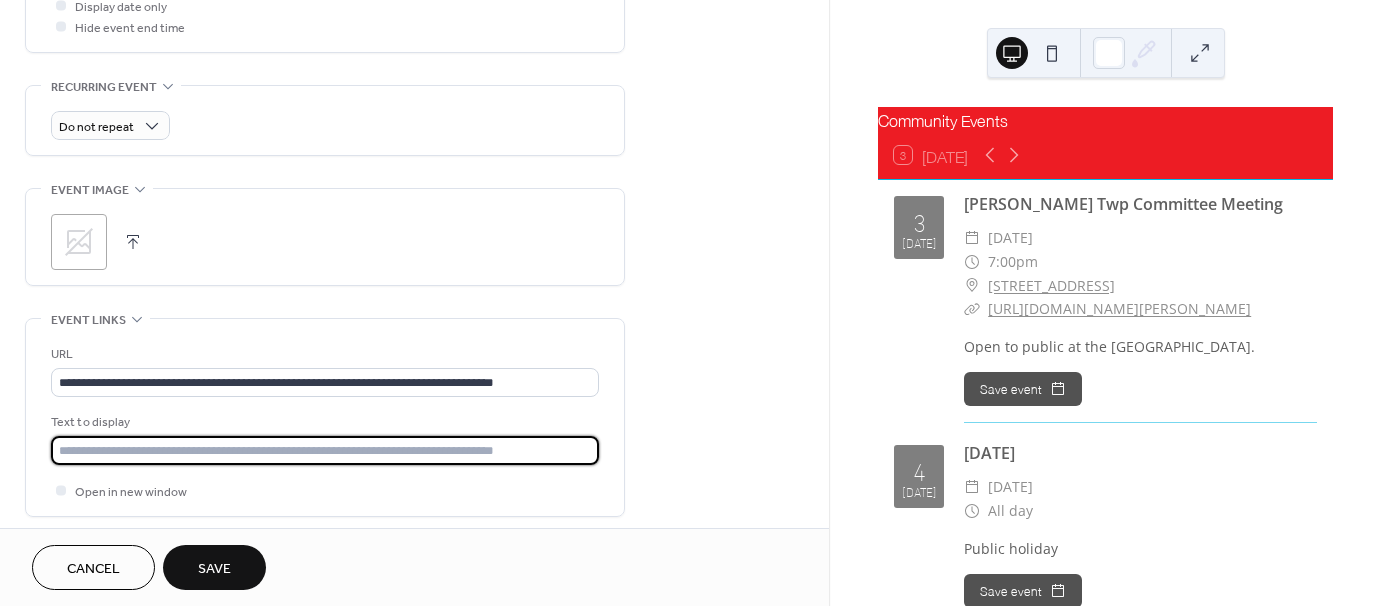 paste on "**********" 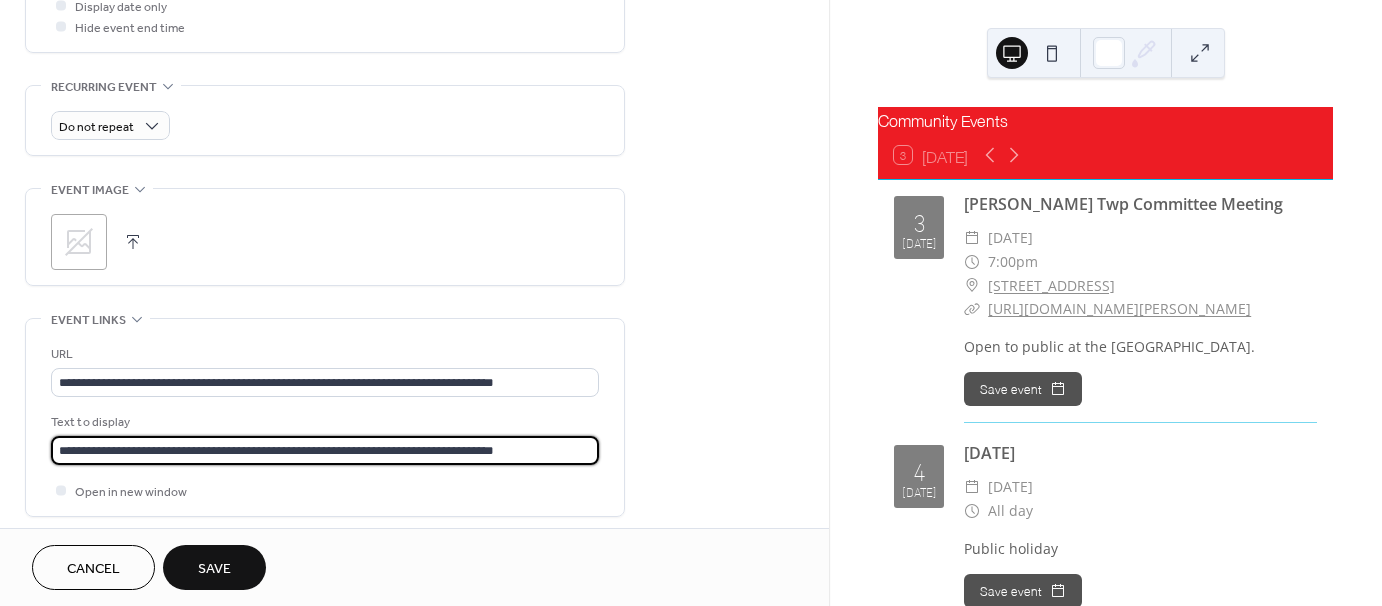 type on "**********" 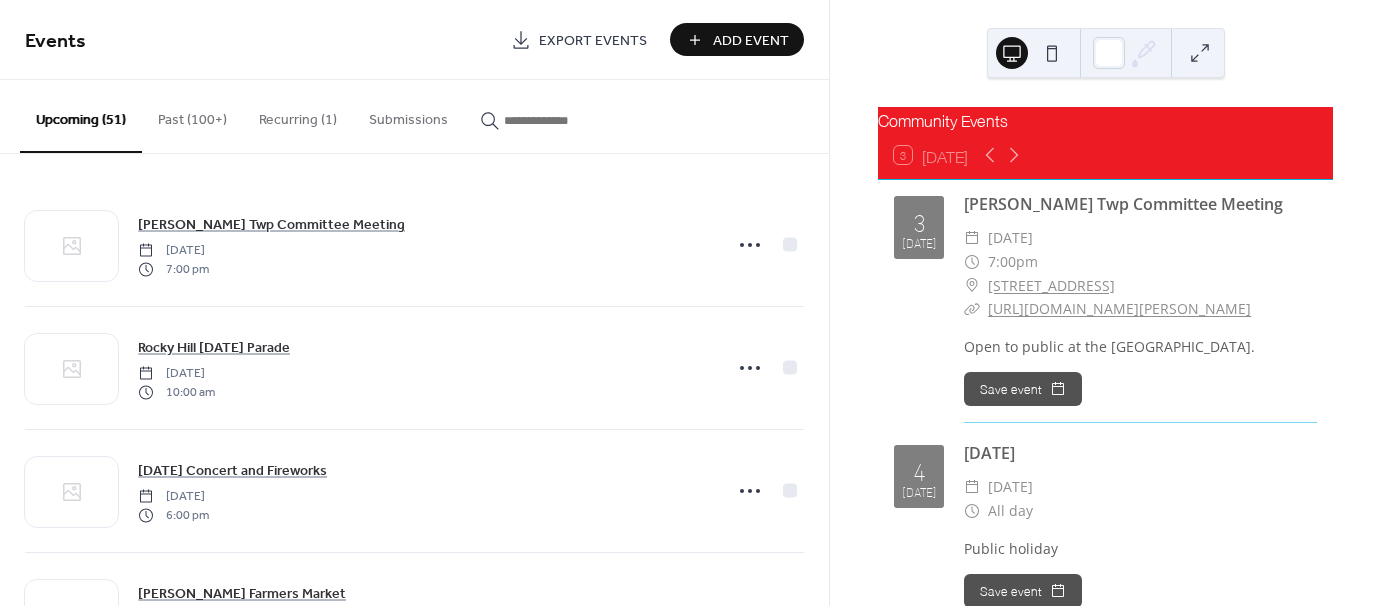 click on "Add Event" at bounding box center [737, 39] 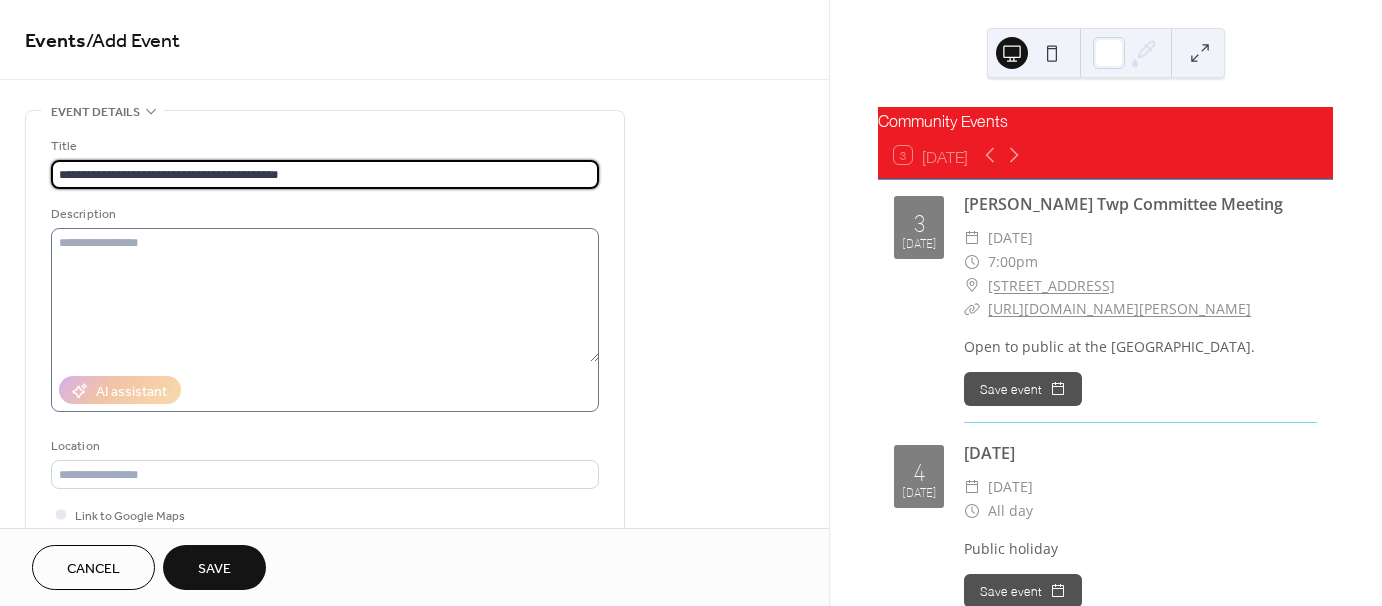 type on "**********" 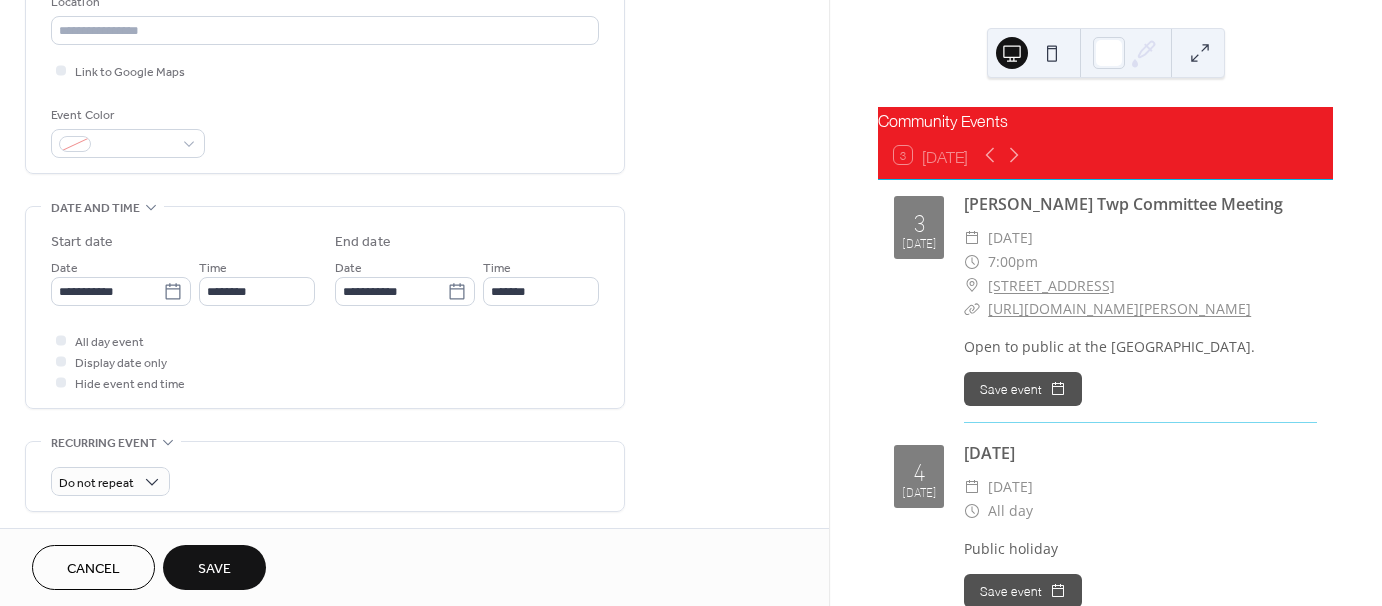 scroll, scrollTop: 700, scrollLeft: 0, axis: vertical 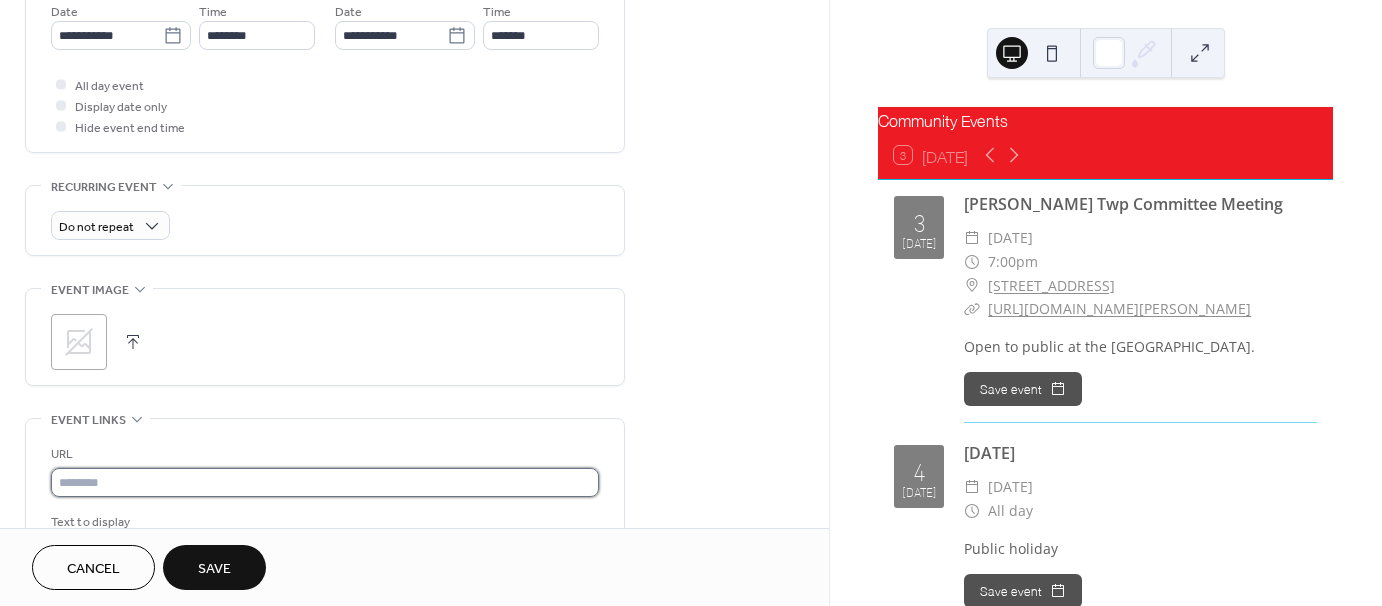 click at bounding box center (325, 482) 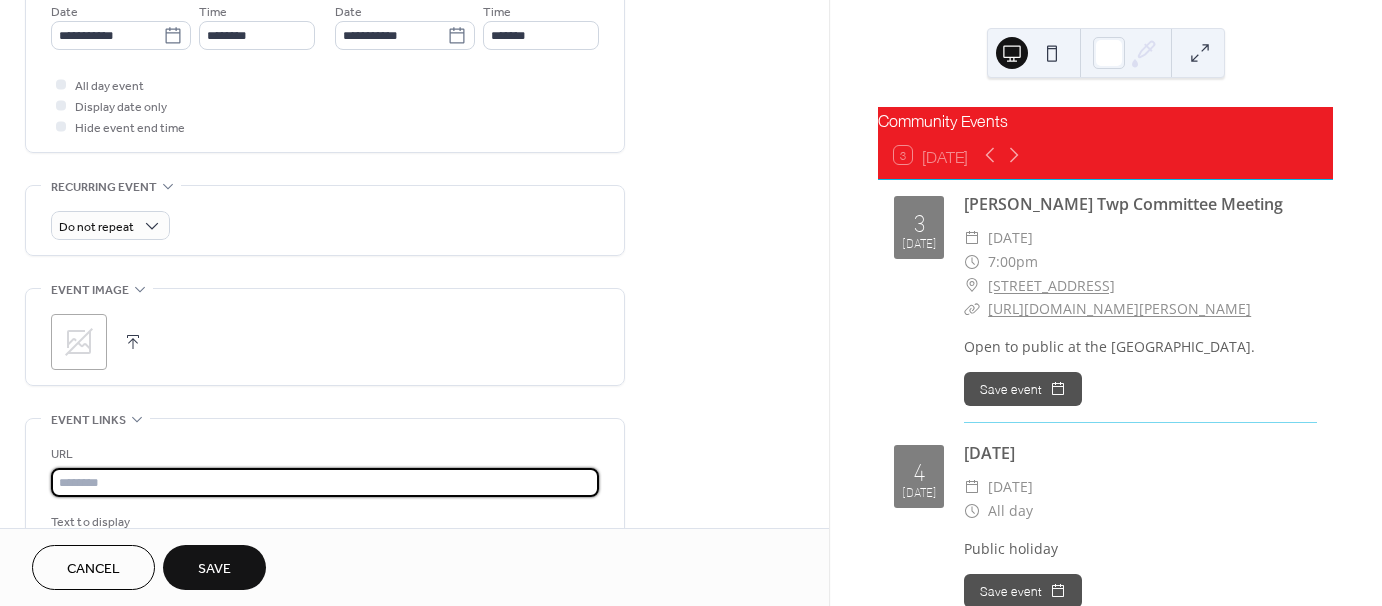 paste on "**********" 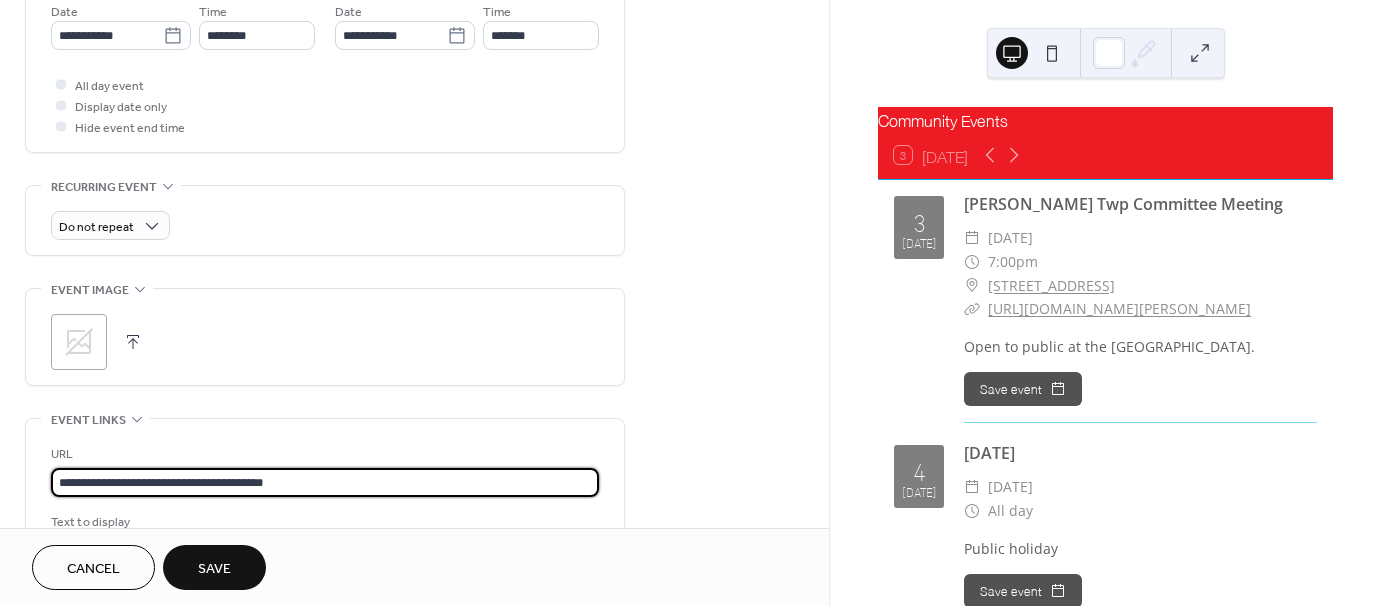 scroll, scrollTop: 1, scrollLeft: 0, axis: vertical 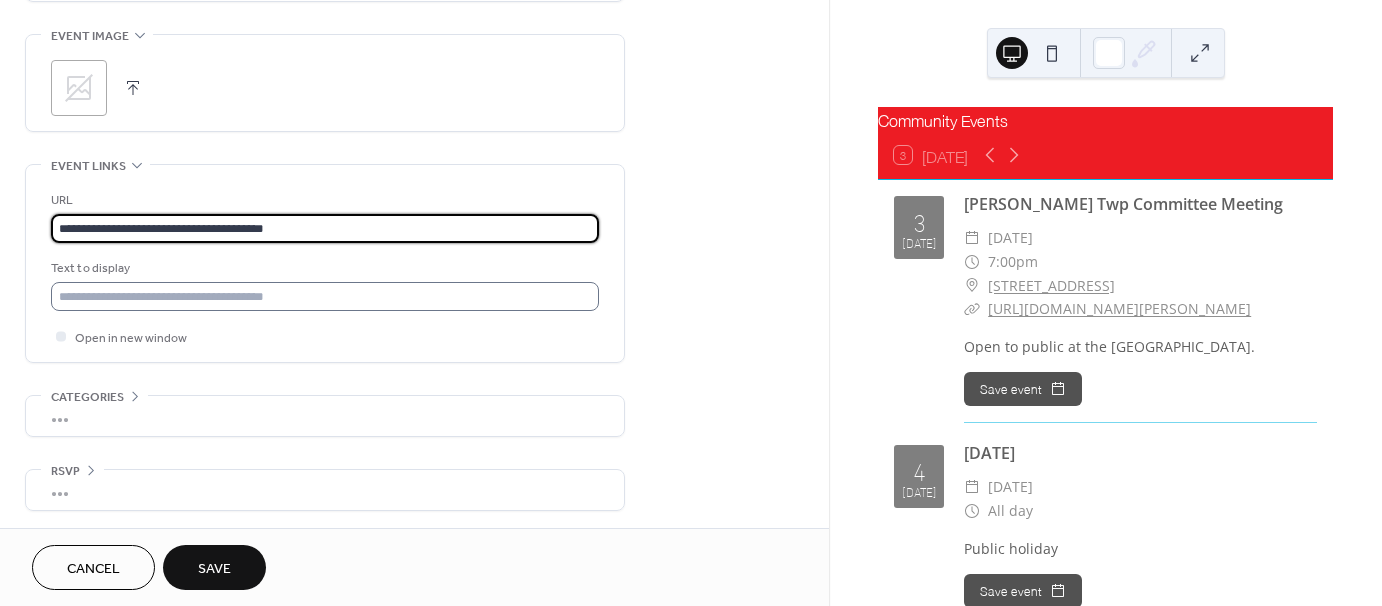 type on "**********" 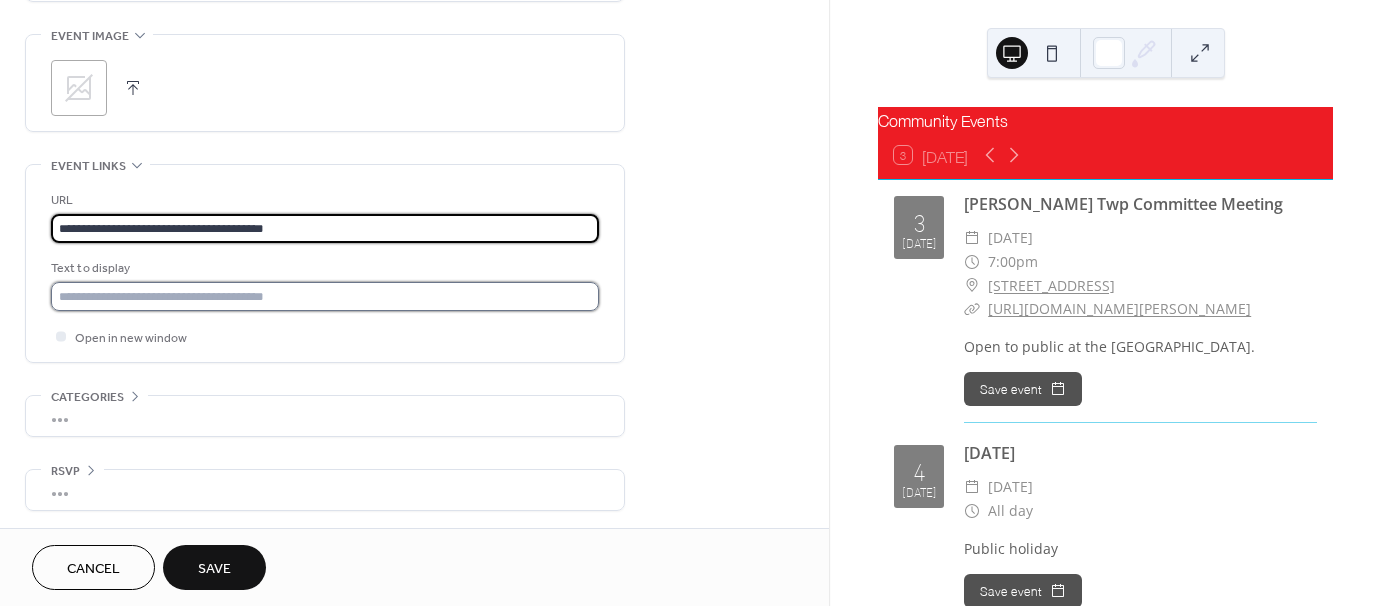 scroll, scrollTop: 0, scrollLeft: 0, axis: both 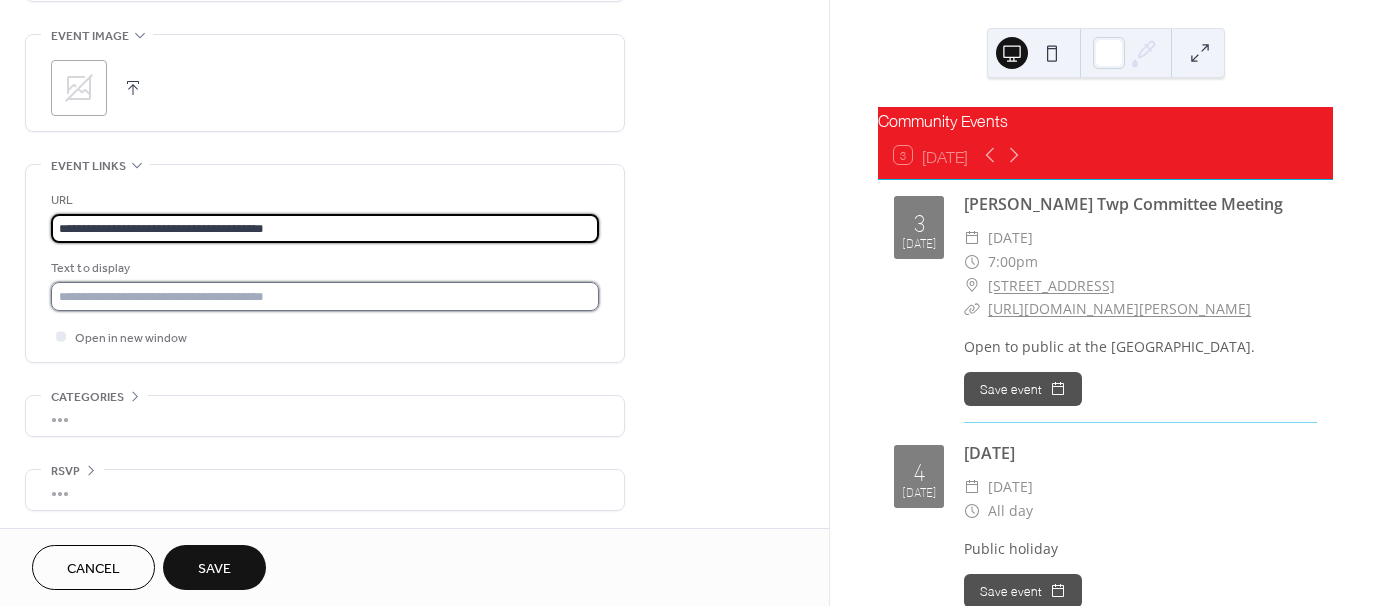 click at bounding box center (325, 296) 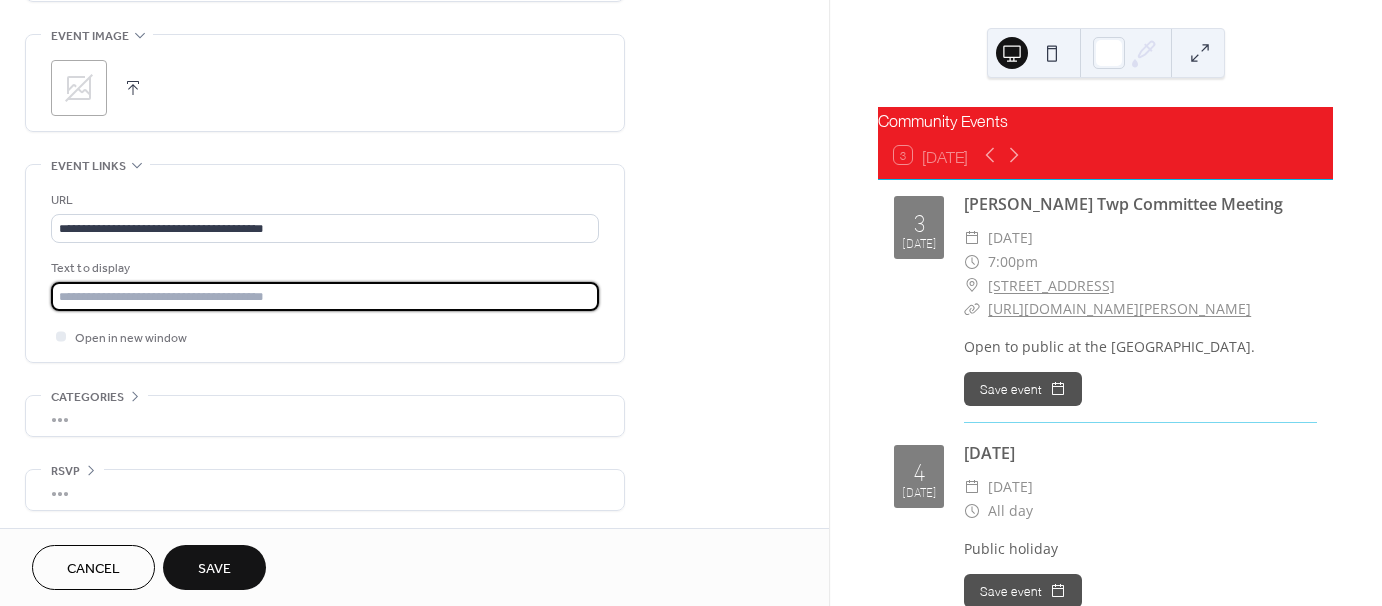 paste on "**********" 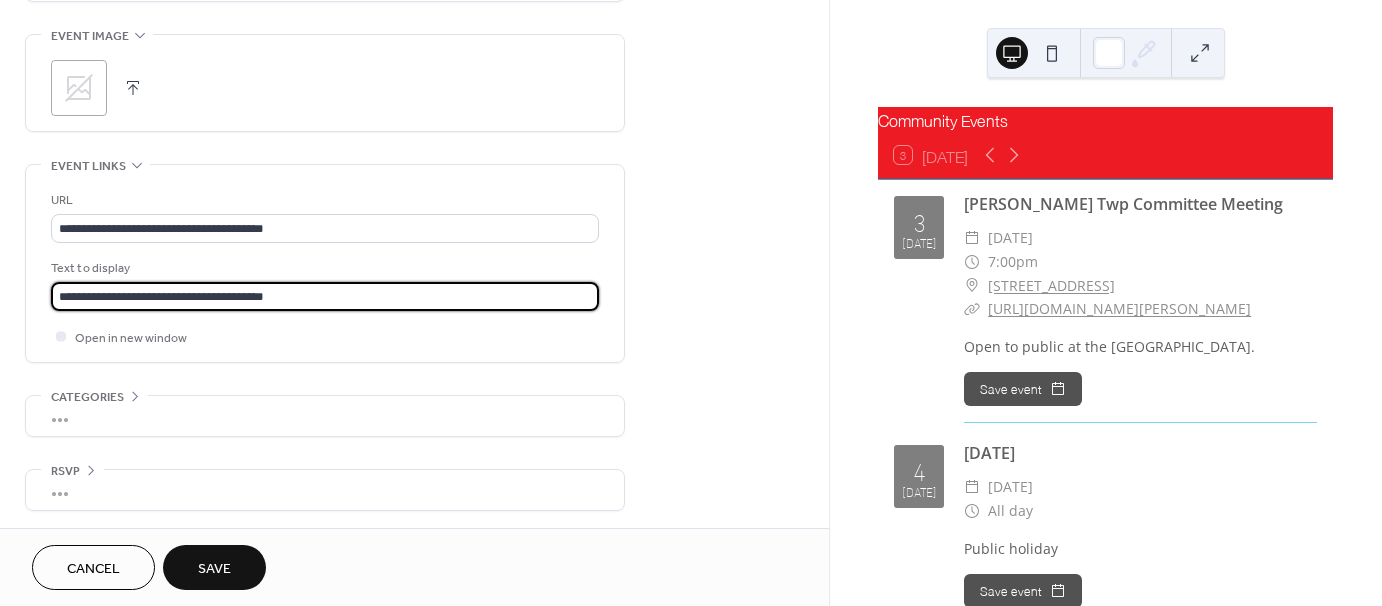 type on "**********" 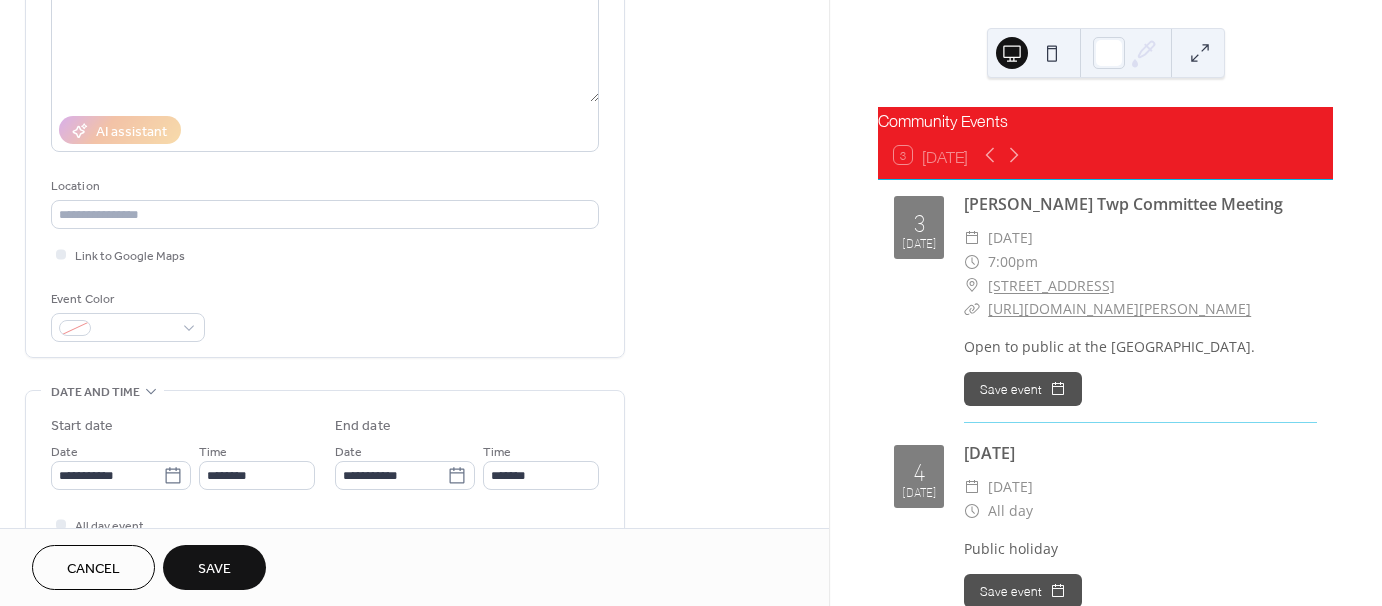 scroll, scrollTop: 154, scrollLeft: 0, axis: vertical 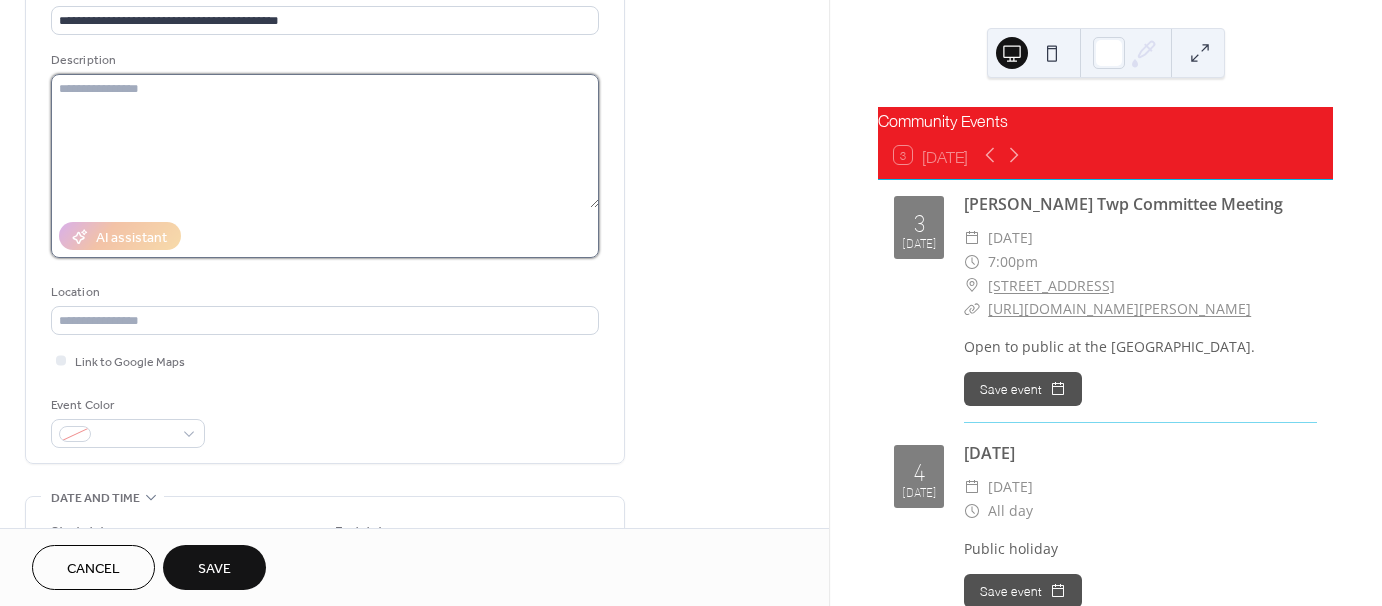 click at bounding box center (325, 141) 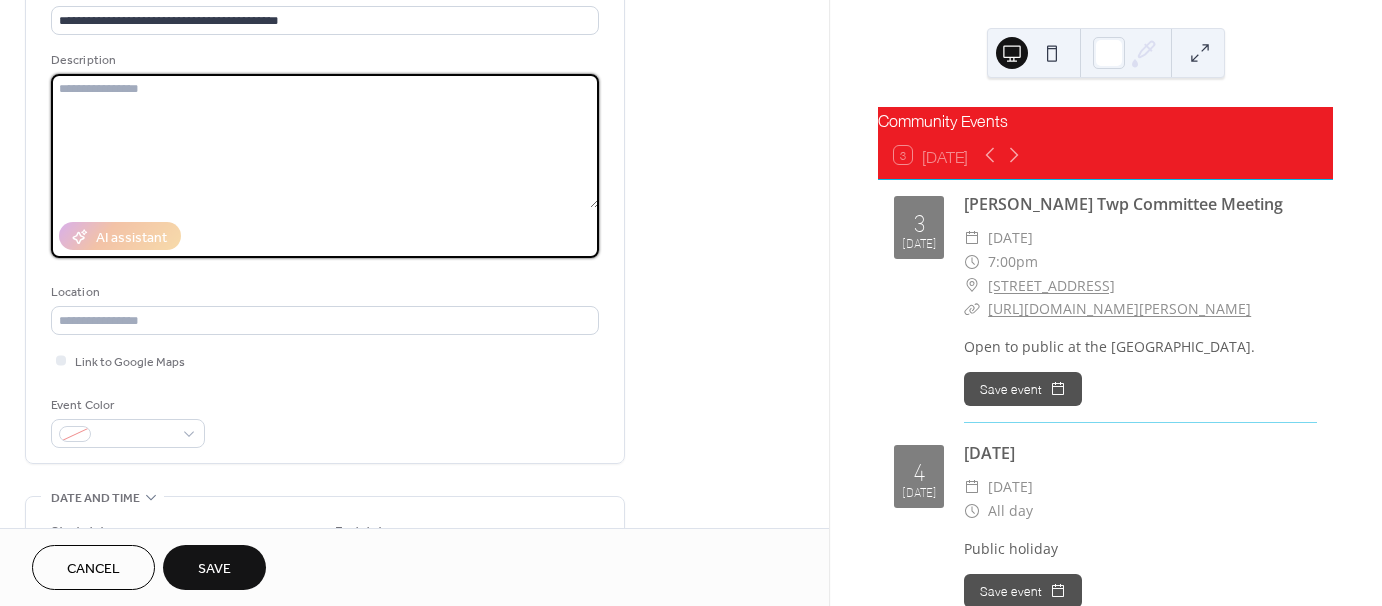 paste on "**********" 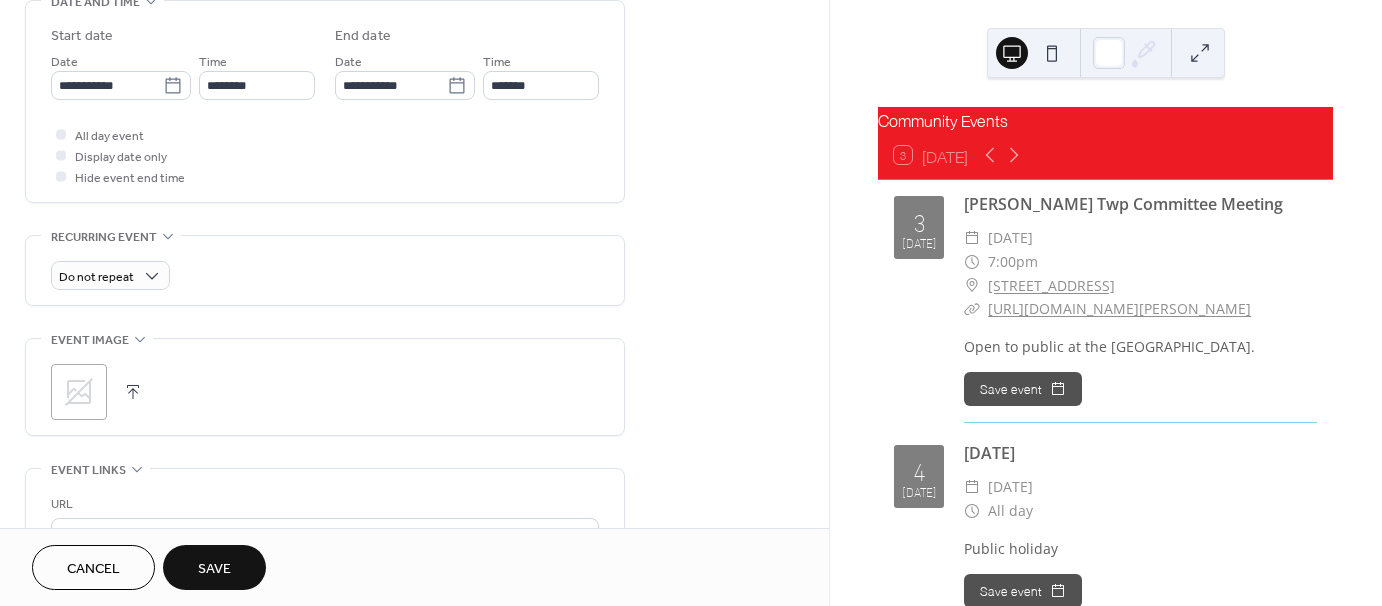 scroll, scrollTop: 654, scrollLeft: 0, axis: vertical 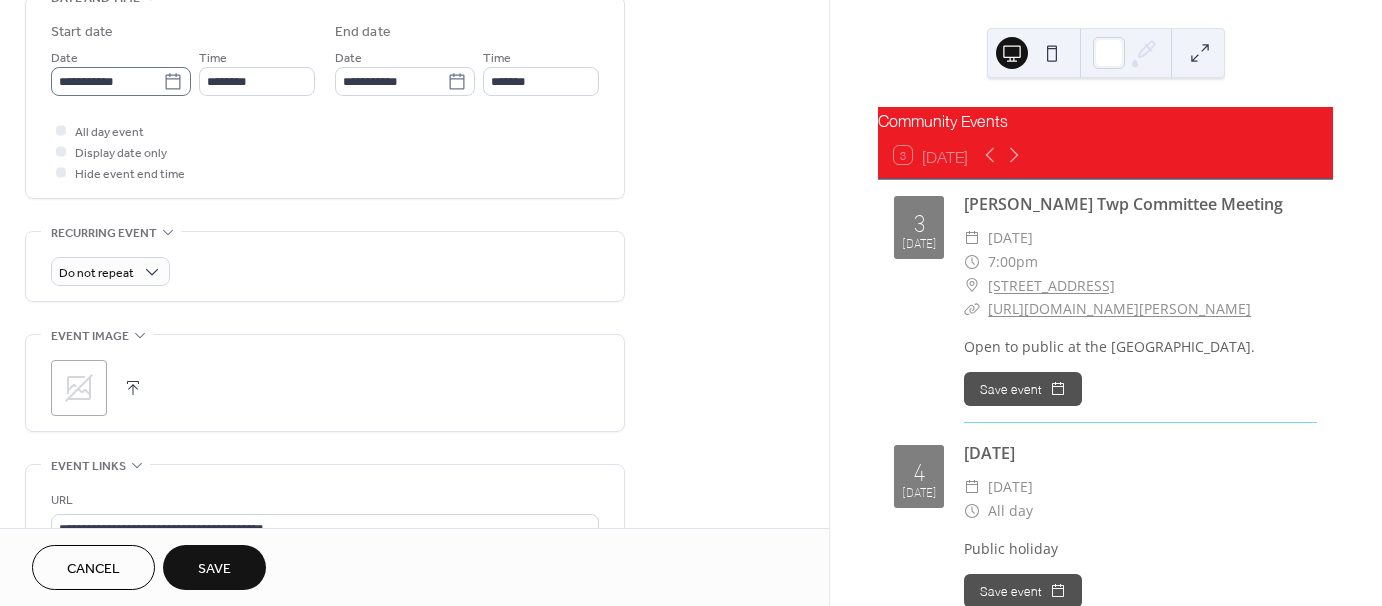 type on "**********" 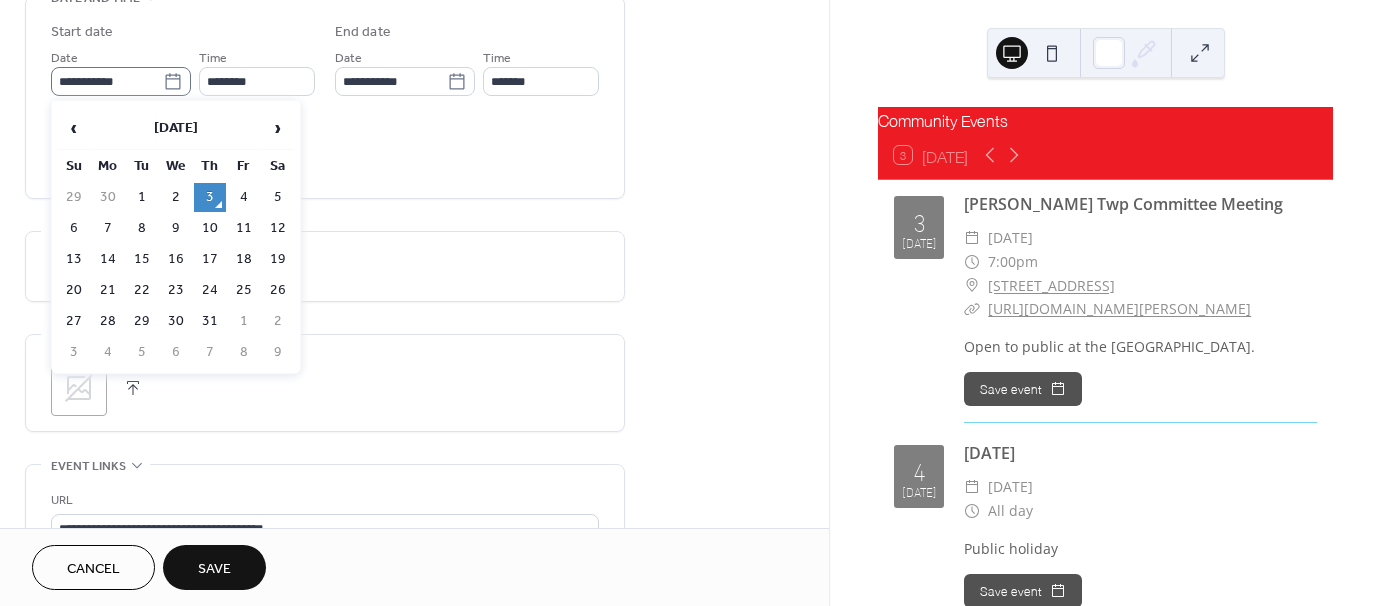 click 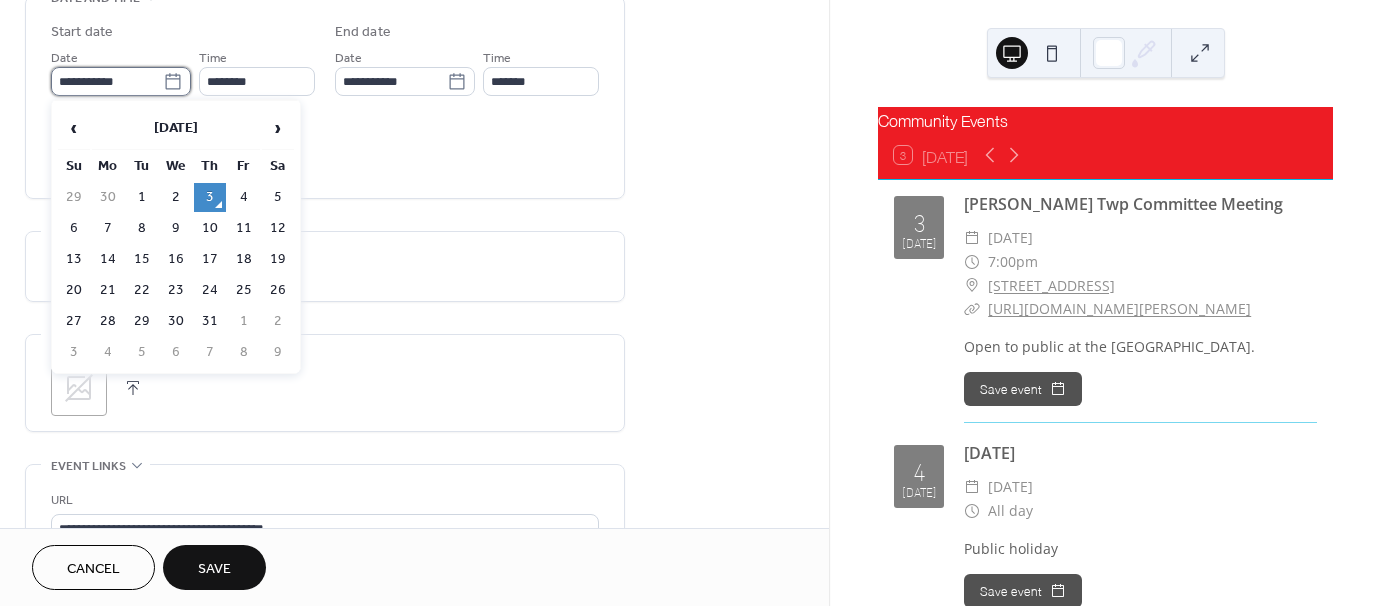 click on "**********" at bounding box center [107, 81] 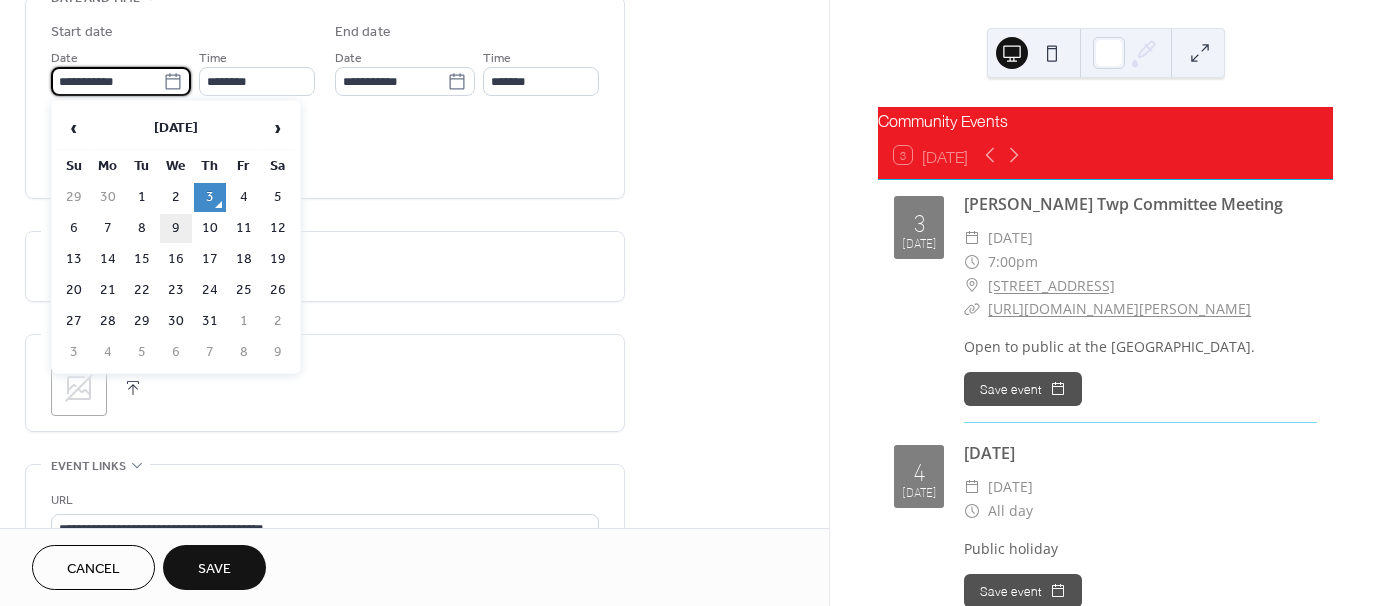 click on "9" at bounding box center (176, 228) 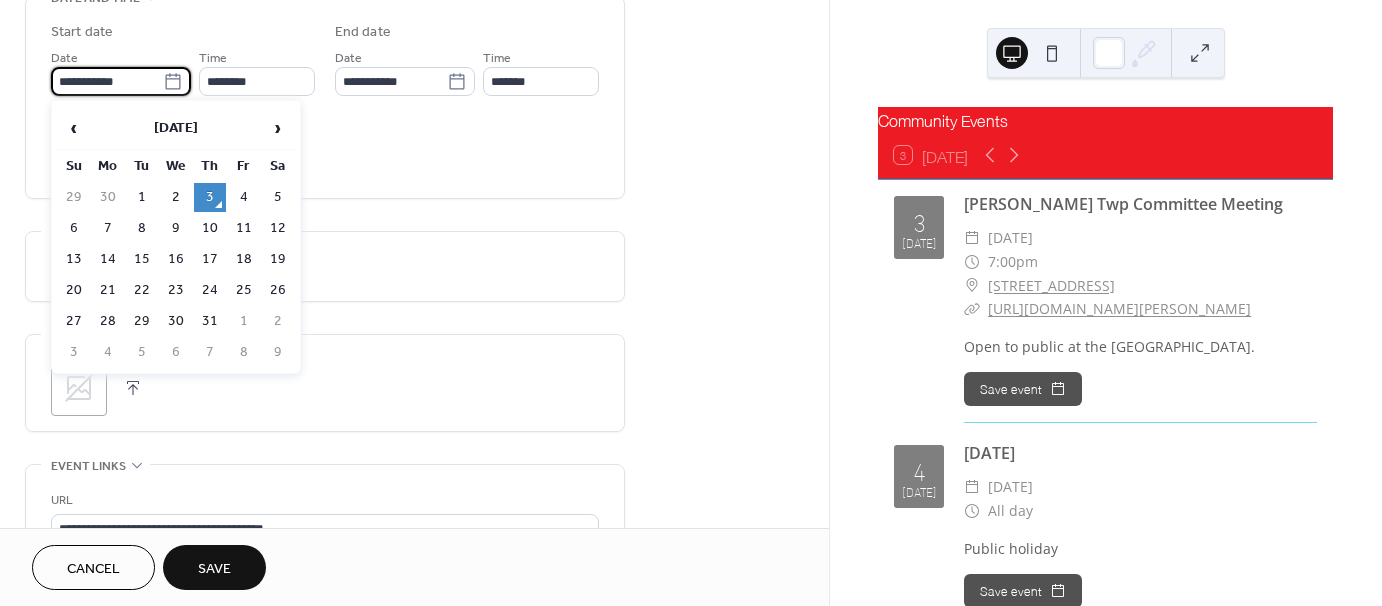 type on "**********" 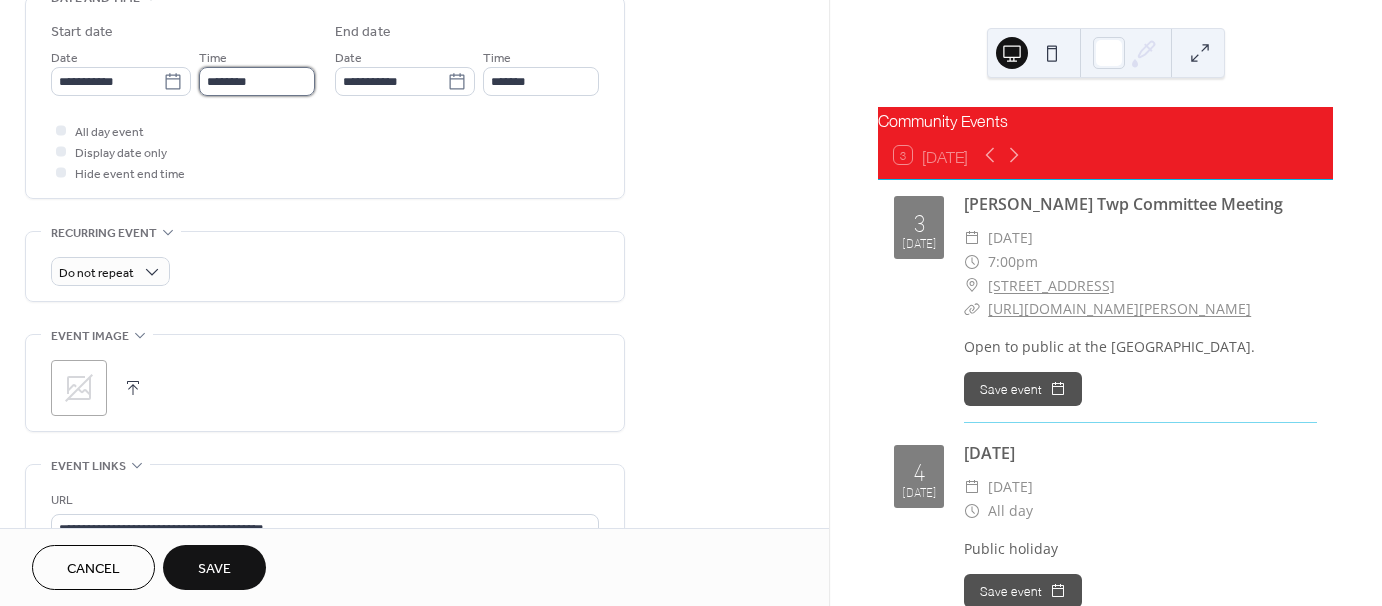 click on "********" at bounding box center (257, 81) 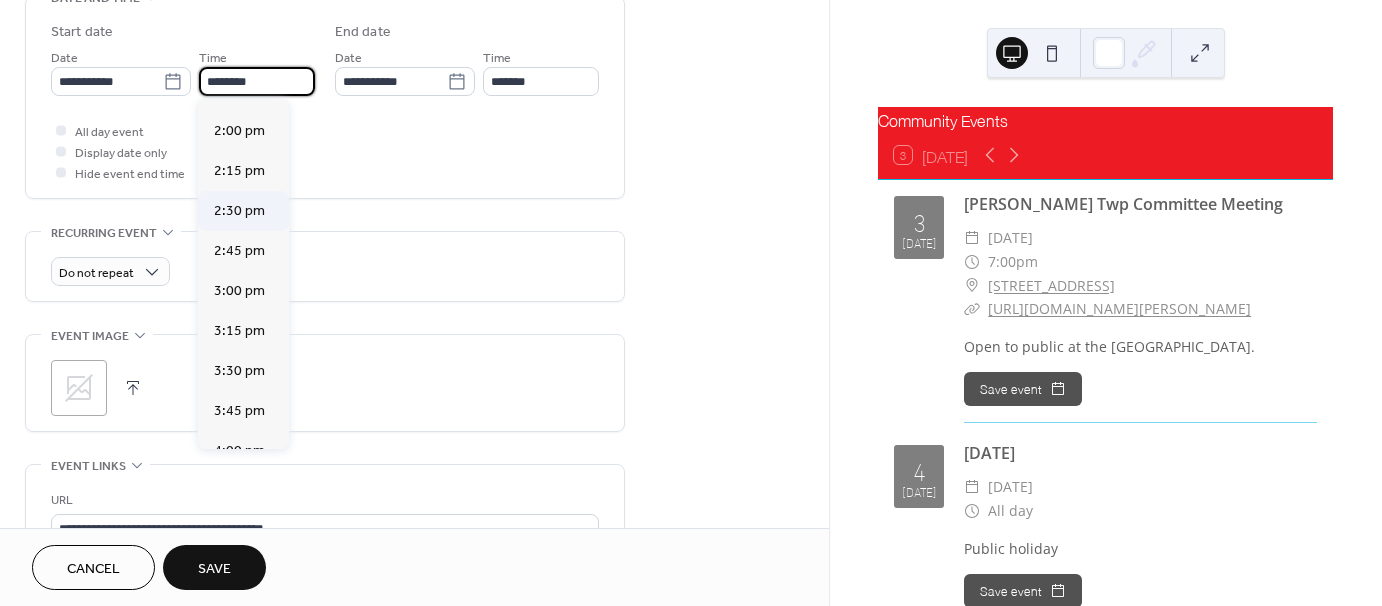 scroll, scrollTop: 2229, scrollLeft: 0, axis: vertical 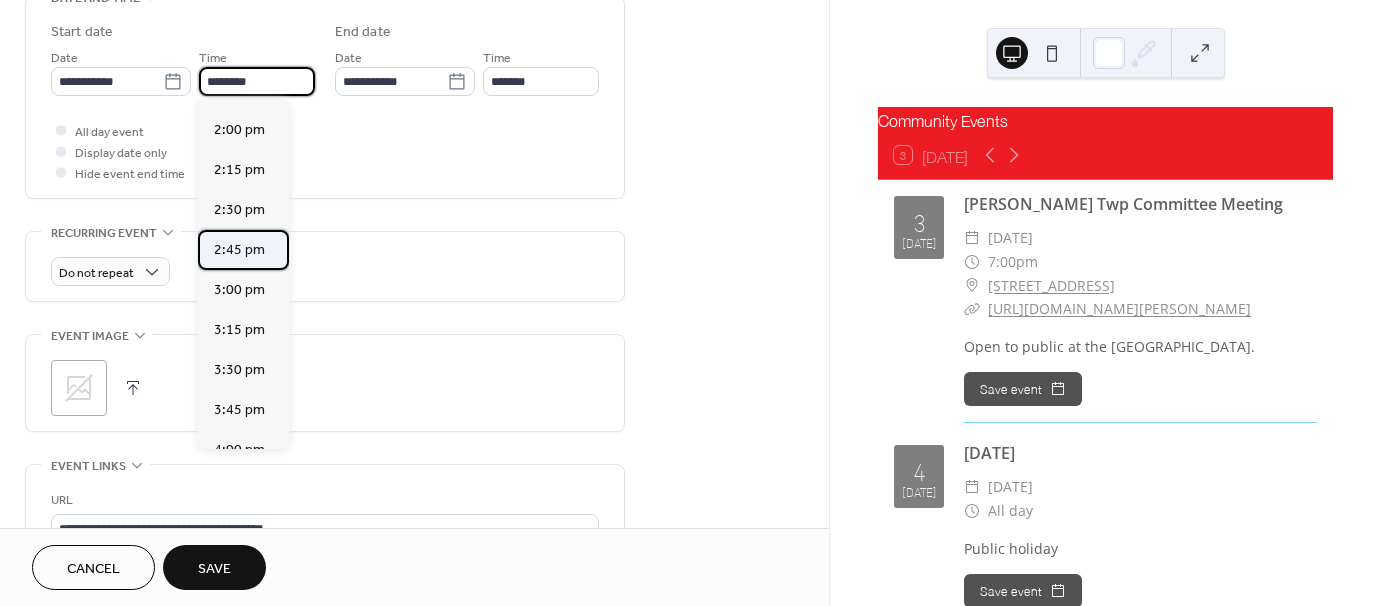 click on "2:45 pm" at bounding box center (239, 250) 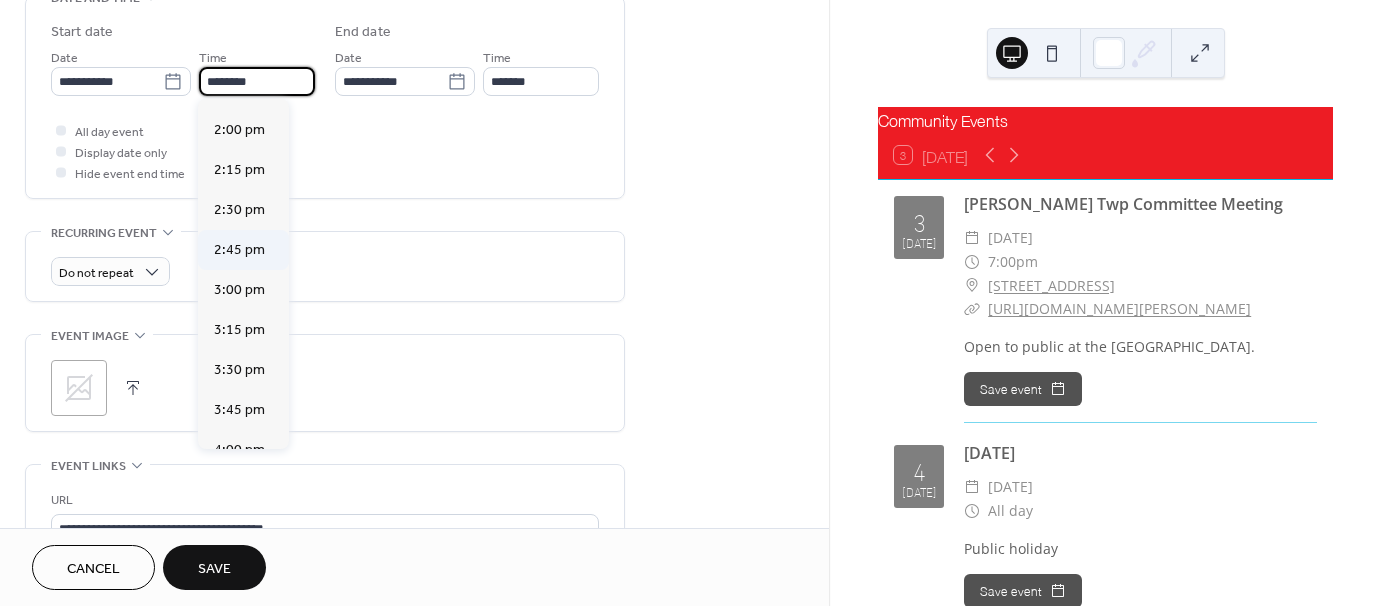 type on "*******" 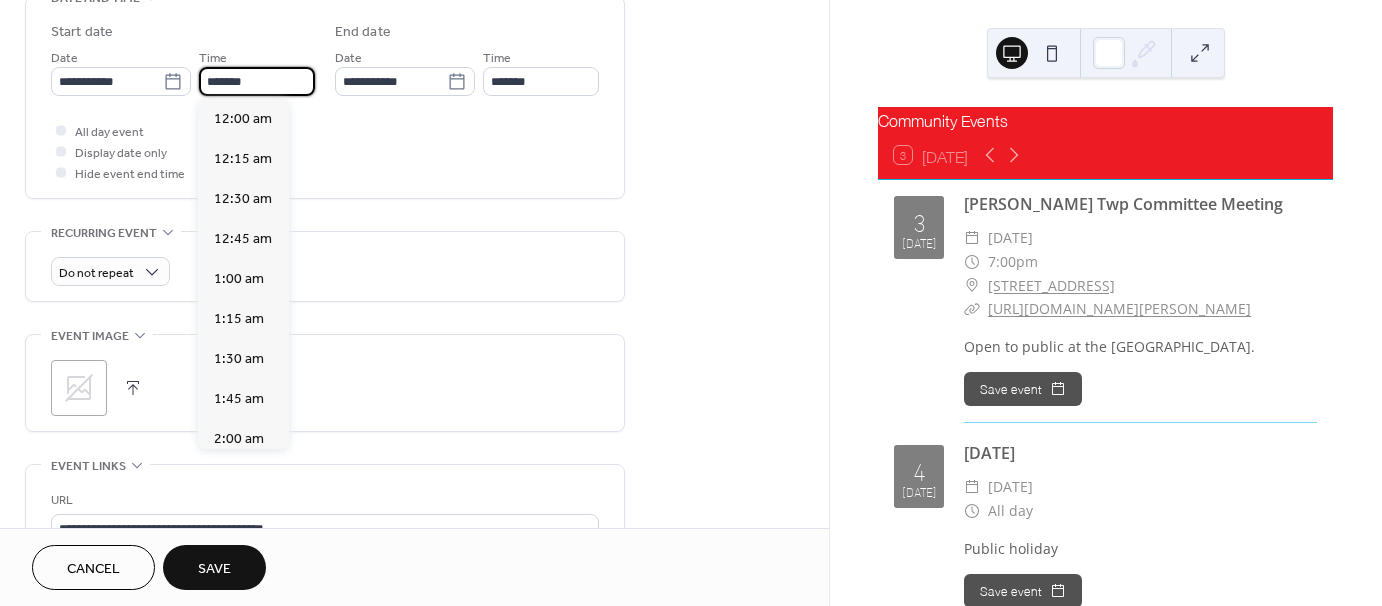 click on "*******" at bounding box center [257, 81] 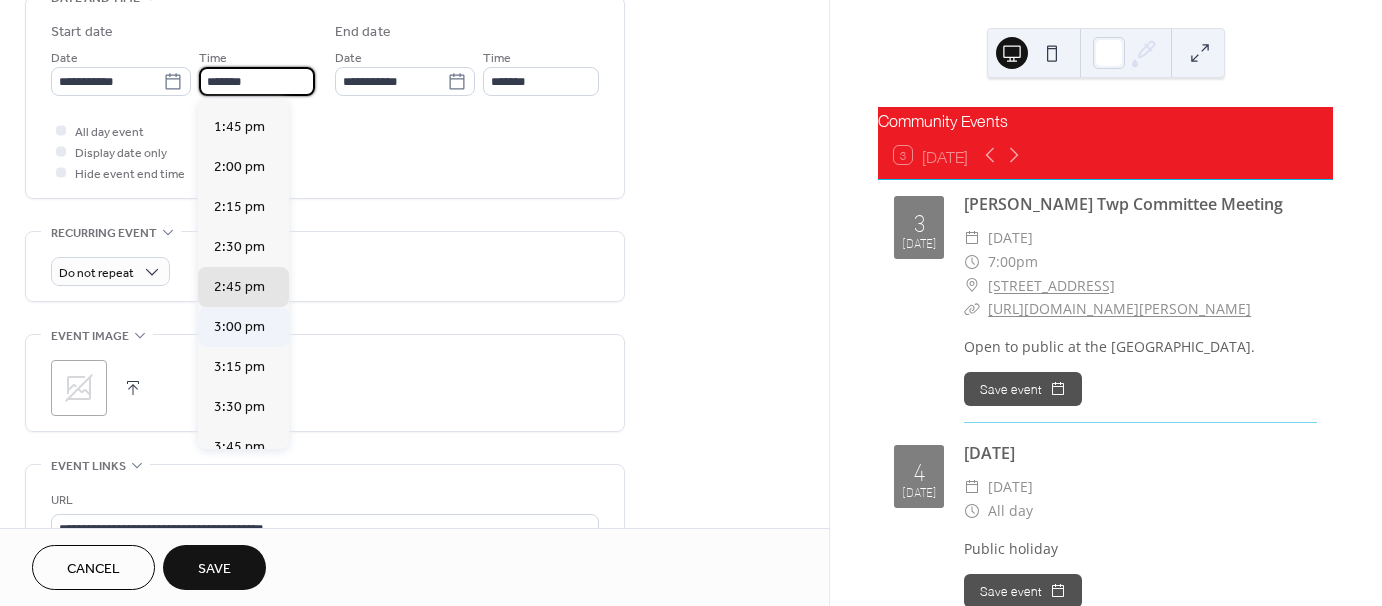 scroll, scrollTop: 2171, scrollLeft: 0, axis: vertical 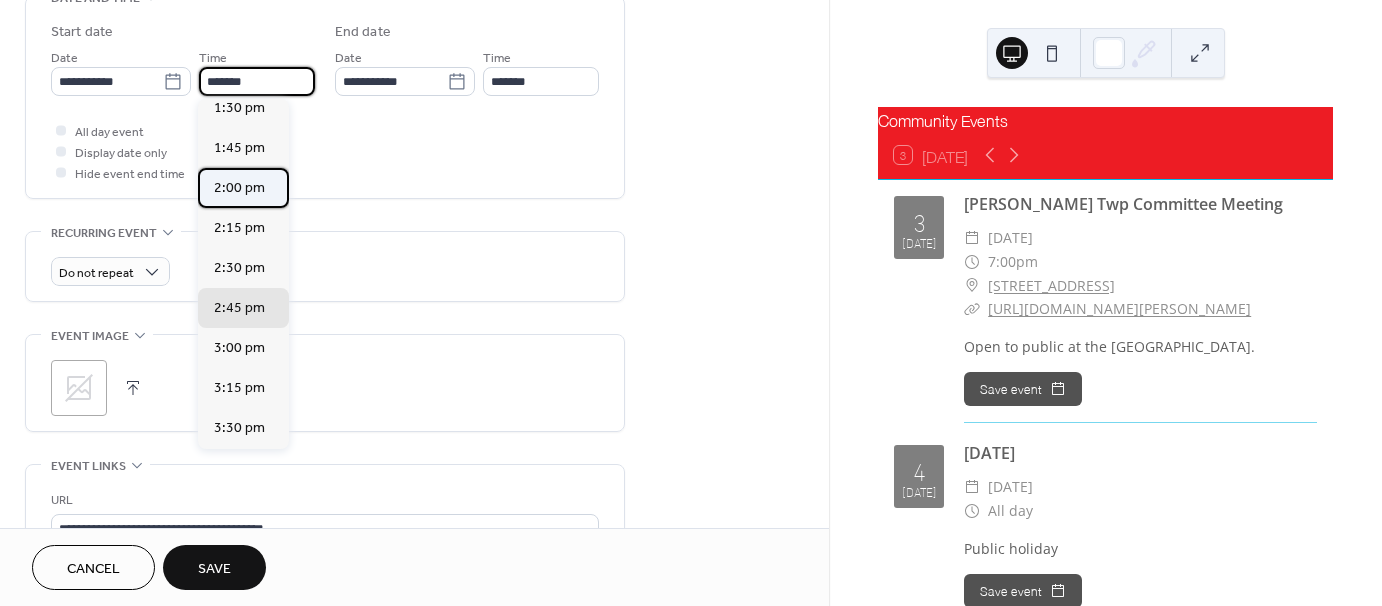 click on "2:00 pm" at bounding box center (239, 188) 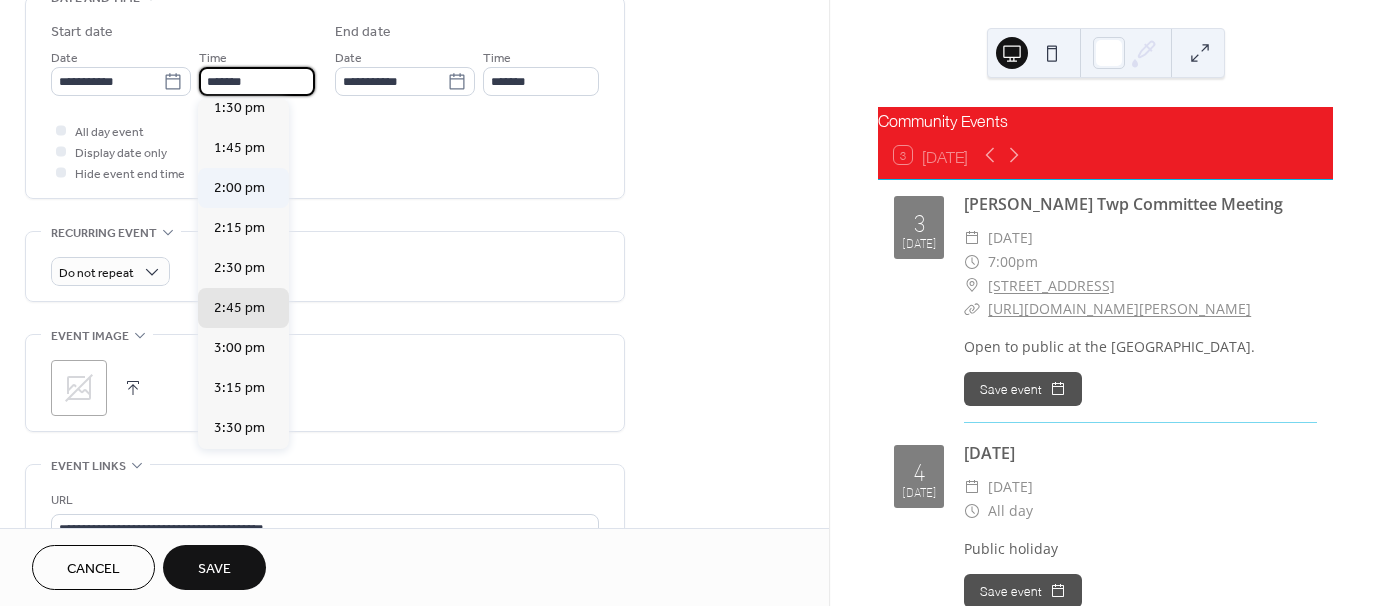 type on "*******" 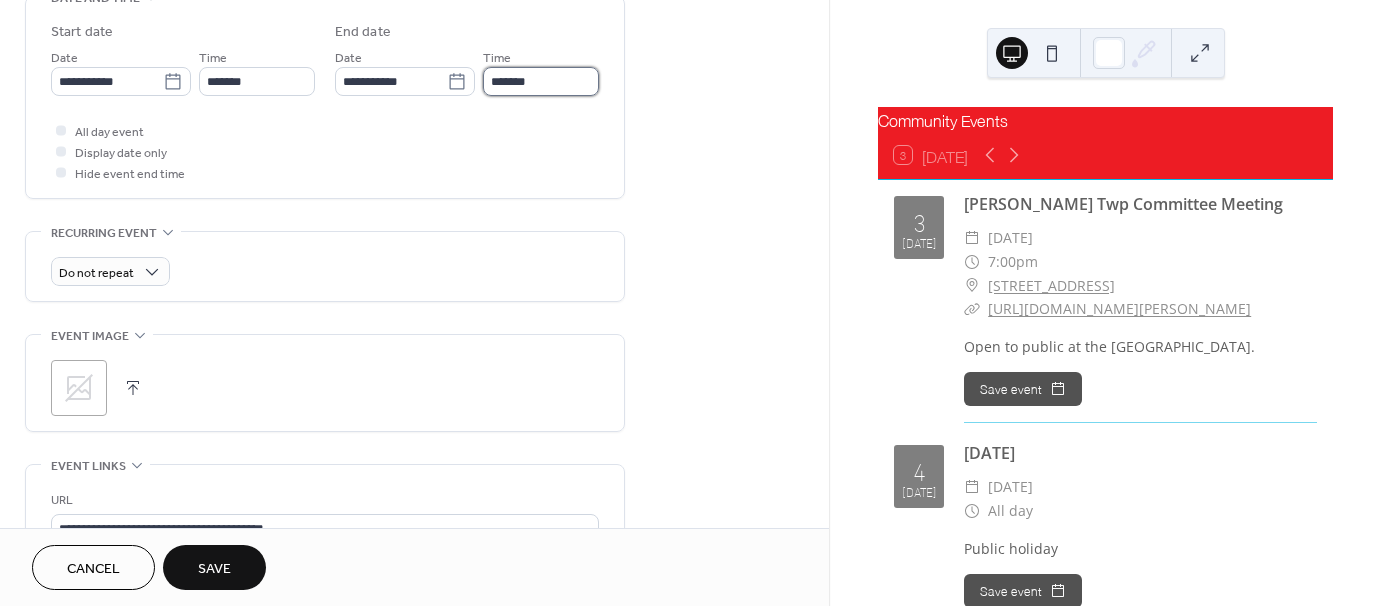 click on "*******" at bounding box center [541, 81] 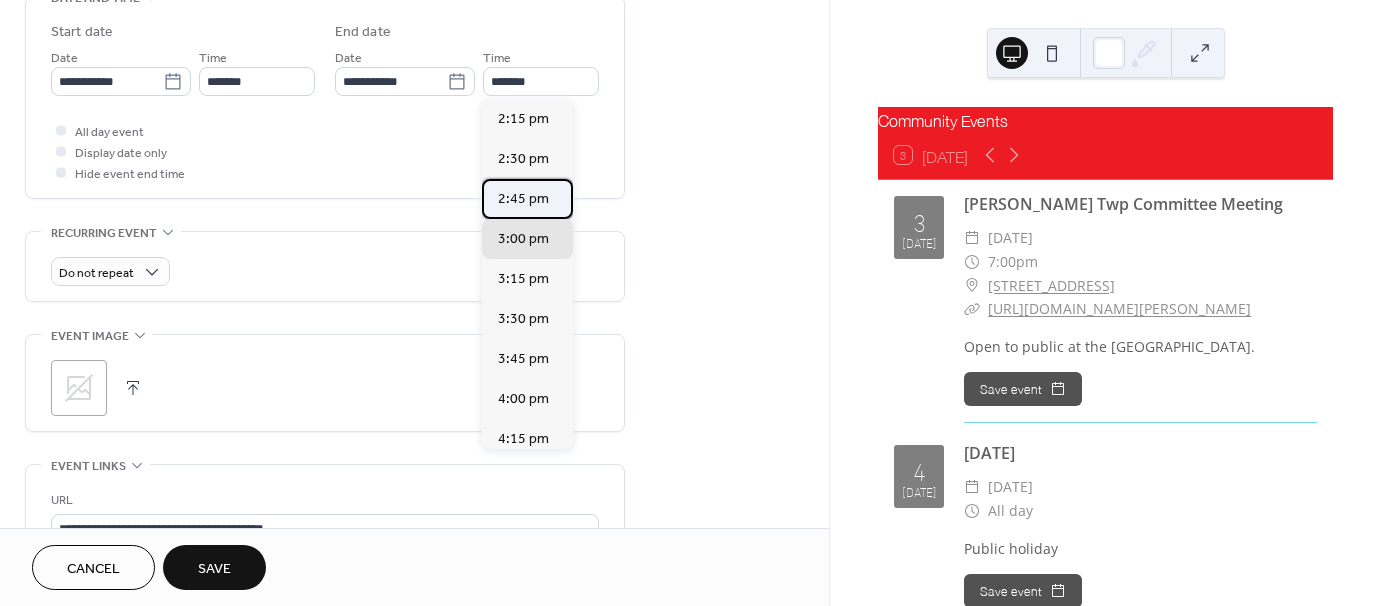 click on "2:45 pm" at bounding box center (523, 199) 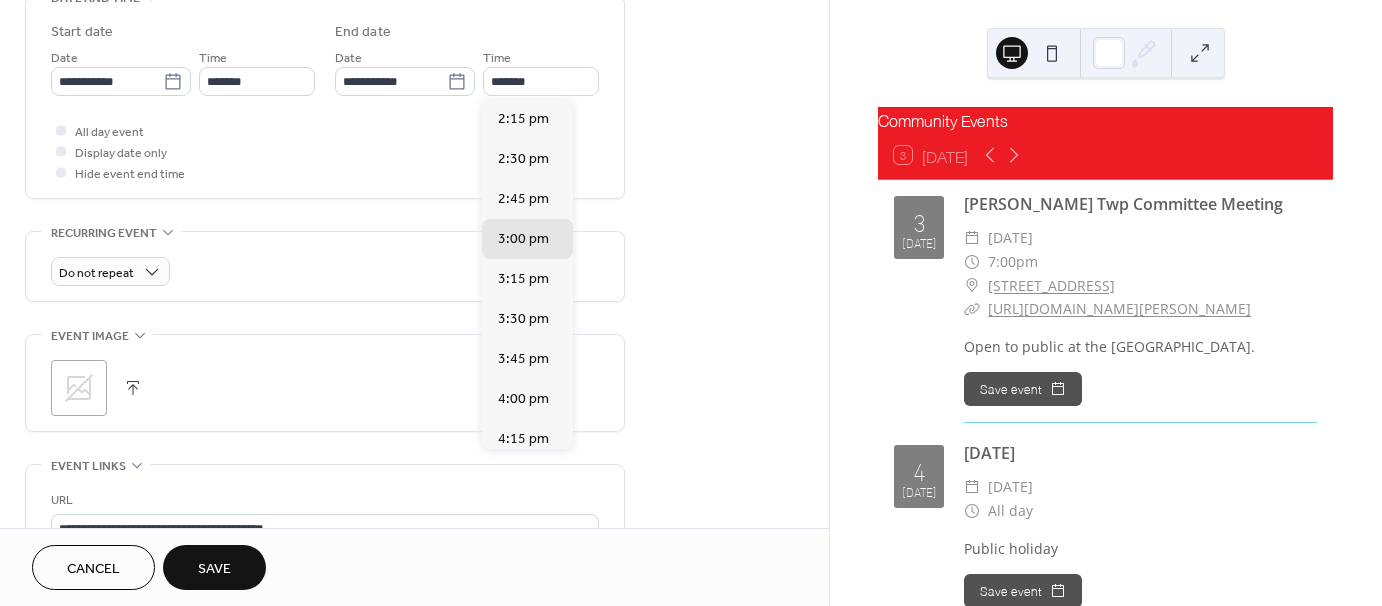 type on "*******" 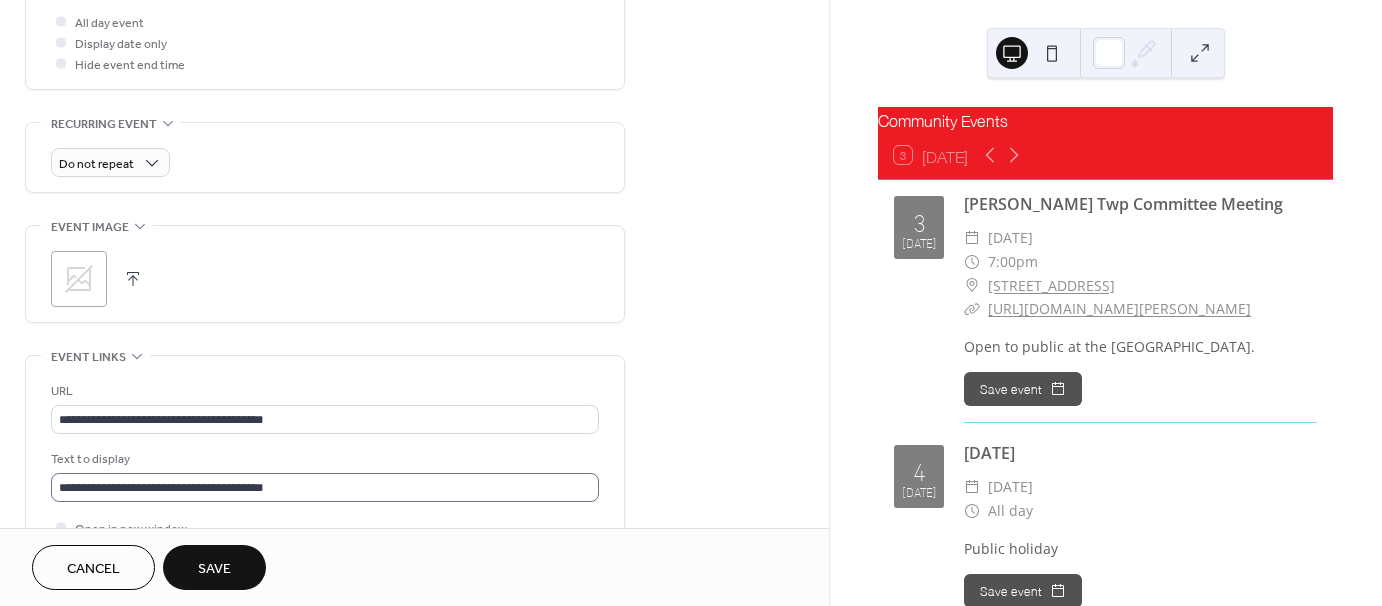 scroll, scrollTop: 954, scrollLeft: 0, axis: vertical 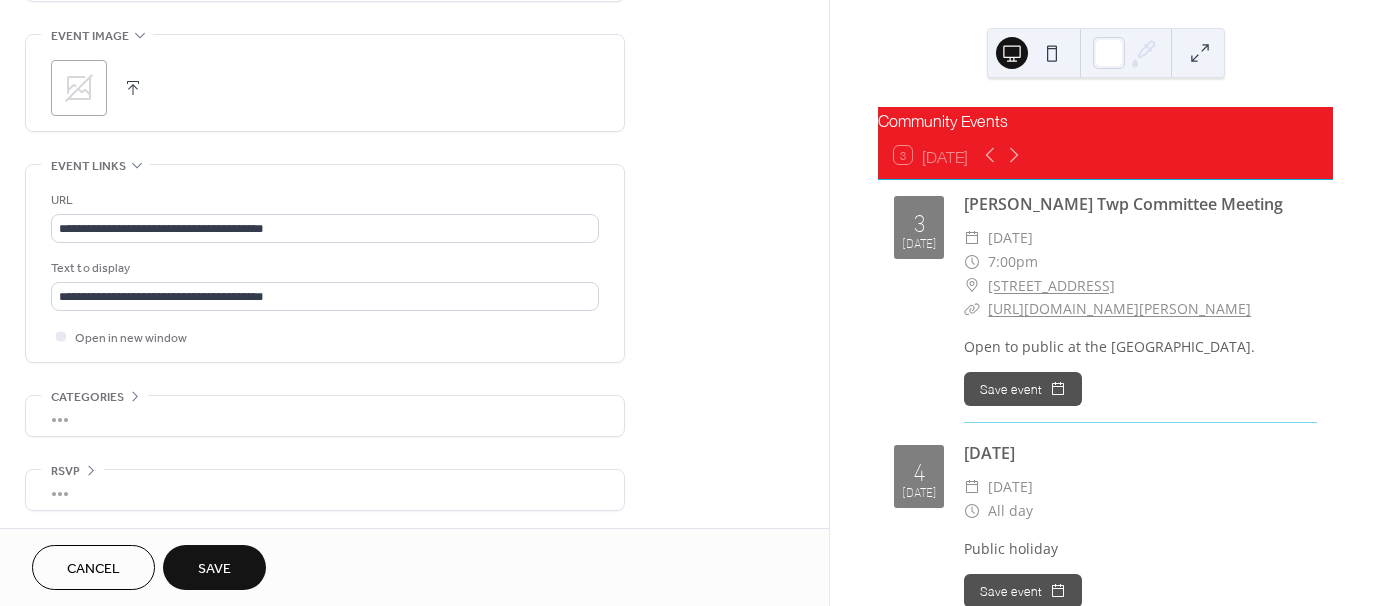 click on "Save" at bounding box center (214, 569) 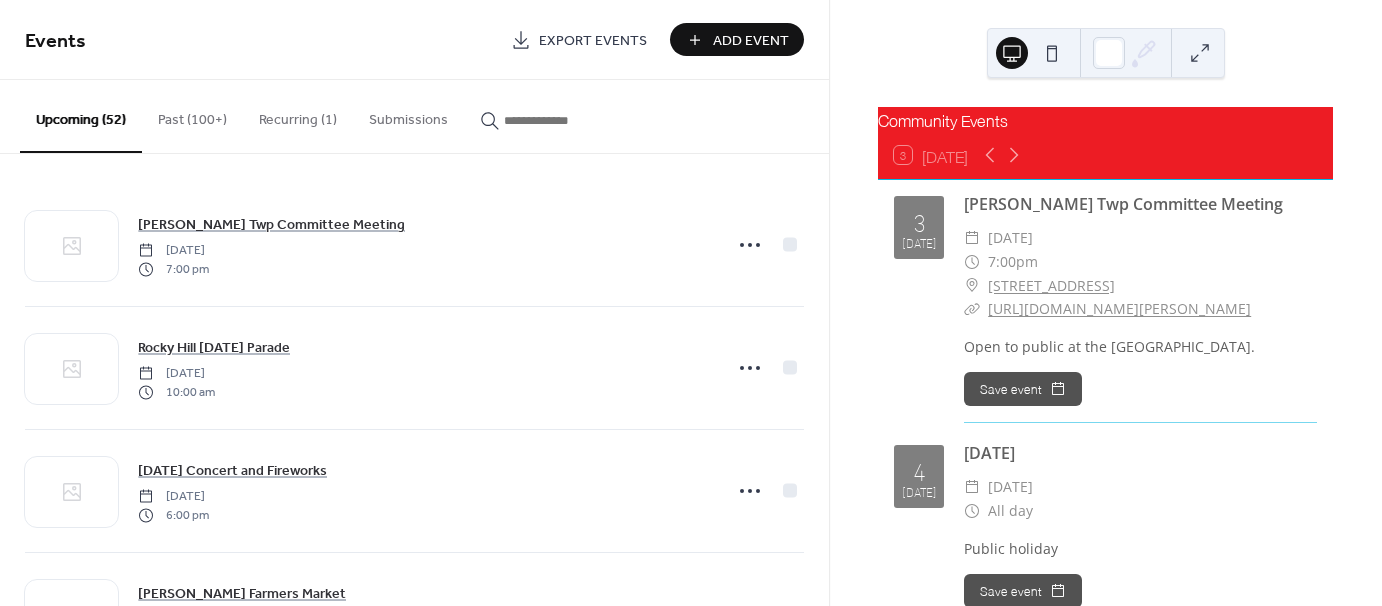 click on "Add Event" at bounding box center (751, 41) 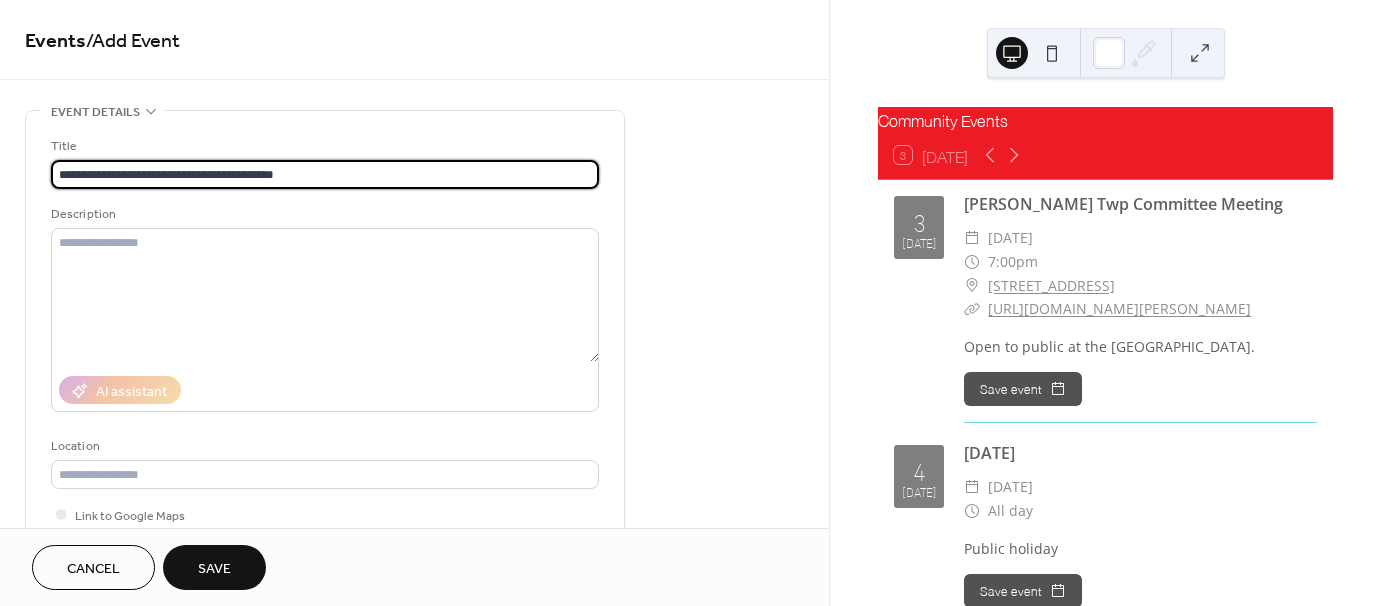 type on "**********" 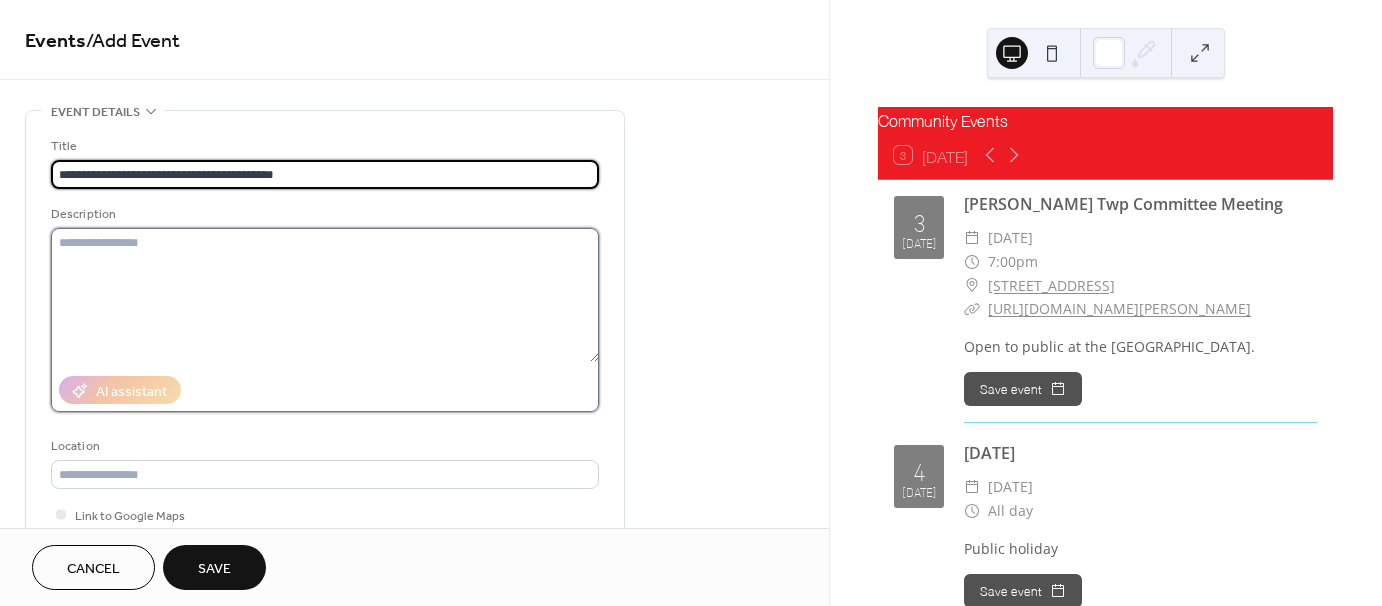 click at bounding box center (325, 295) 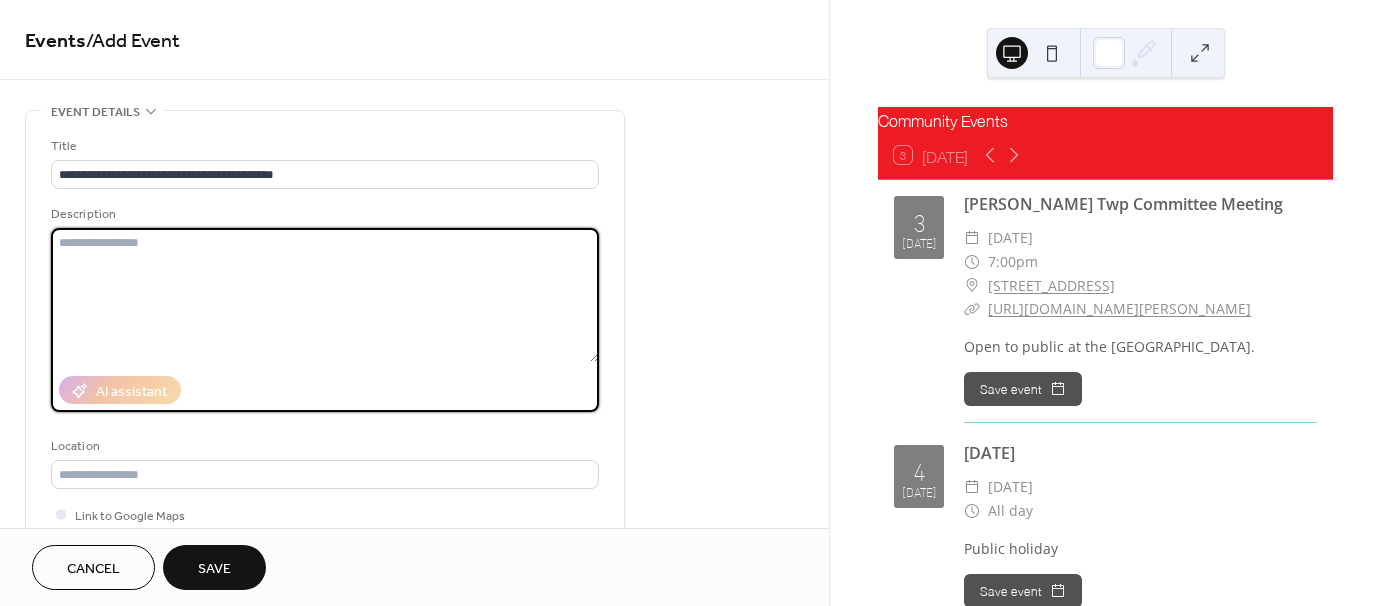 paste on "**********" 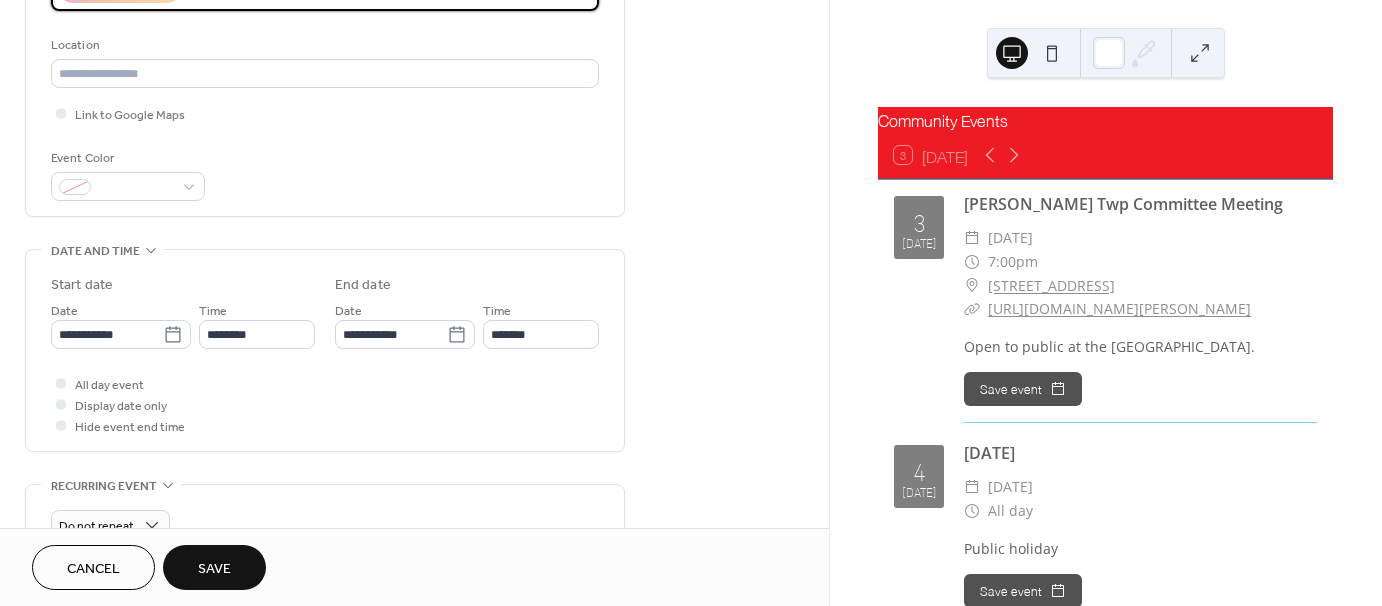 scroll, scrollTop: 500, scrollLeft: 0, axis: vertical 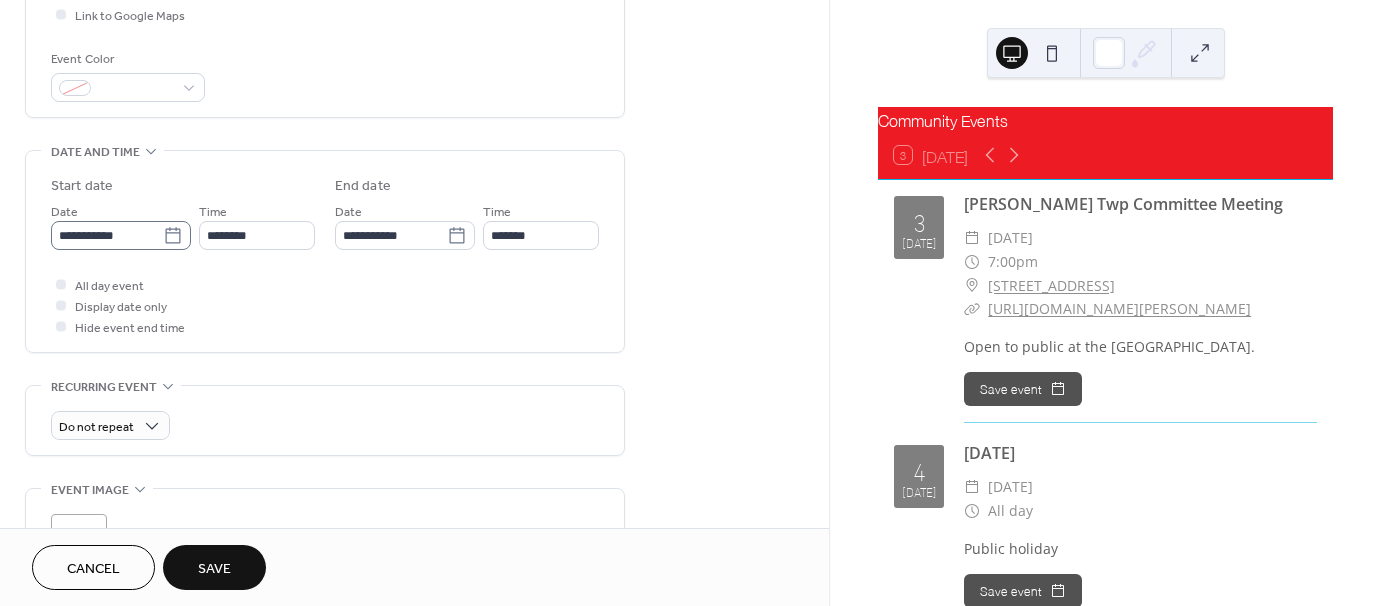 type on "**********" 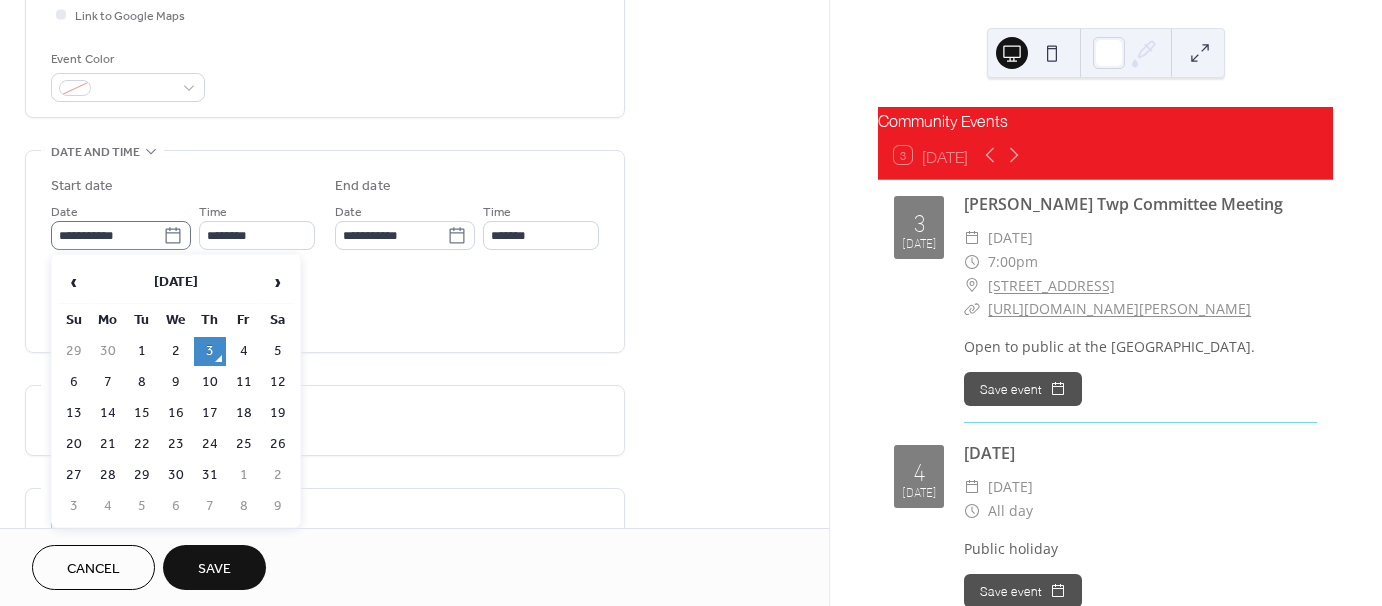 click 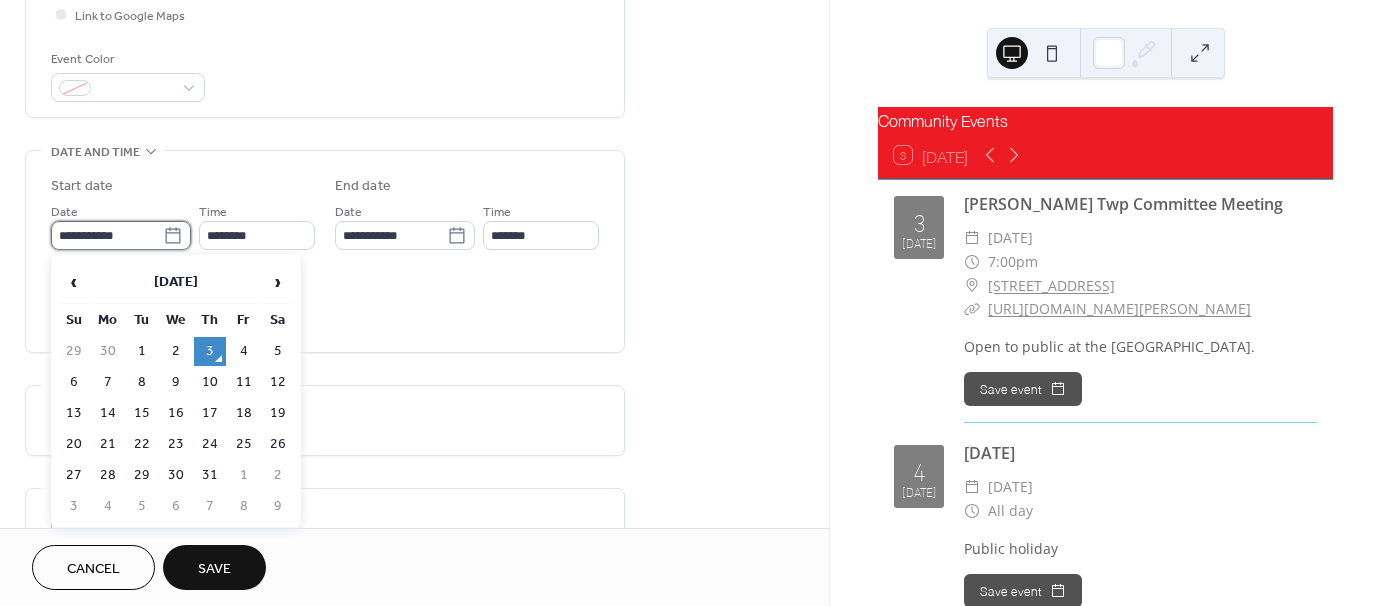 click on "**********" at bounding box center (107, 235) 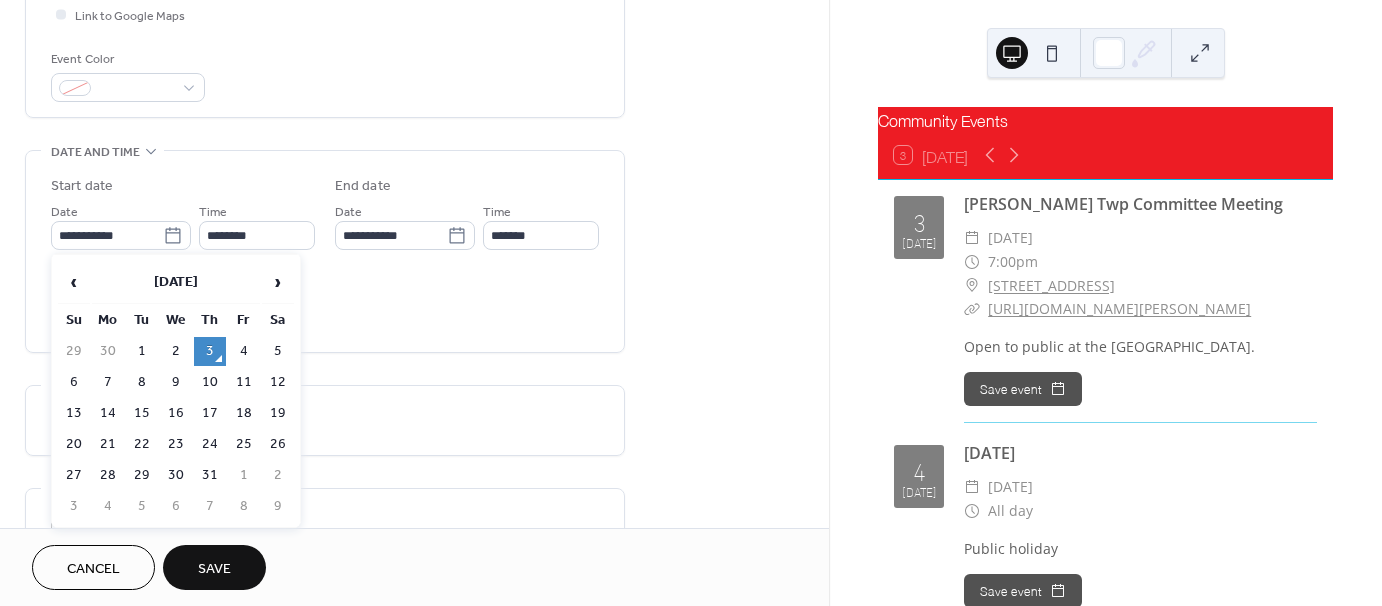 click on "15" at bounding box center (142, 413) 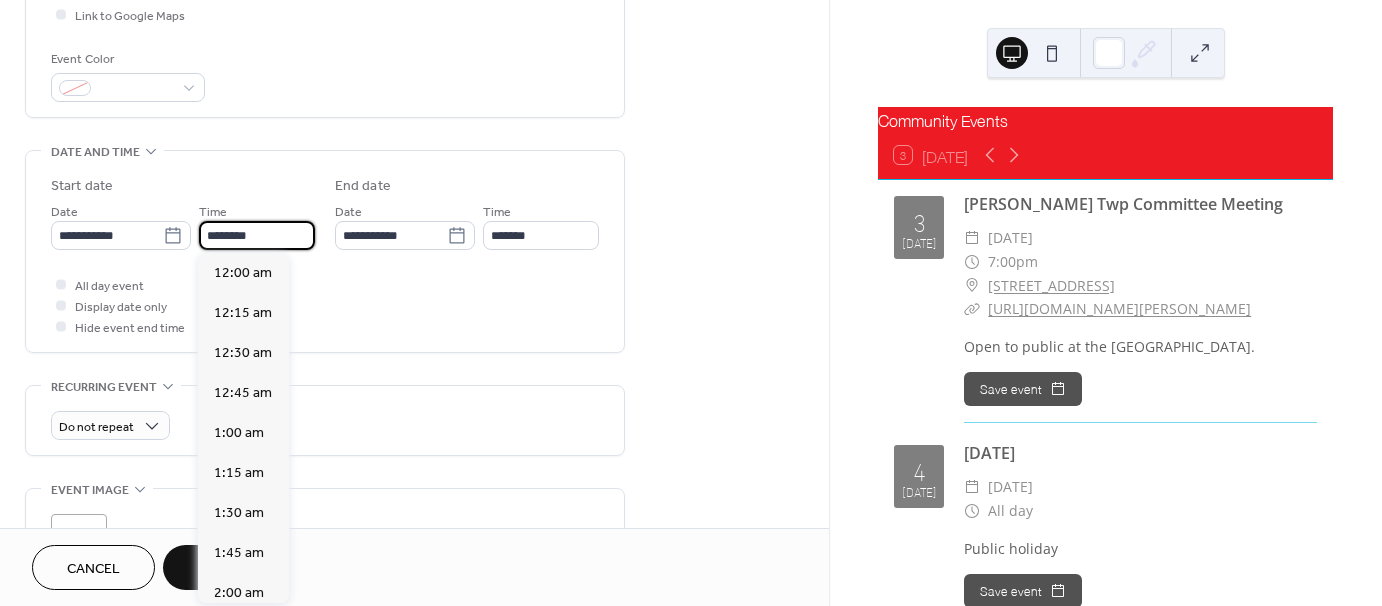 click on "********" at bounding box center [257, 235] 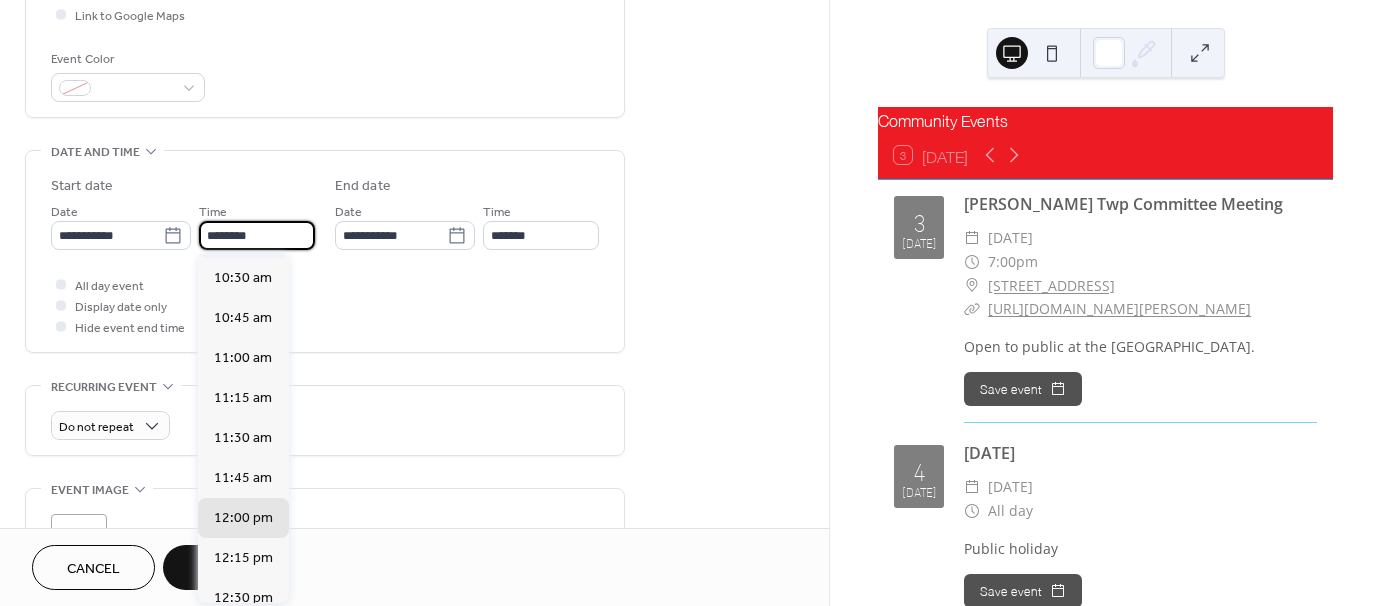scroll, scrollTop: 1629, scrollLeft: 0, axis: vertical 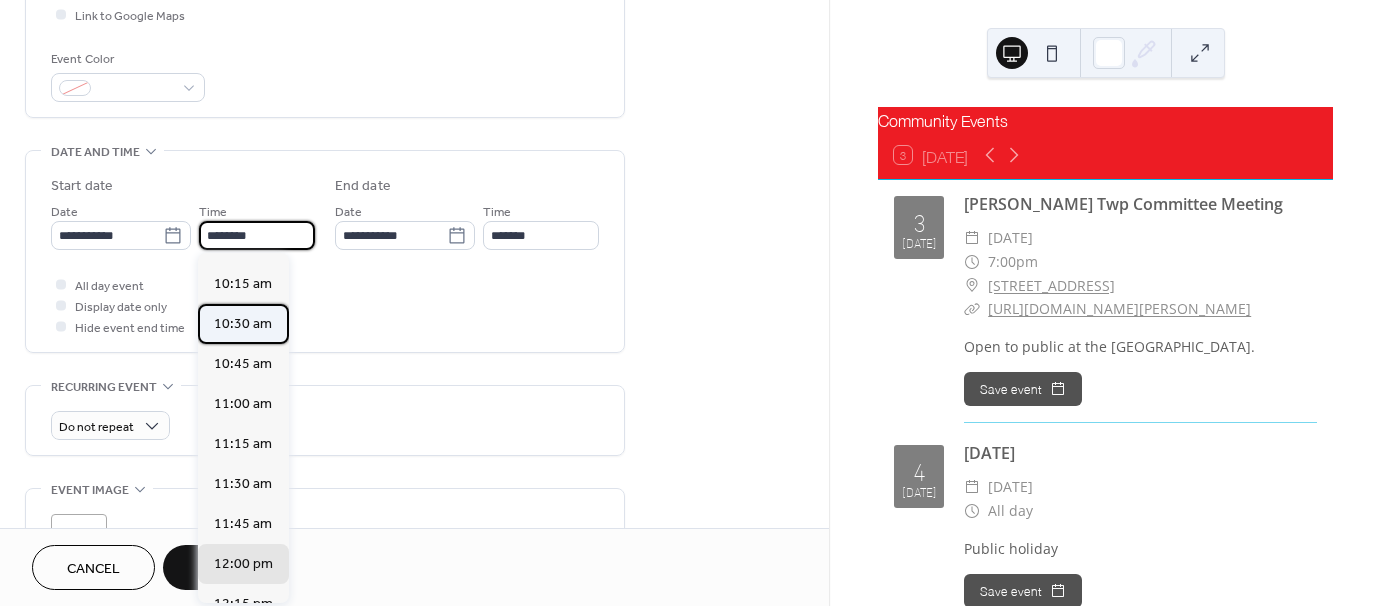 click on "10:30 am" at bounding box center [243, 324] 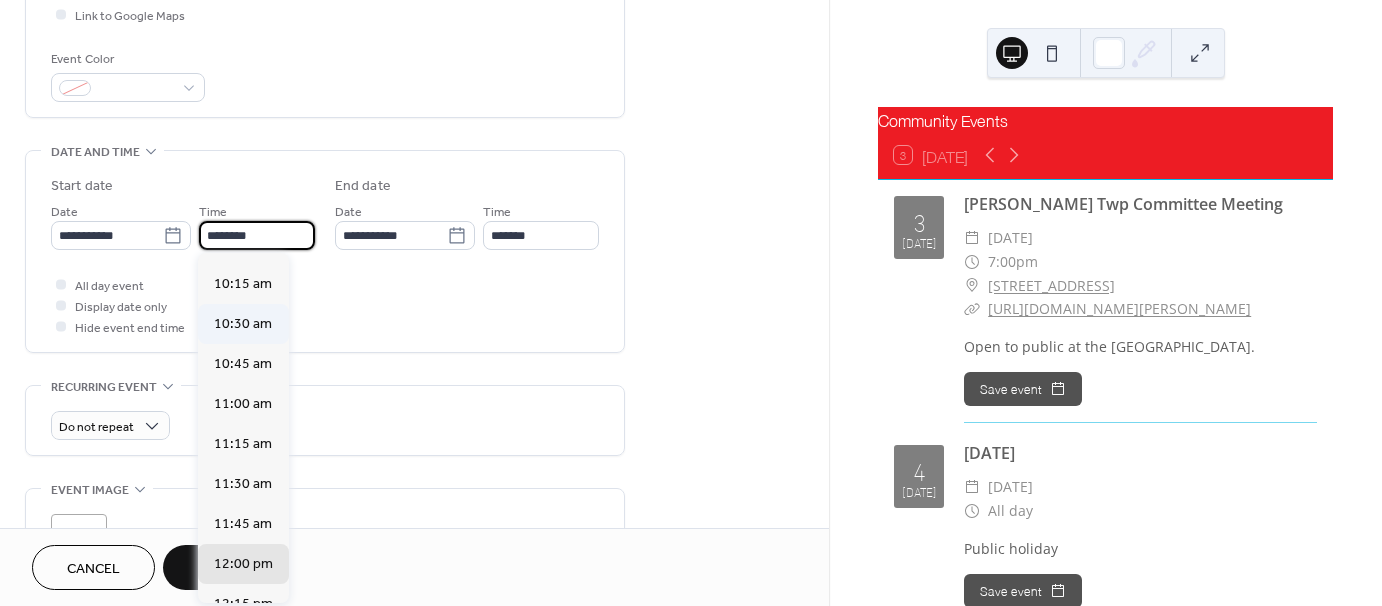 type on "********" 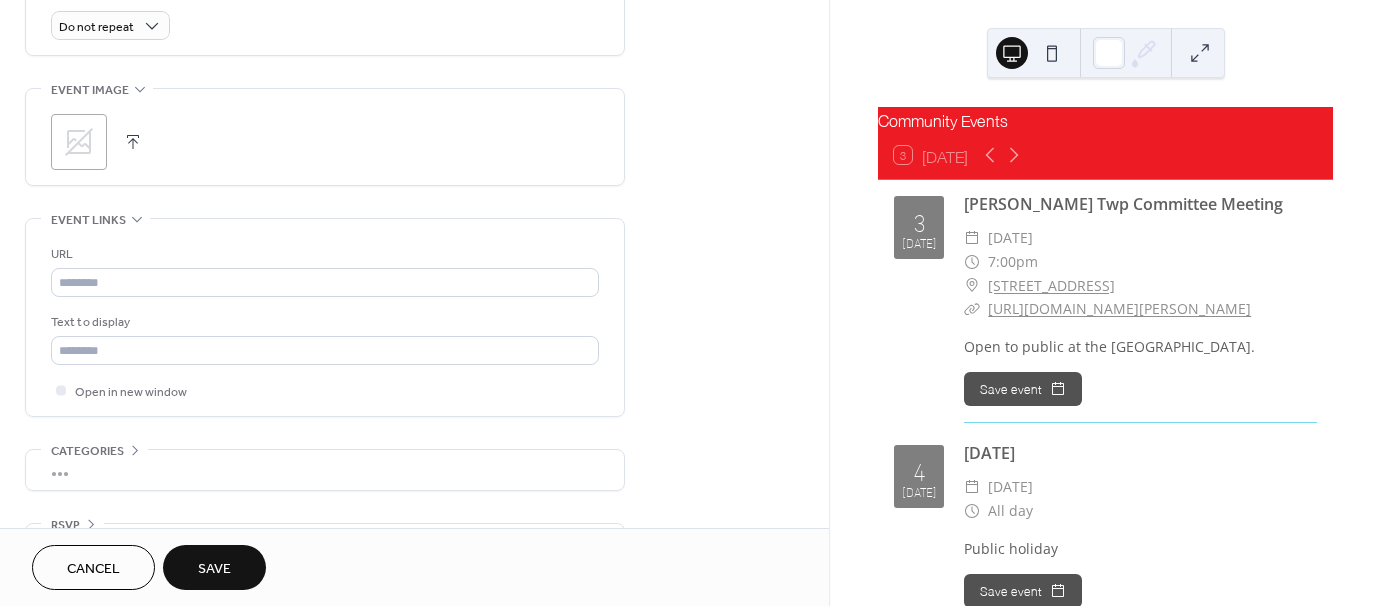 scroll, scrollTop: 954, scrollLeft: 0, axis: vertical 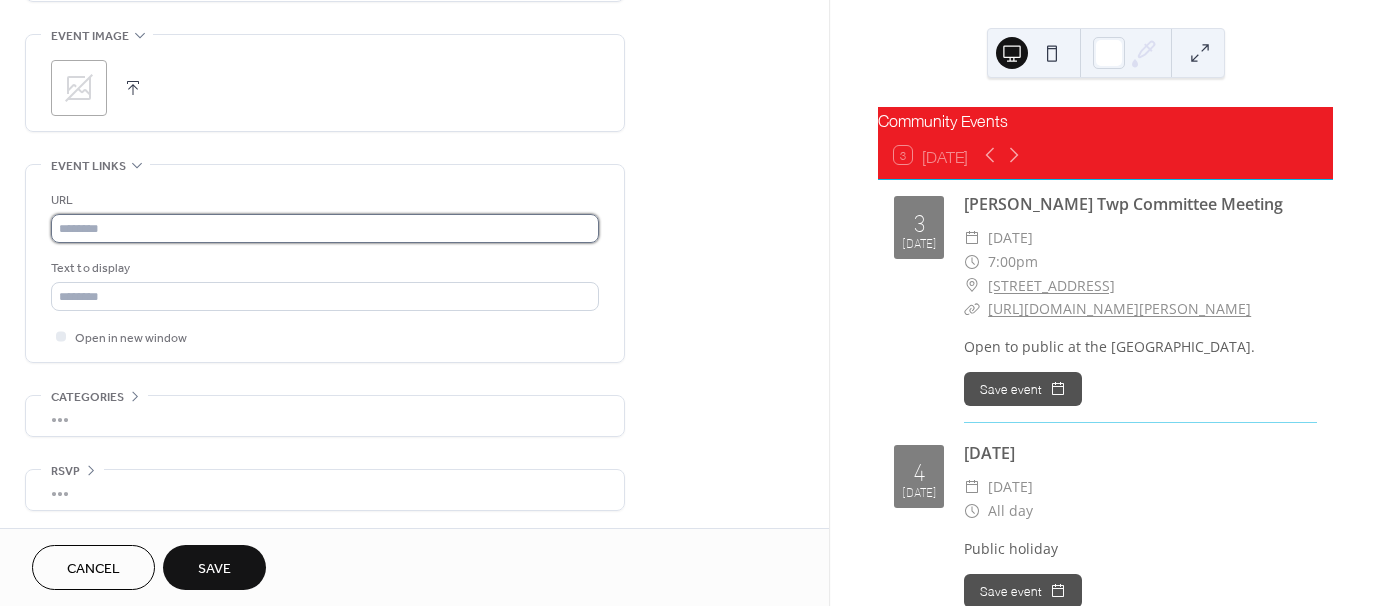 click at bounding box center [325, 228] 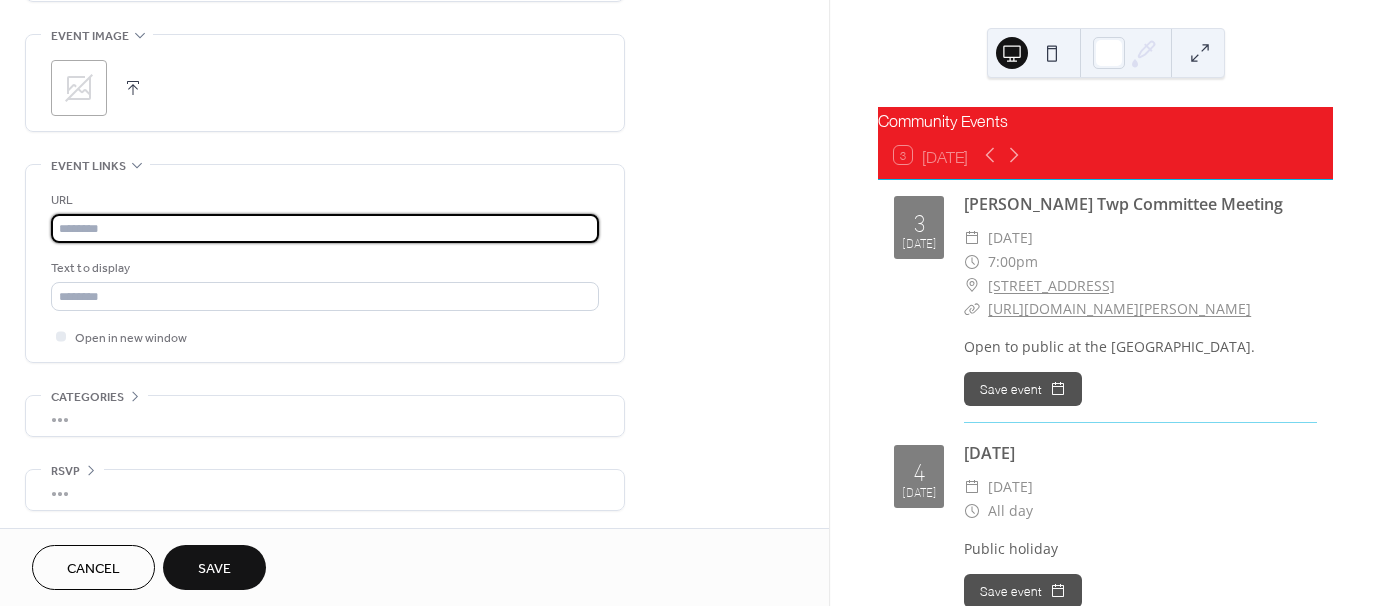 paste on "**********" 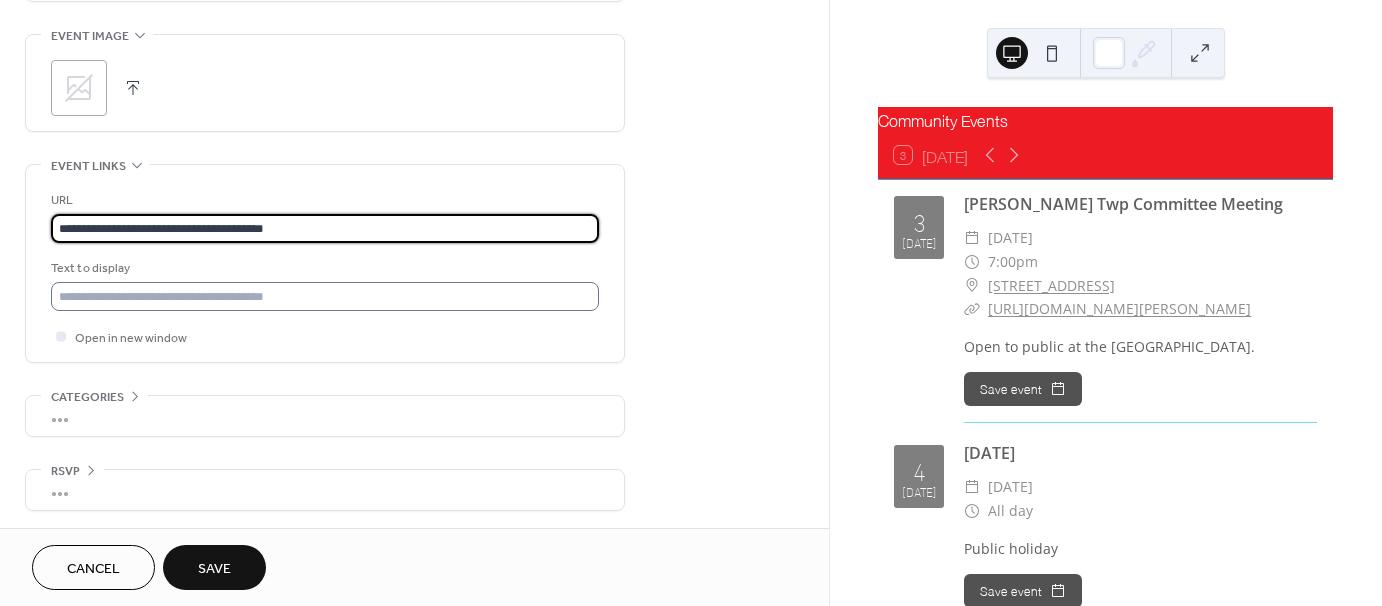 type on "**********" 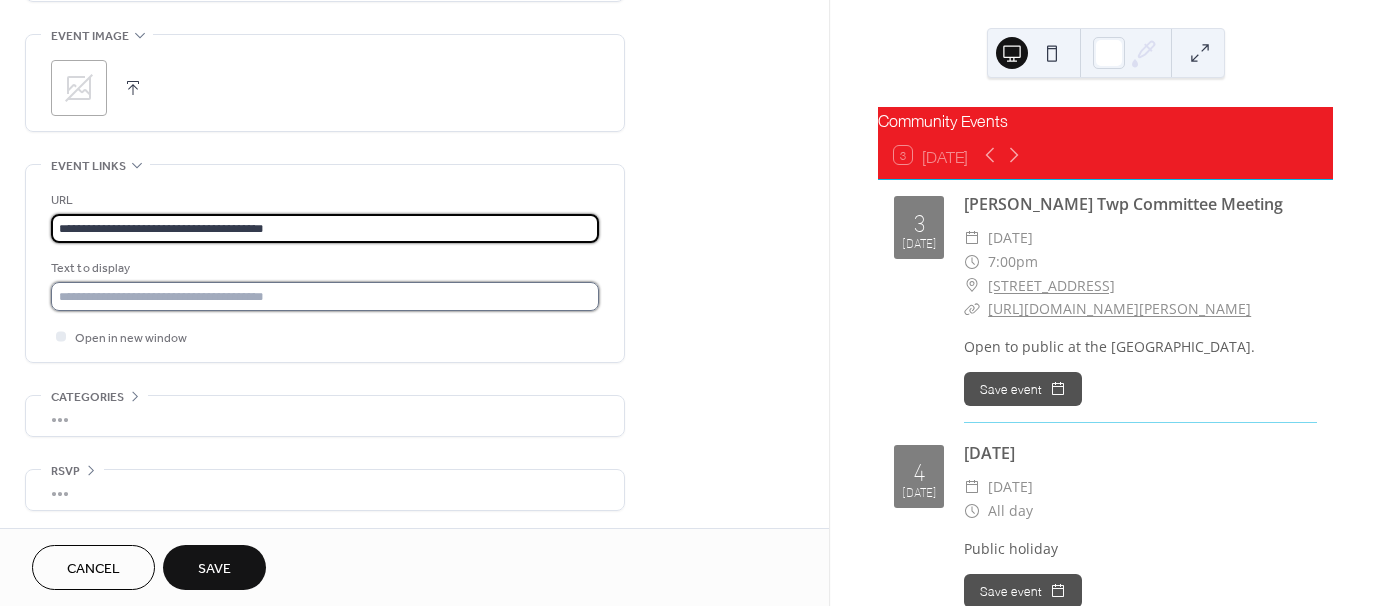 click at bounding box center (325, 296) 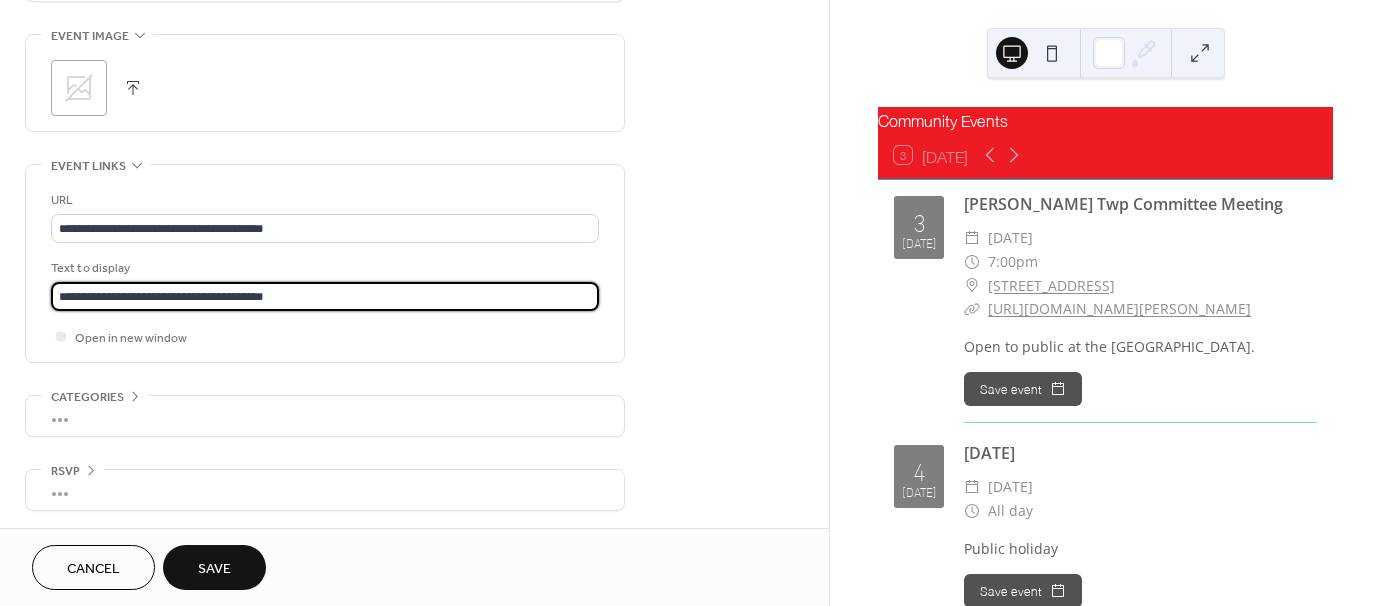 type on "**********" 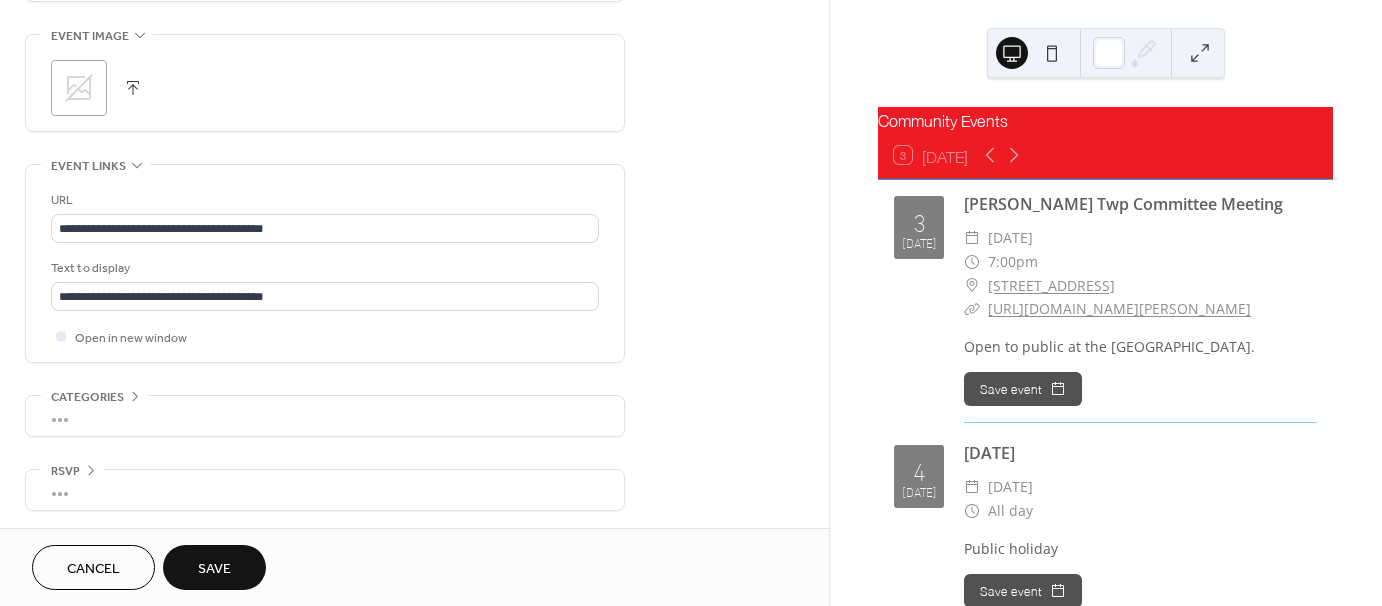 click on "Save" at bounding box center [214, 567] 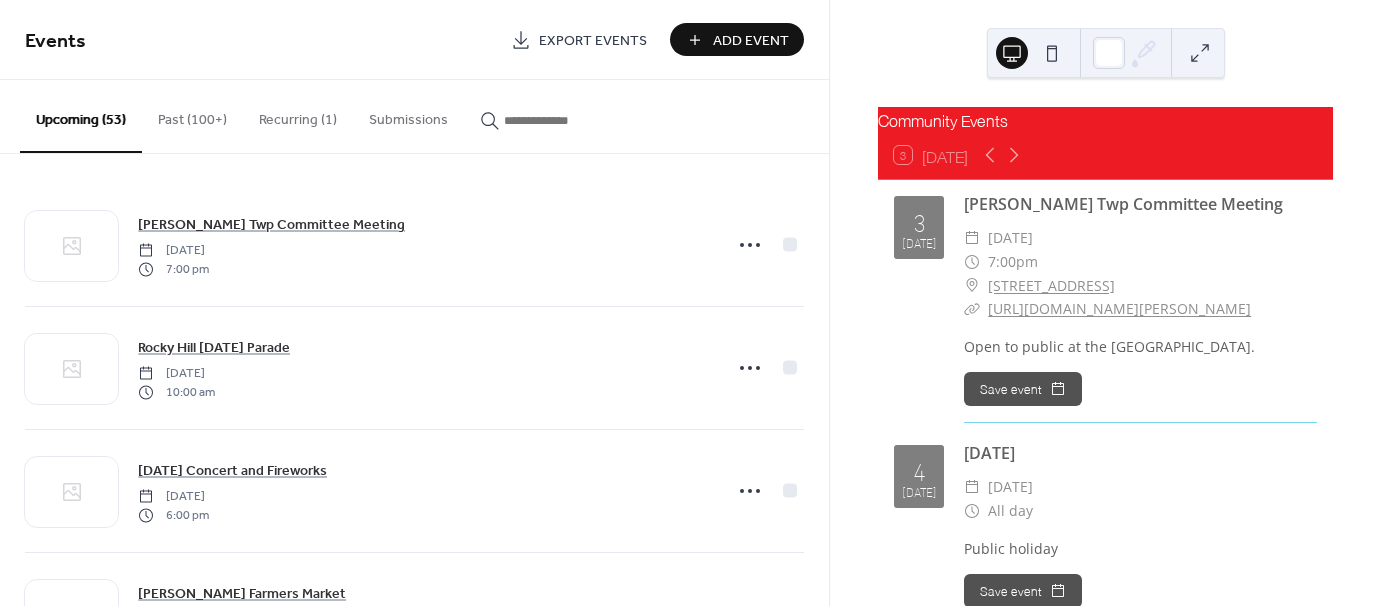 click on "Add Event" at bounding box center [751, 41] 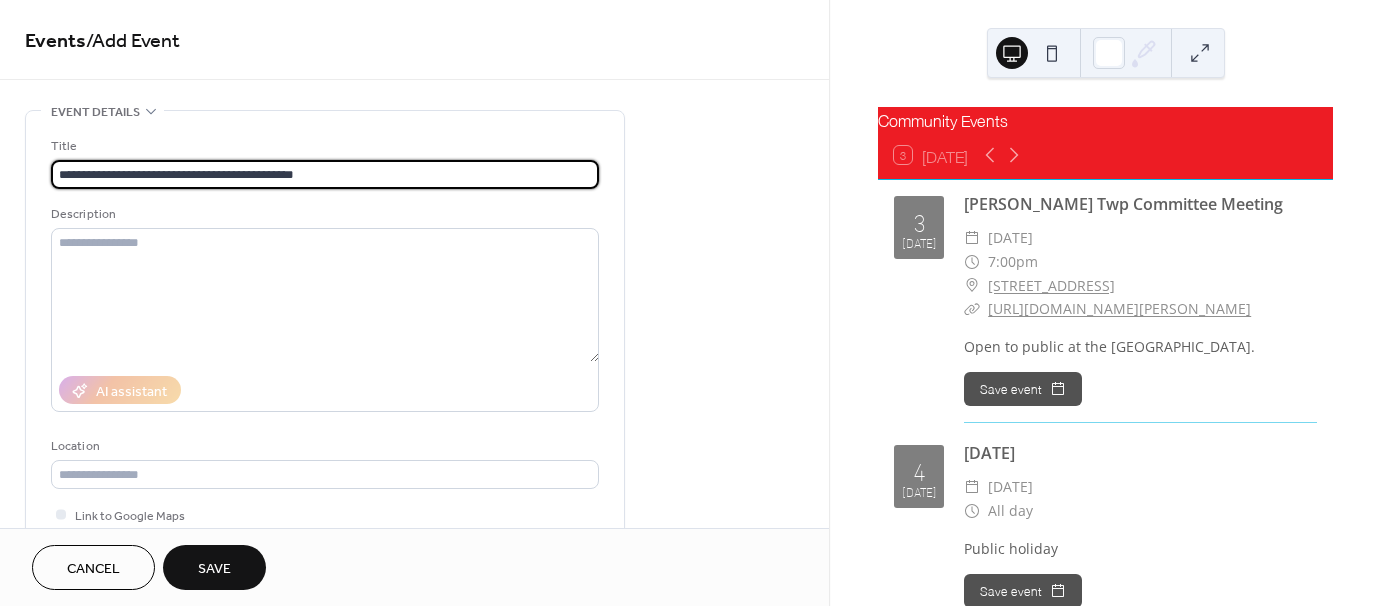 type on "**********" 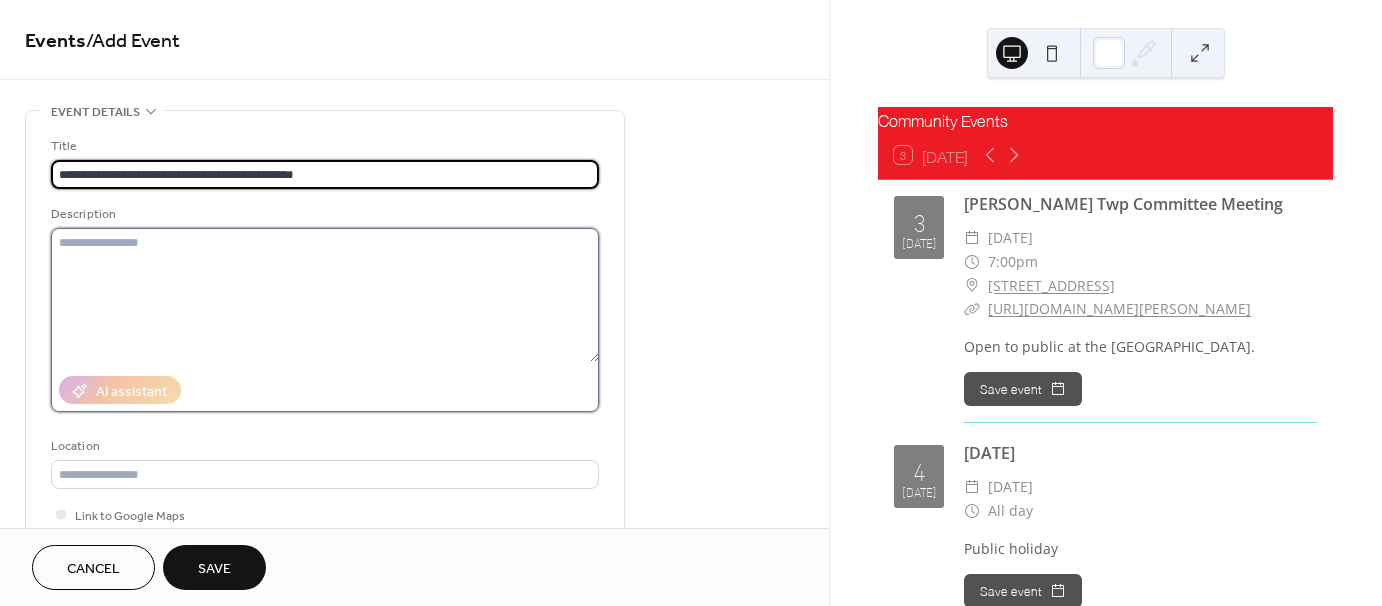 click at bounding box center [325, 295] 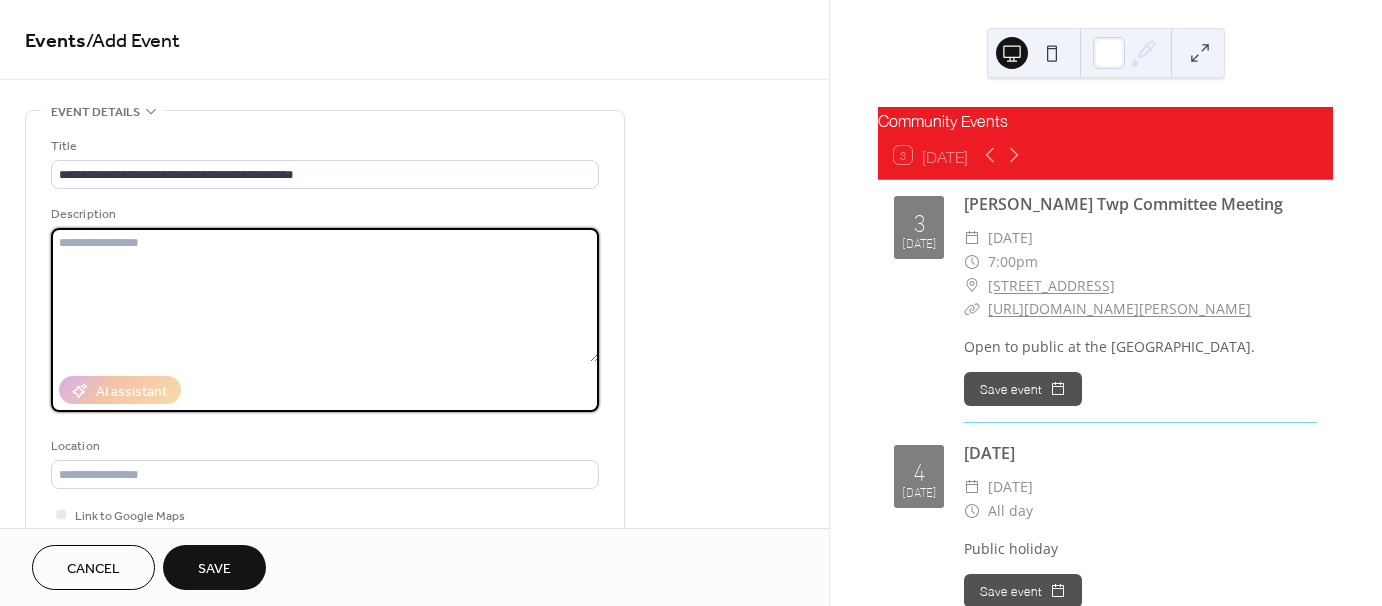 paste on "**********" 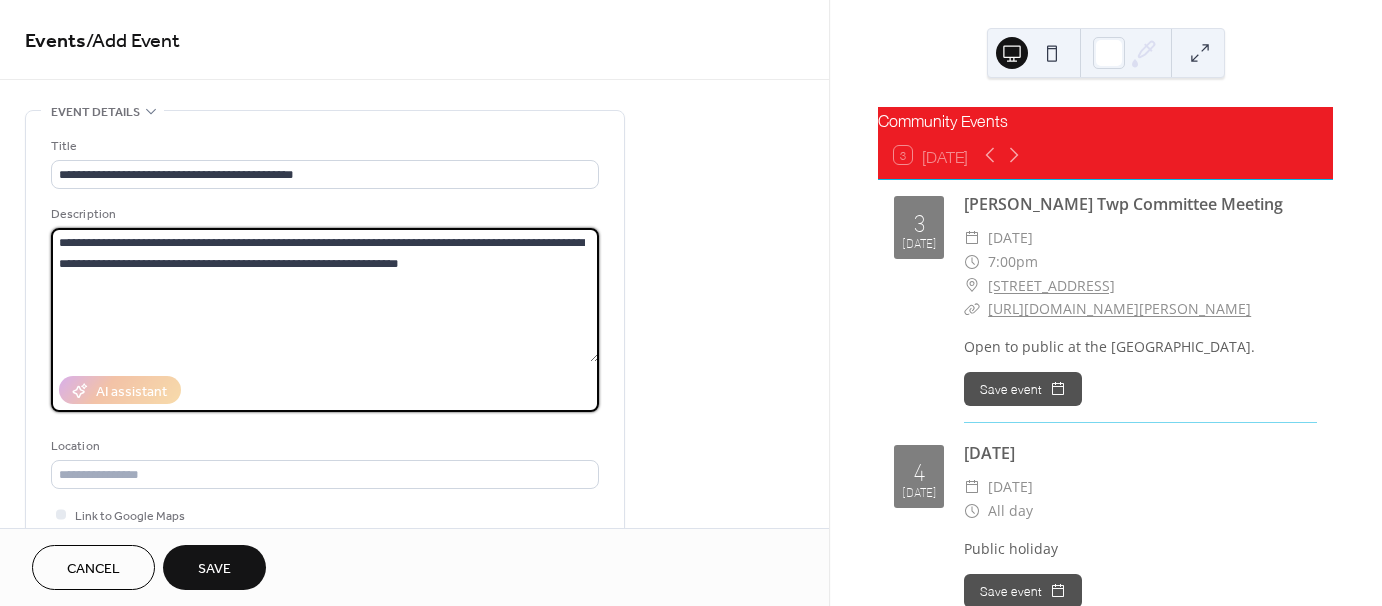 type on "**********" 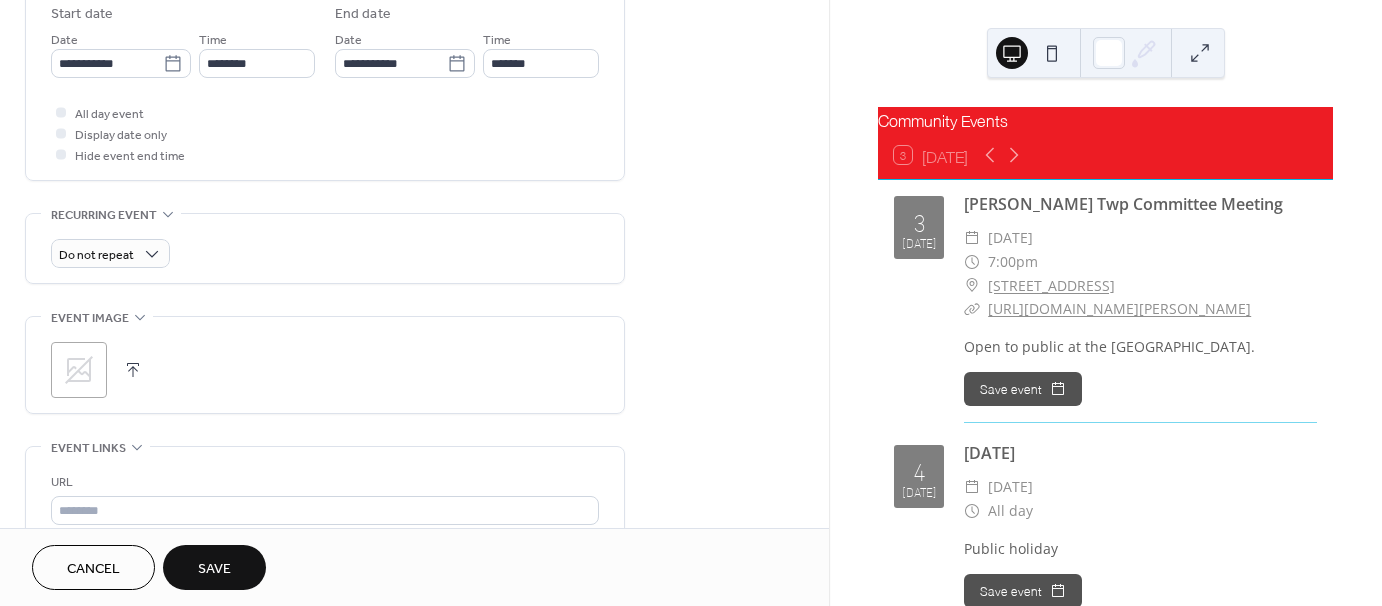 scroll, scrollTop: 800, scrollLeft: 0, axis: vertical 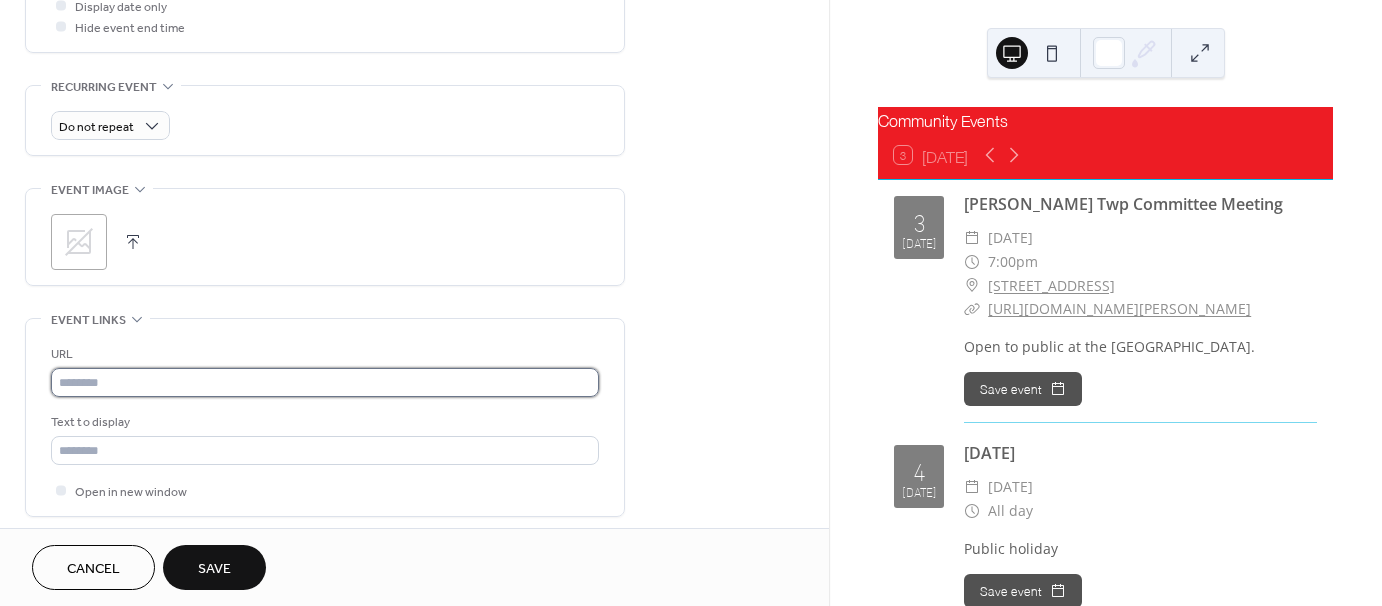 click at bounding box center [325, 382] 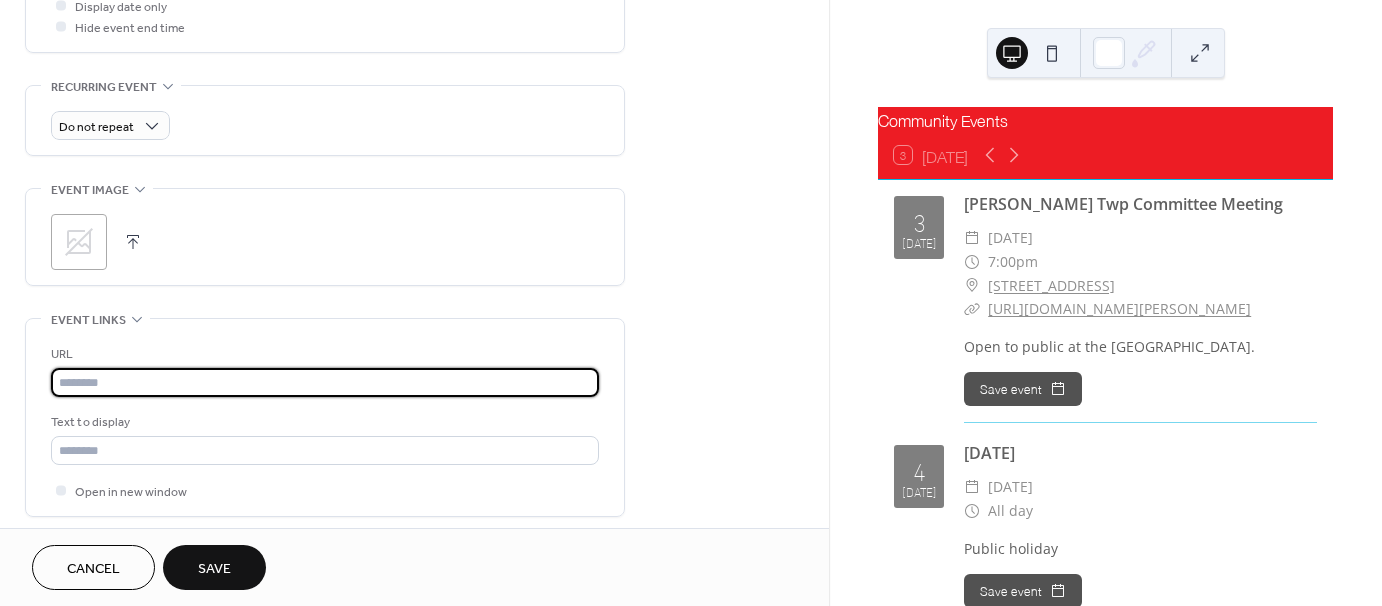 paste on "**********" 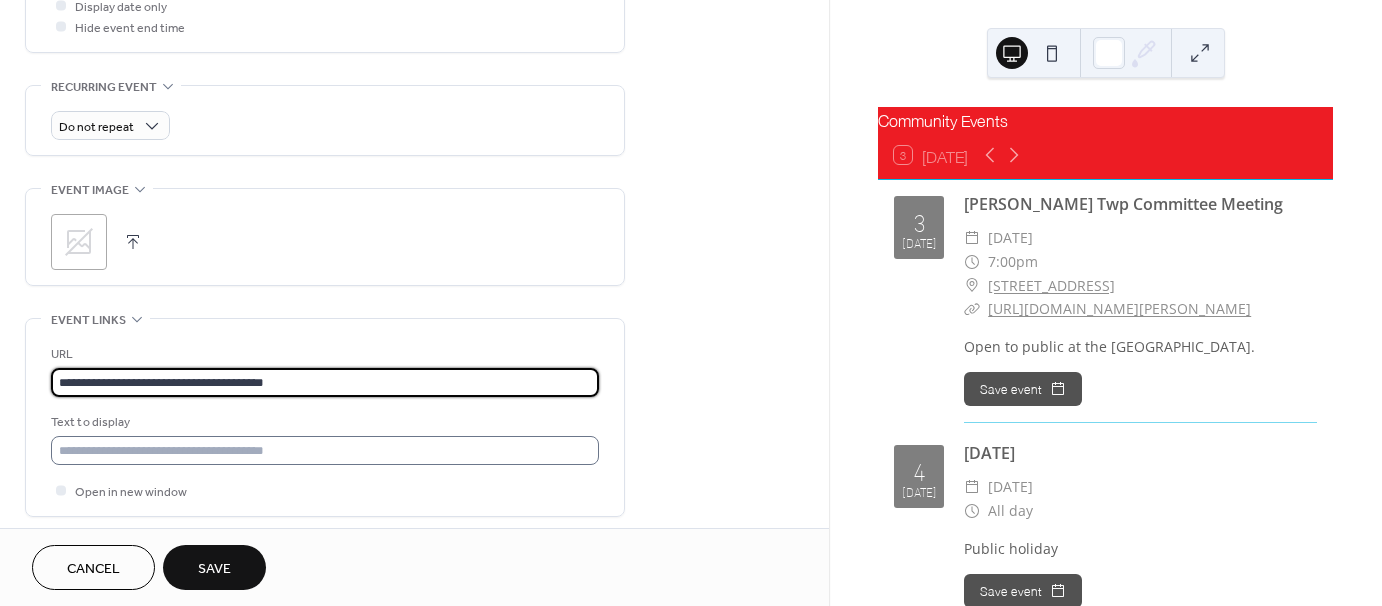 type on "**********" 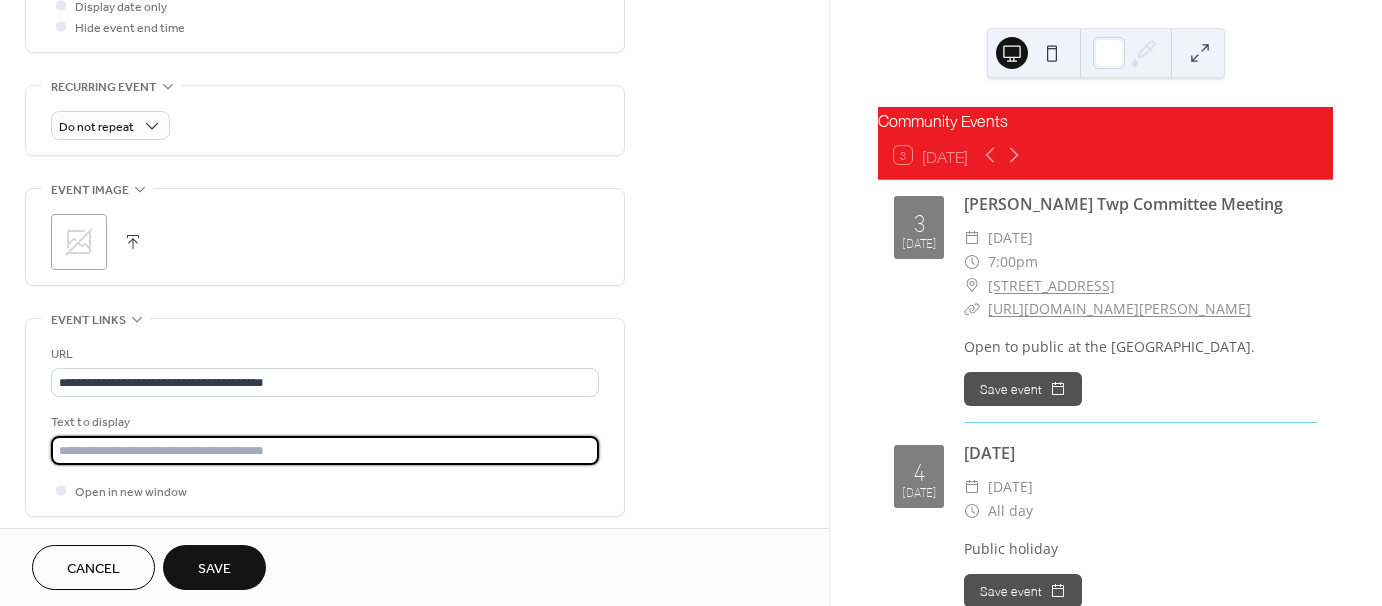 click at bounding box center (325, 450) 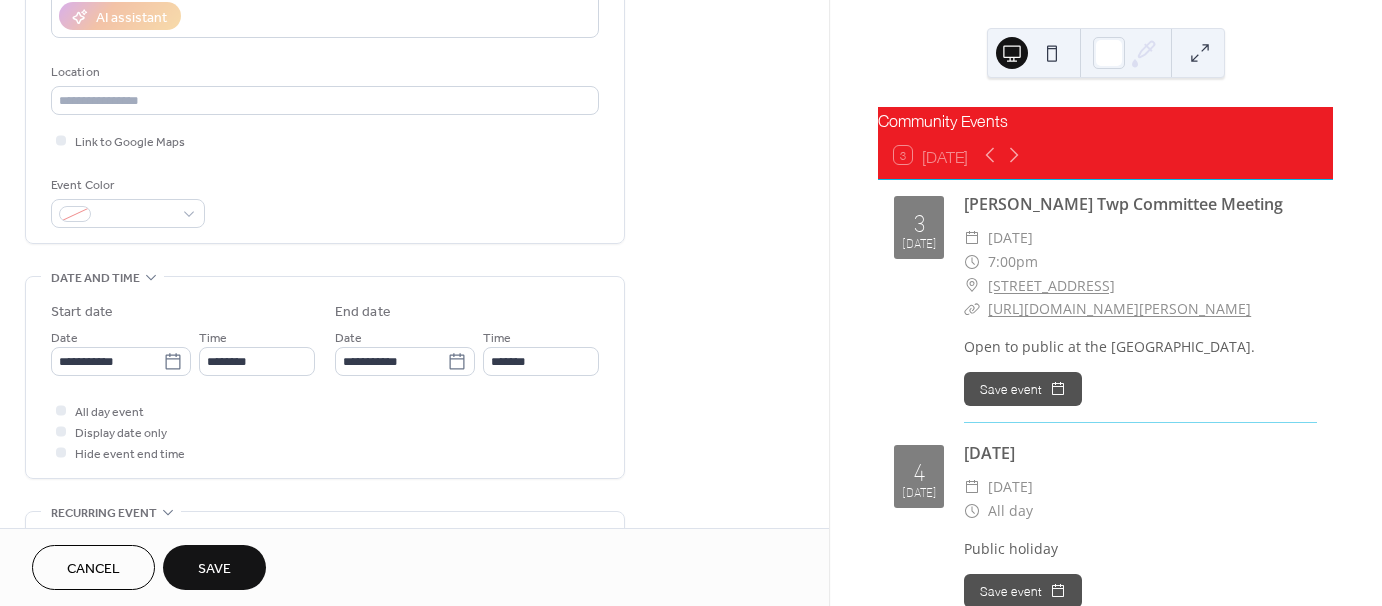 scroll, scrollTop: 300, scrollLeft: 0, axis: vertical 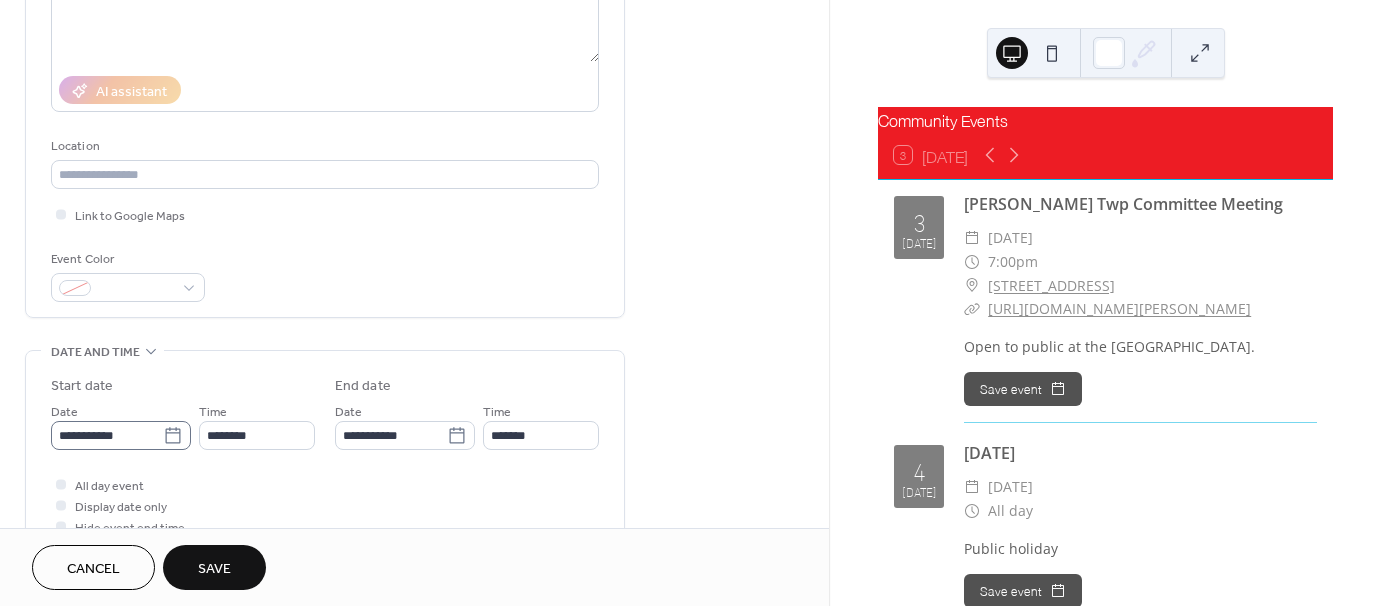 type on "**********" 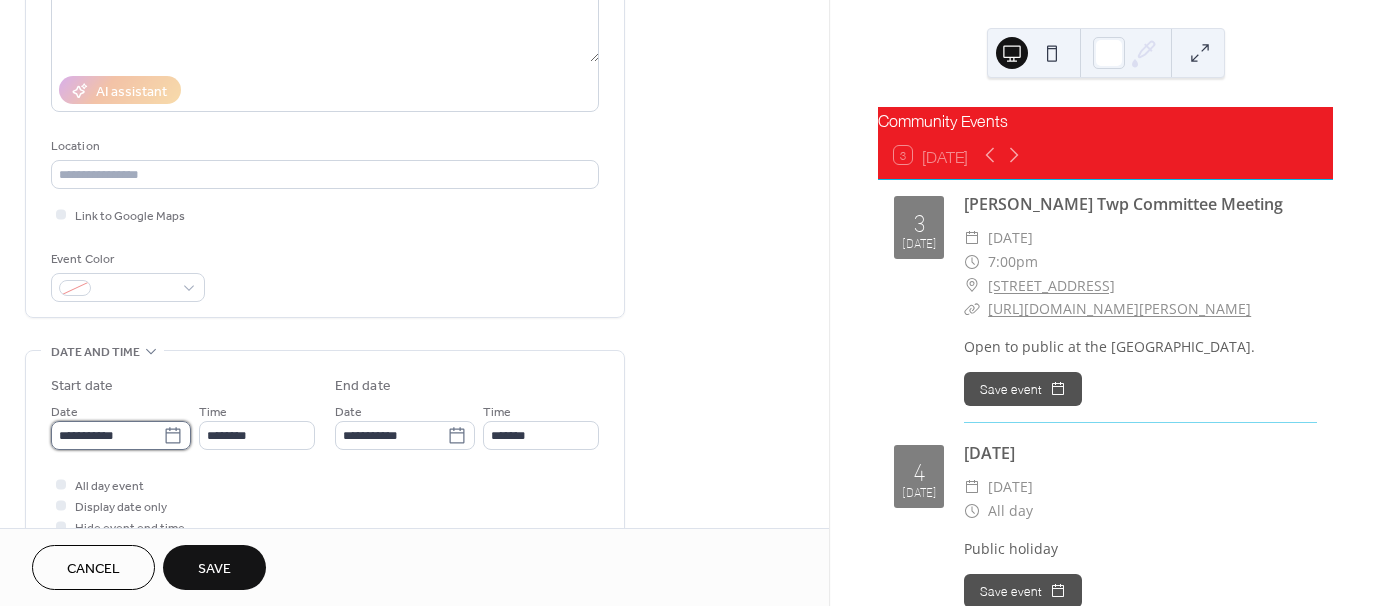 click on "**********" at bounding box center (107, 435) 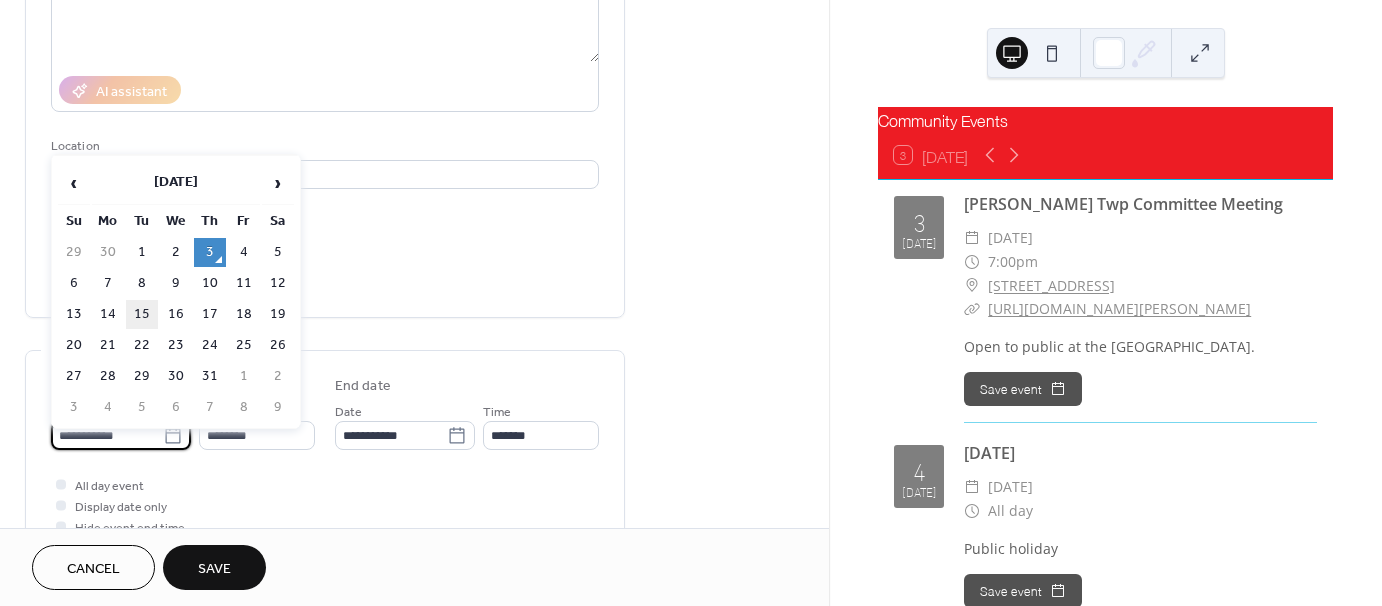 click on "15" at bounding box center [142, 314] 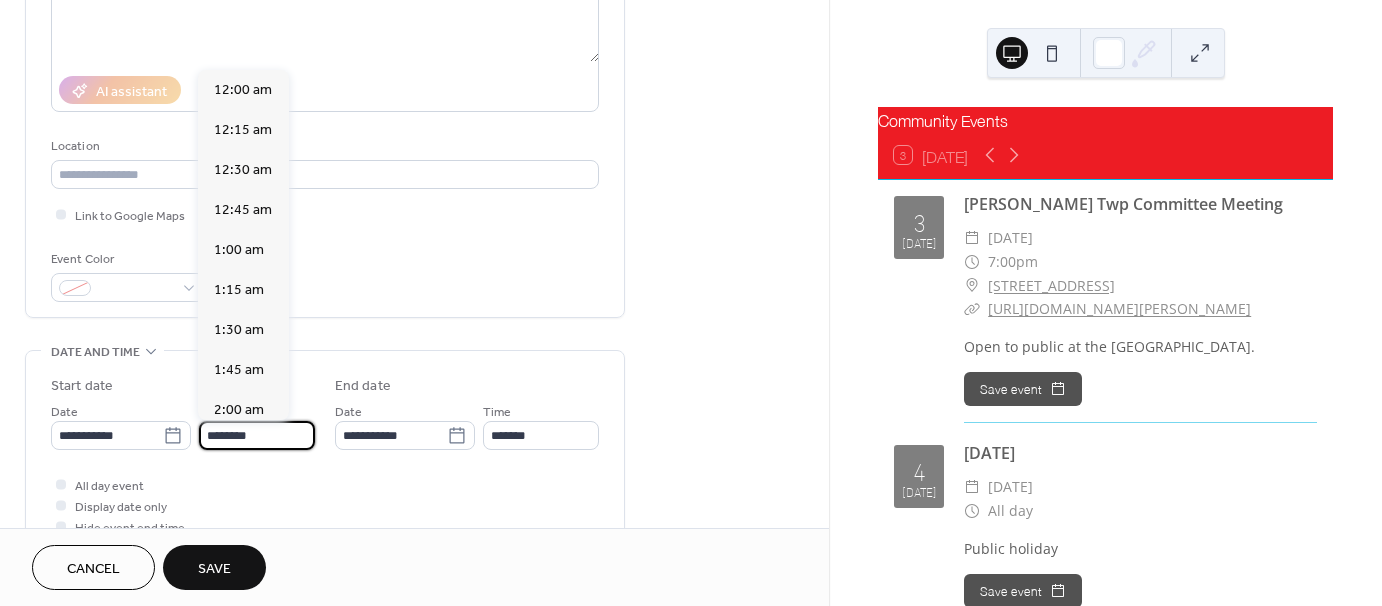 click on "********" at bounding box center (257, 435) 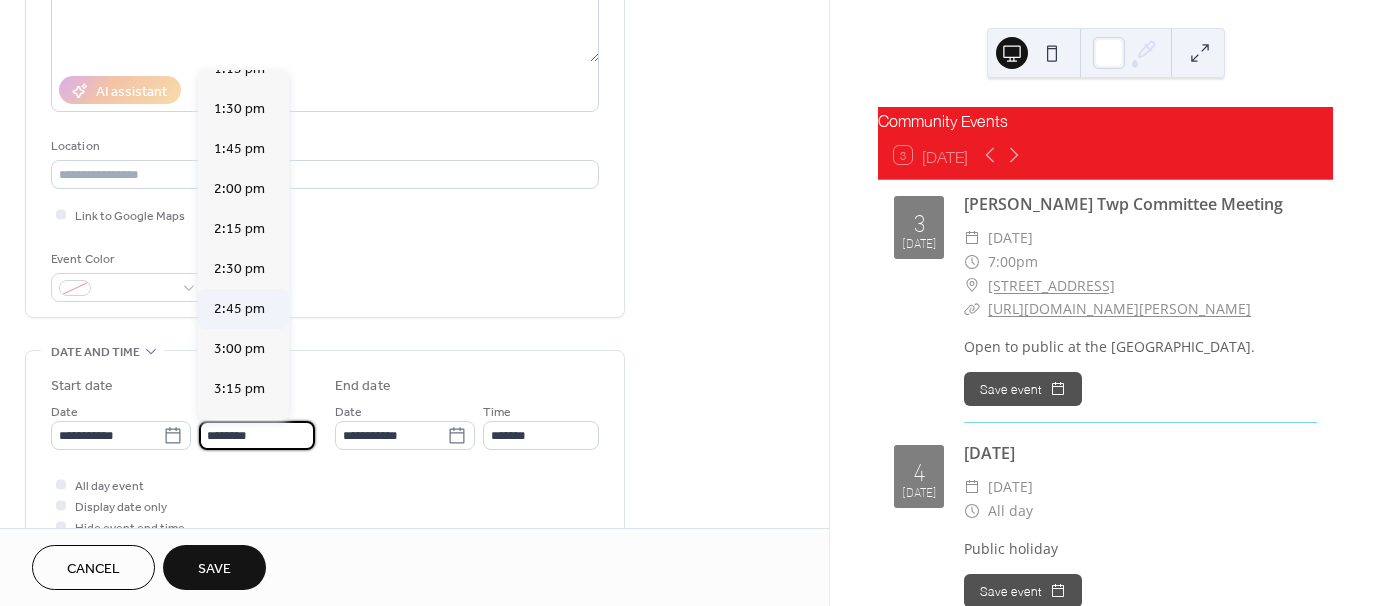 scroll, scrollTop: 2129, scrollLeft: 0, axis: vertical 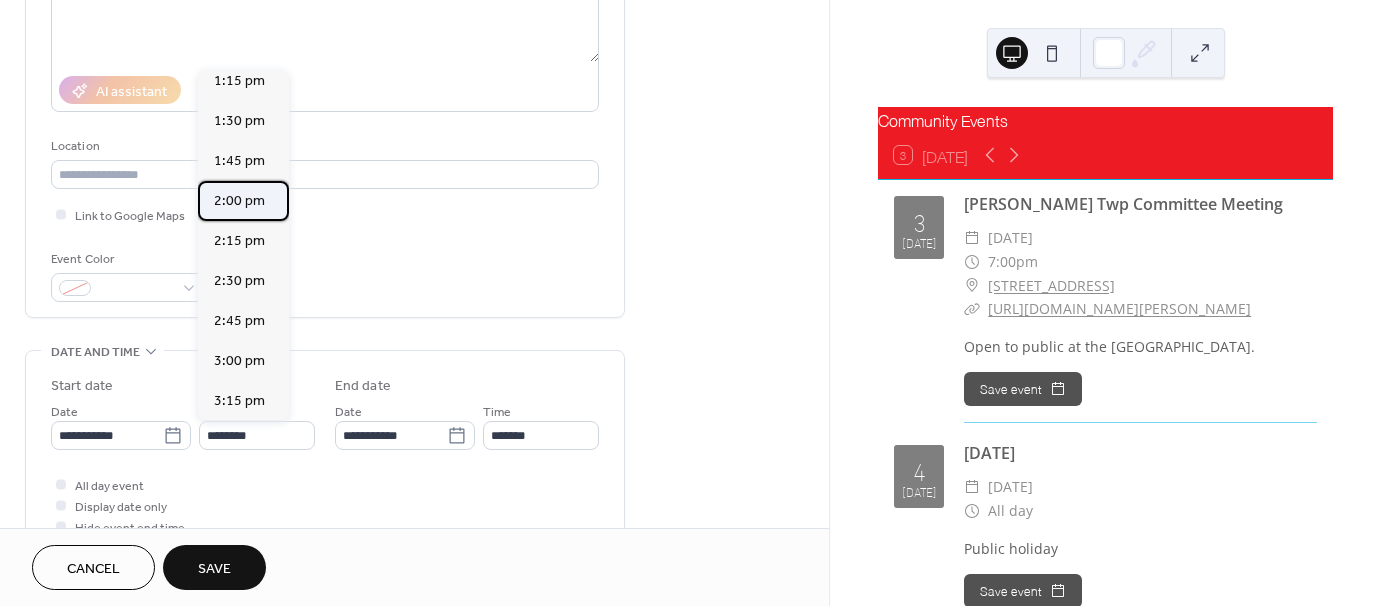 click on "2:00 pm" at bounding box center [239, 201] 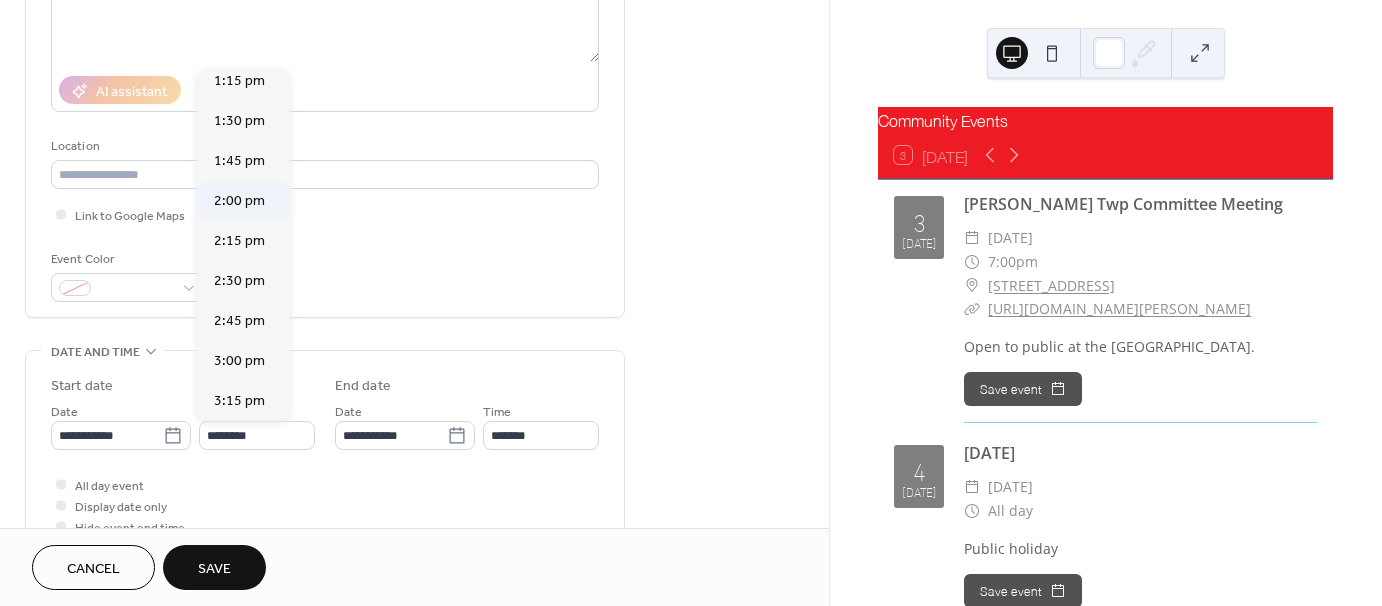 type on "*******" 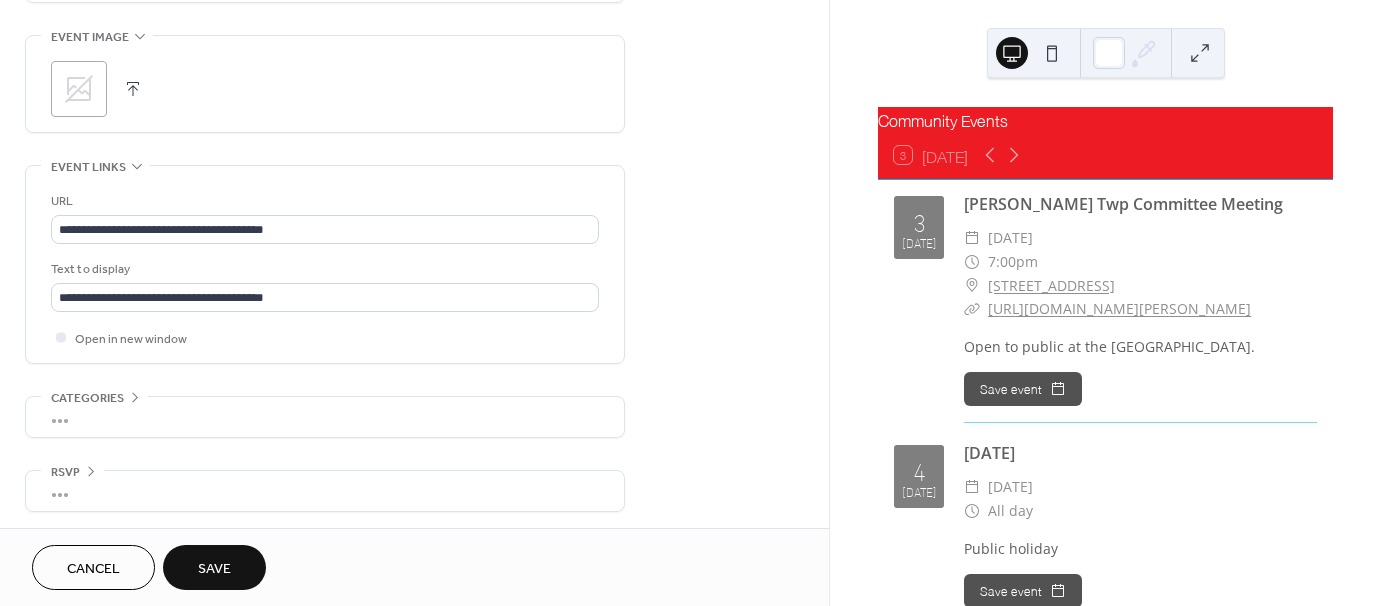 scroll, scrollTop: 954, scrollLeft: 0, axis: vertical 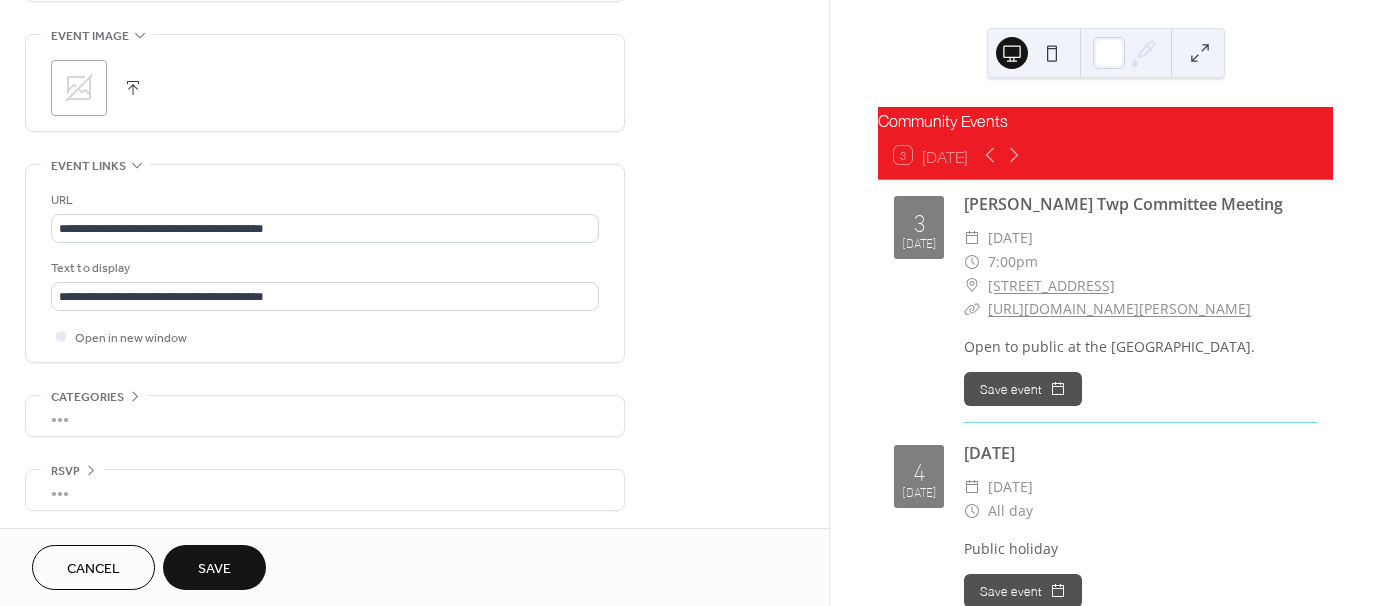 click on "Save" at bounding box center (214, 569) 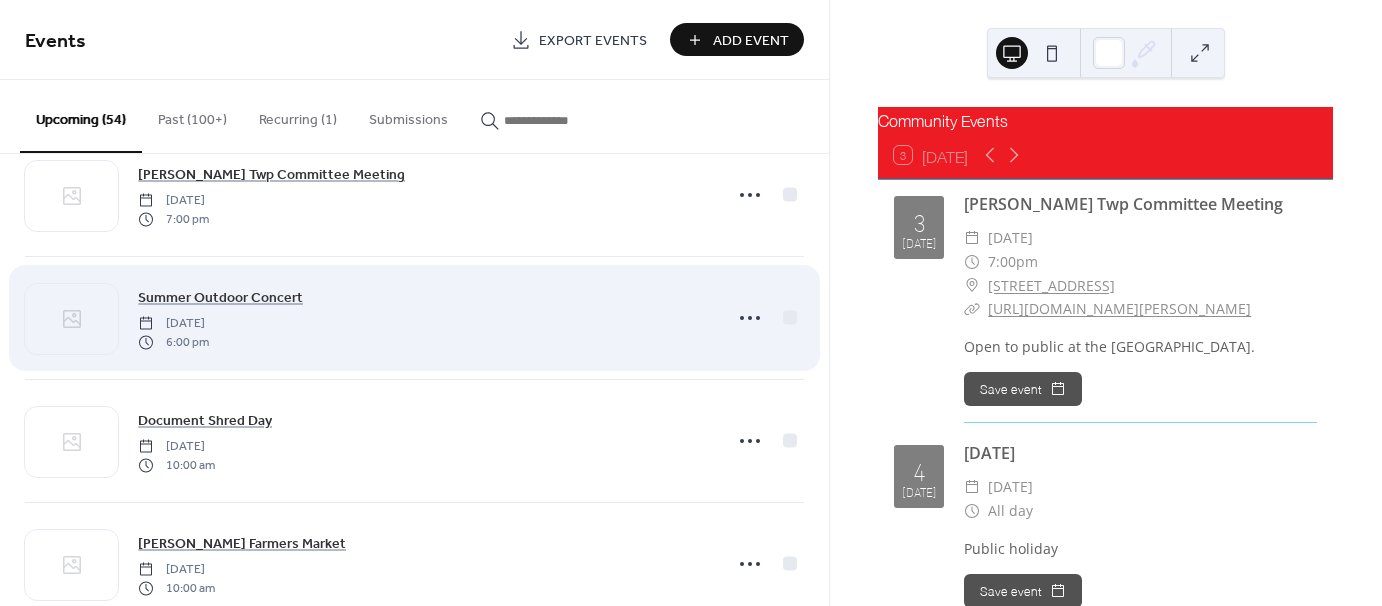 scroll, scrollTop: 3200, scrollLeft: 0, axis: vertical 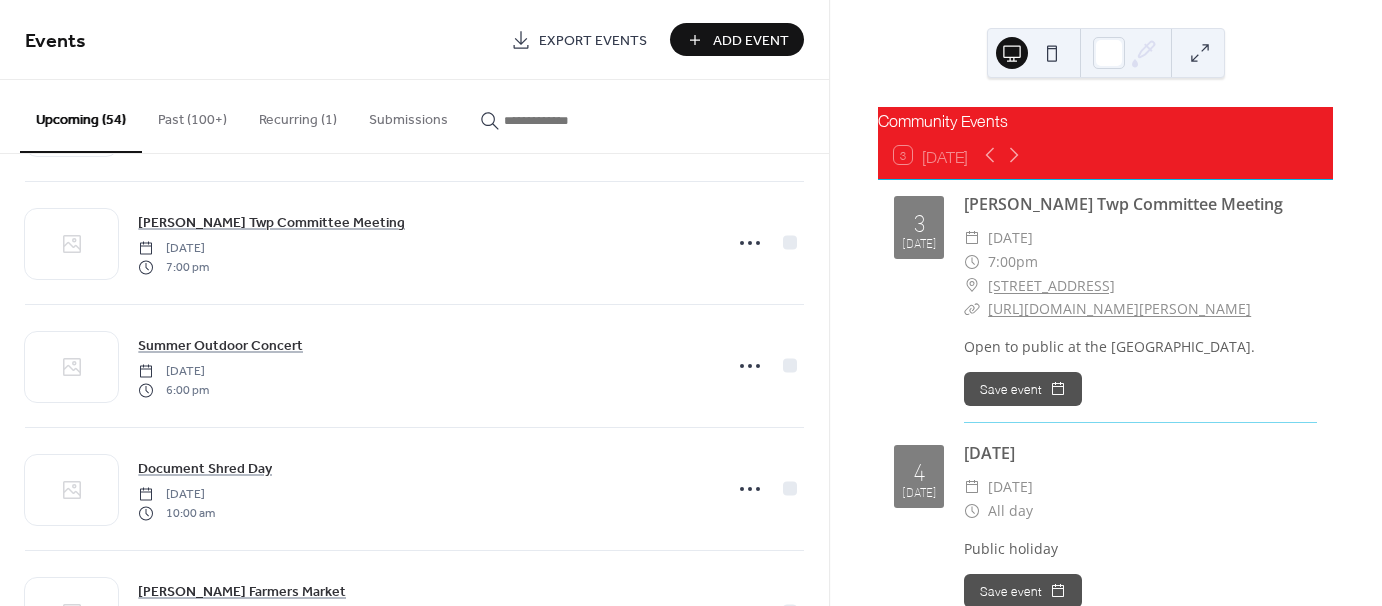 click on "Add Event" at bounding box center (751, 41) 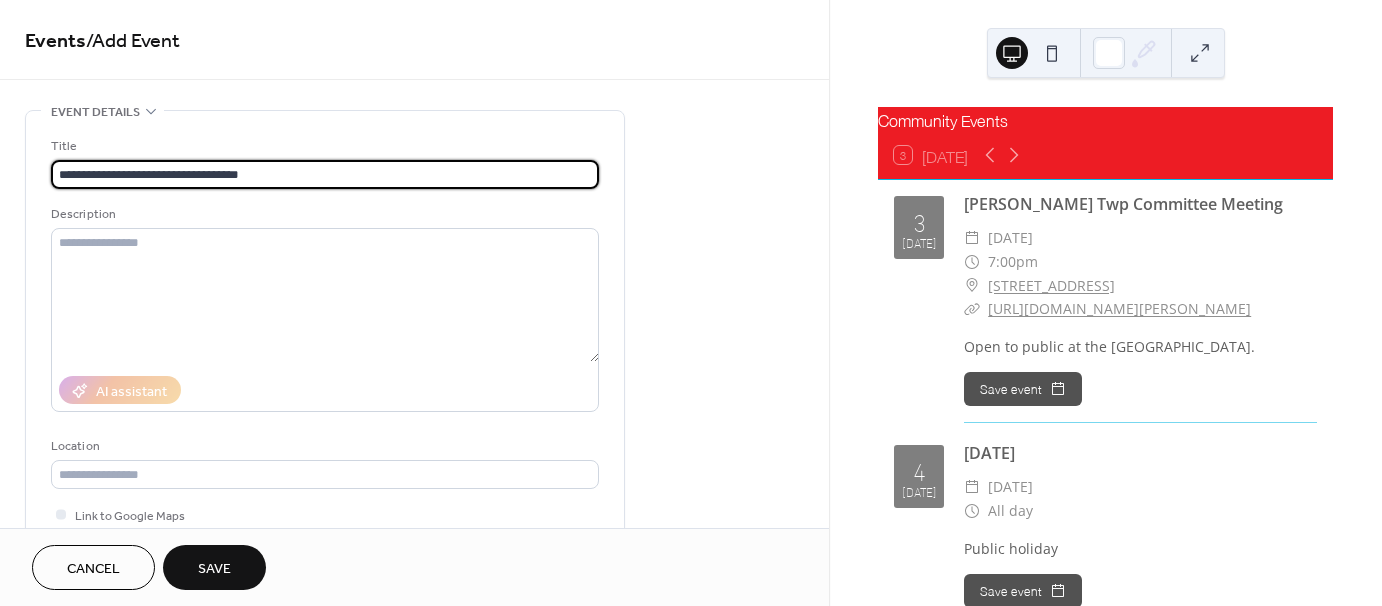 type on "**********" 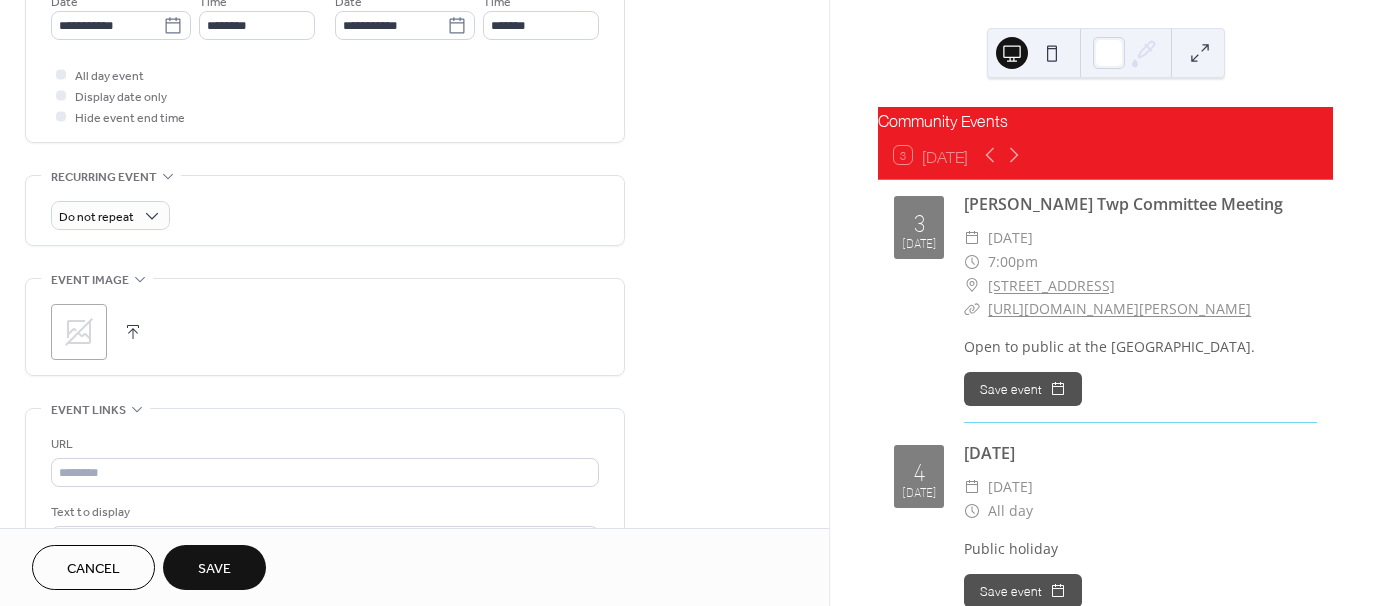 scroll, scrollTop: 800, scrollLeft: 0, axis: vertical 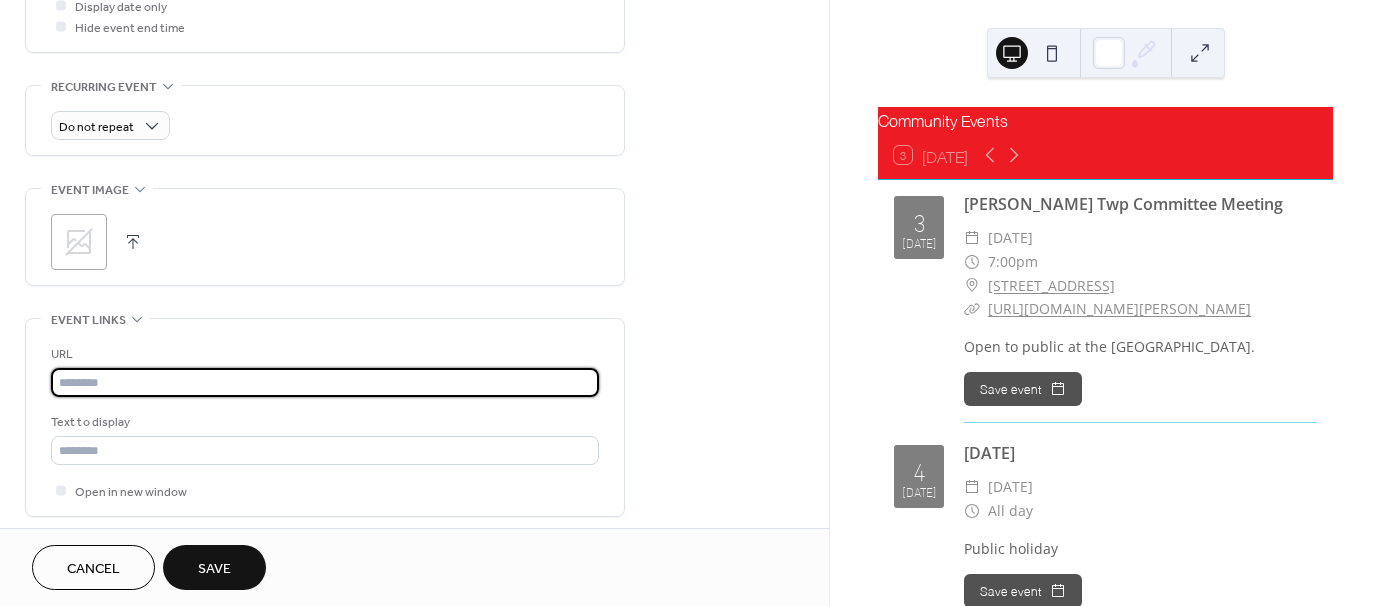 click at bounding box center (325, 382) 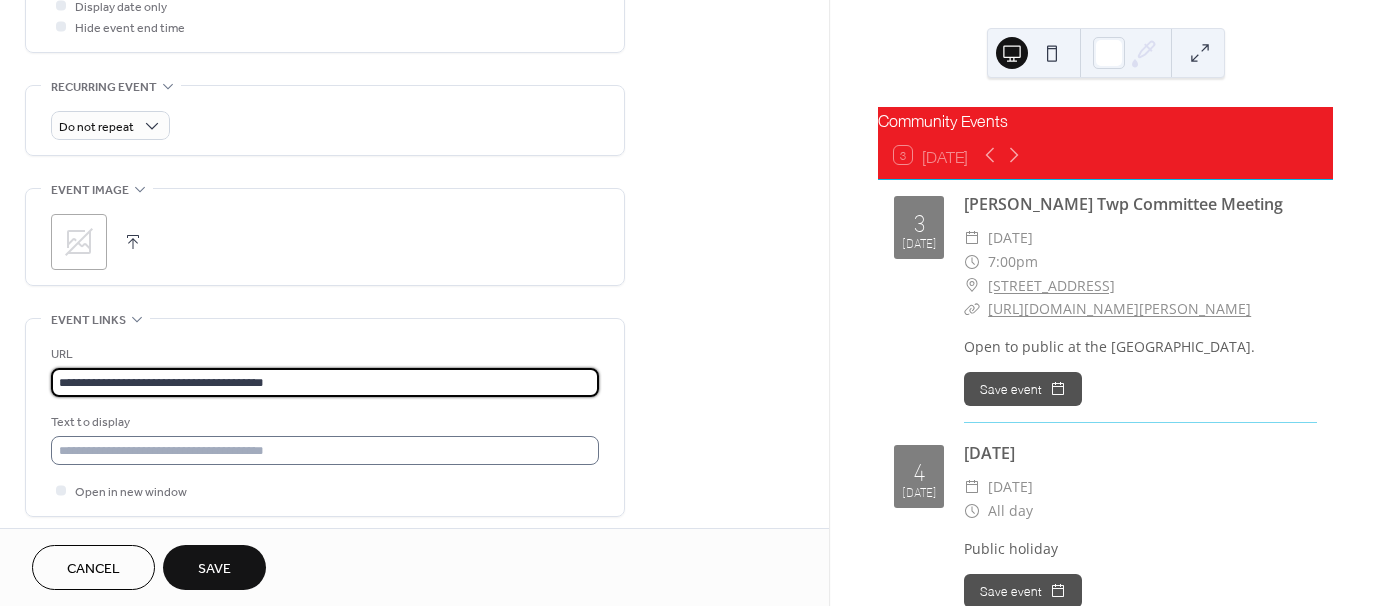 type on "**********" 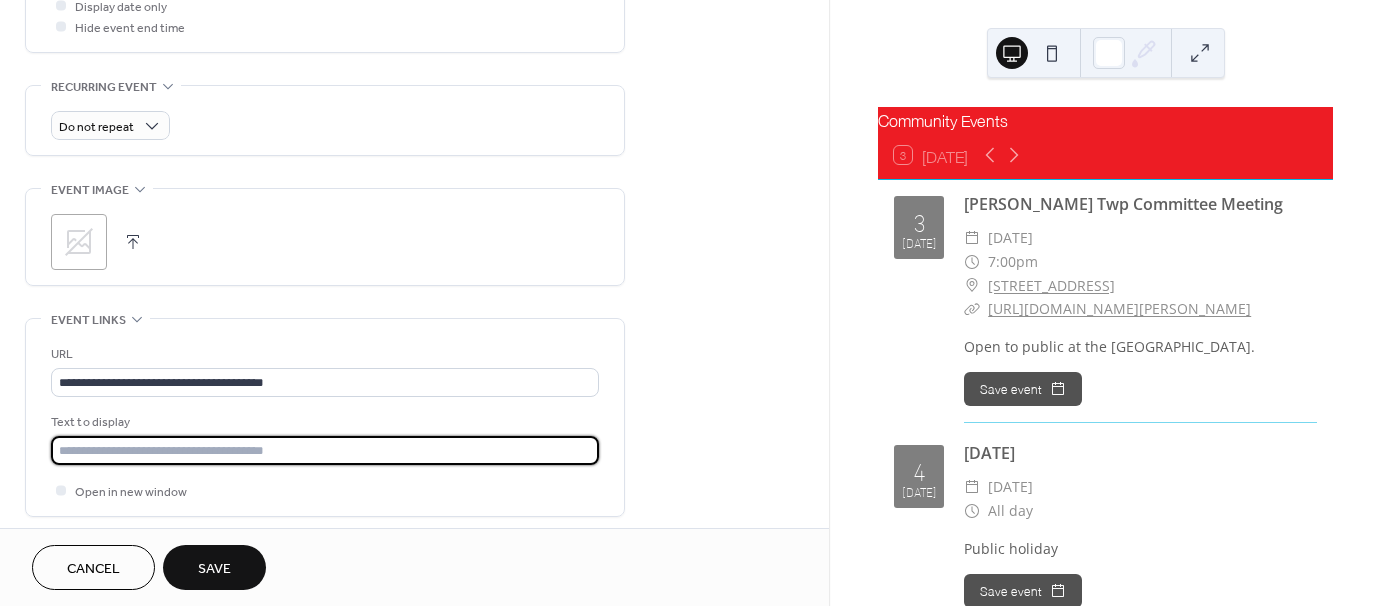 click at bounding box center [325, 450] 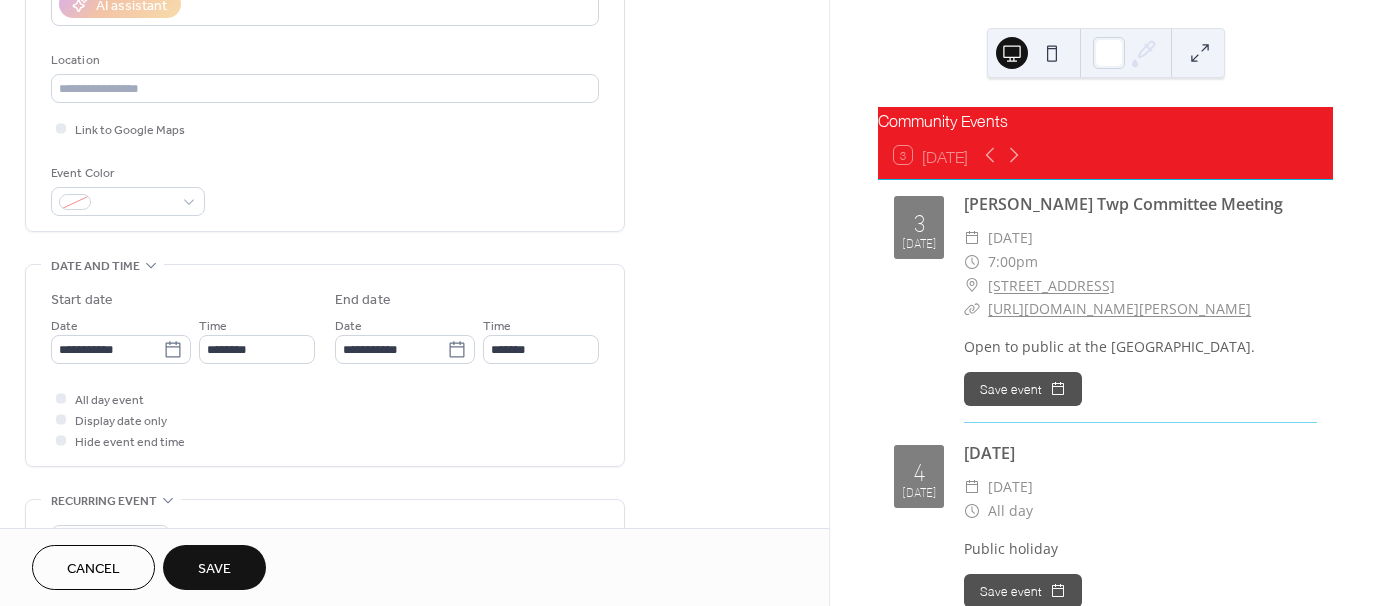 scroll, scrollTop: 300, scrollLeft: 0, axis: vertical 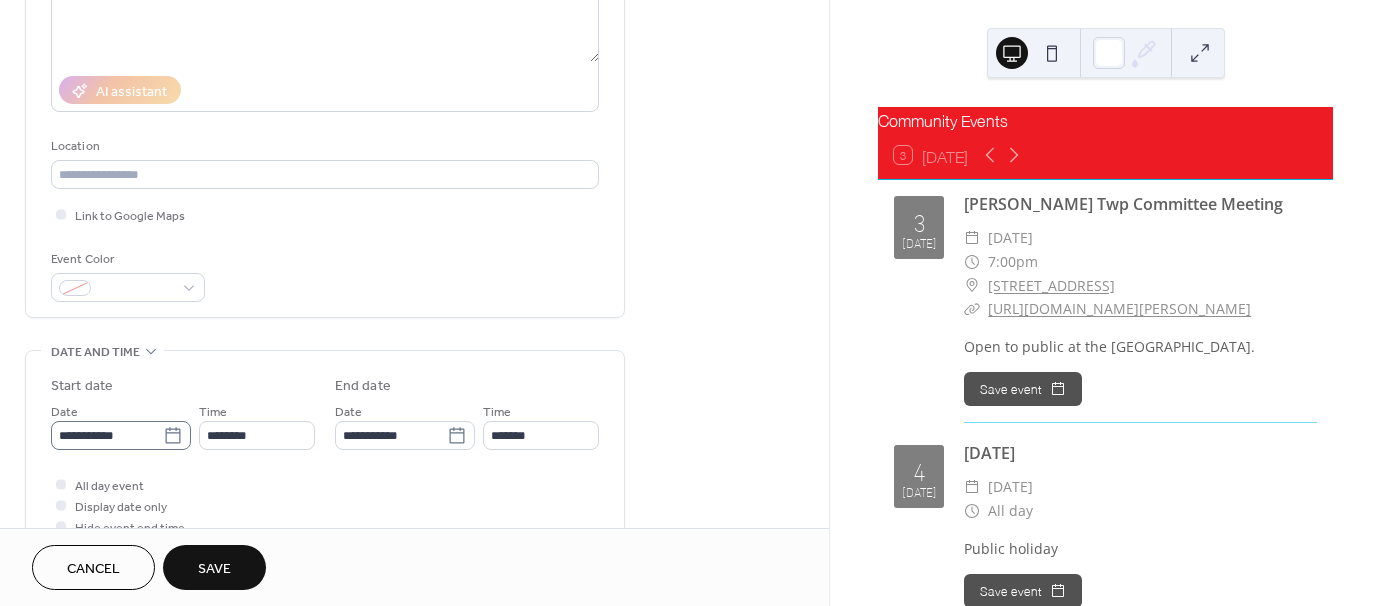 type on "**********" 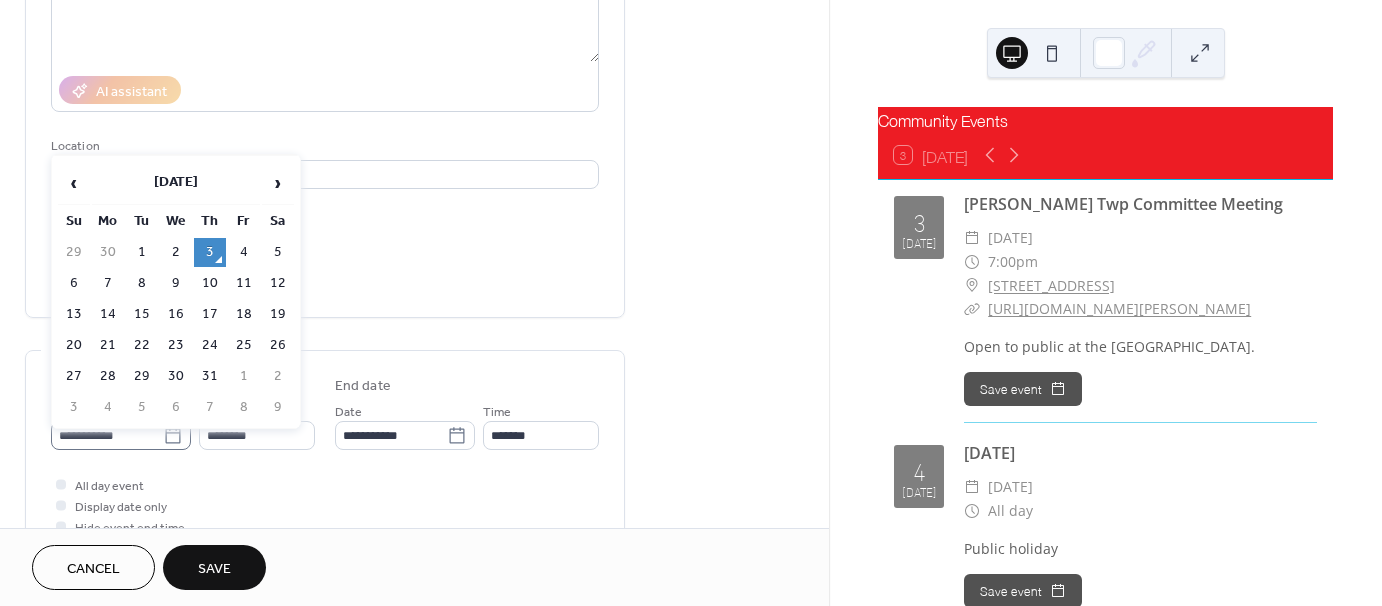 click 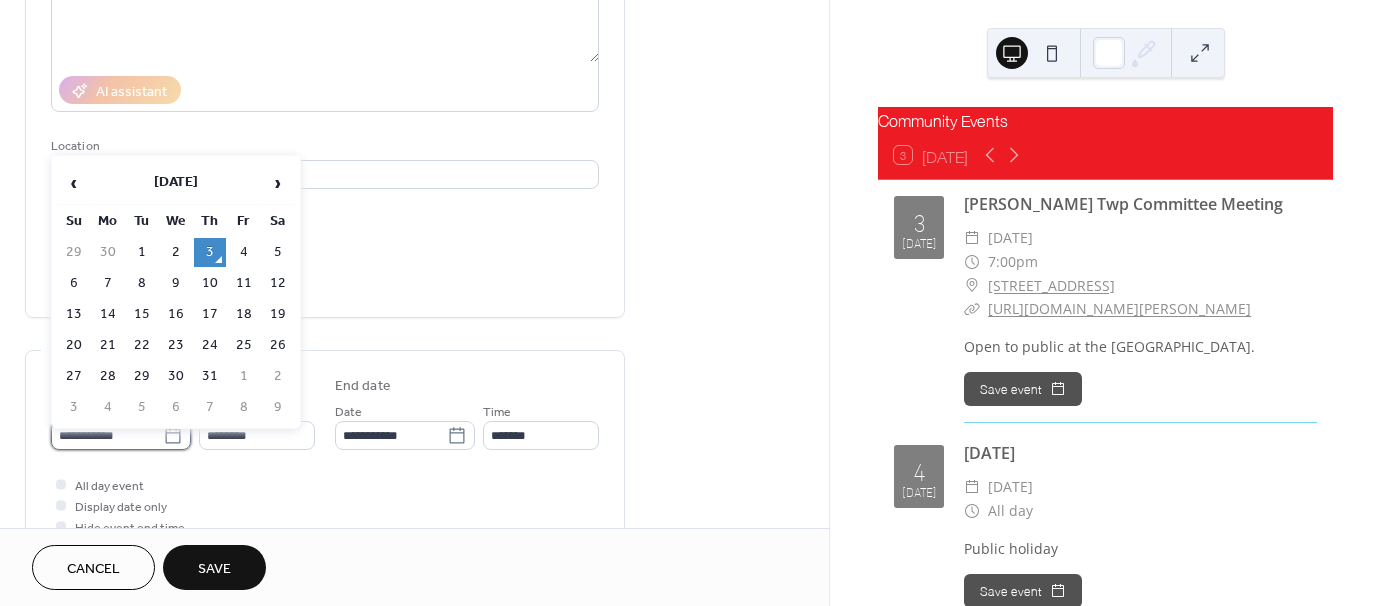click on "**********" at bounding box center (107, 435) 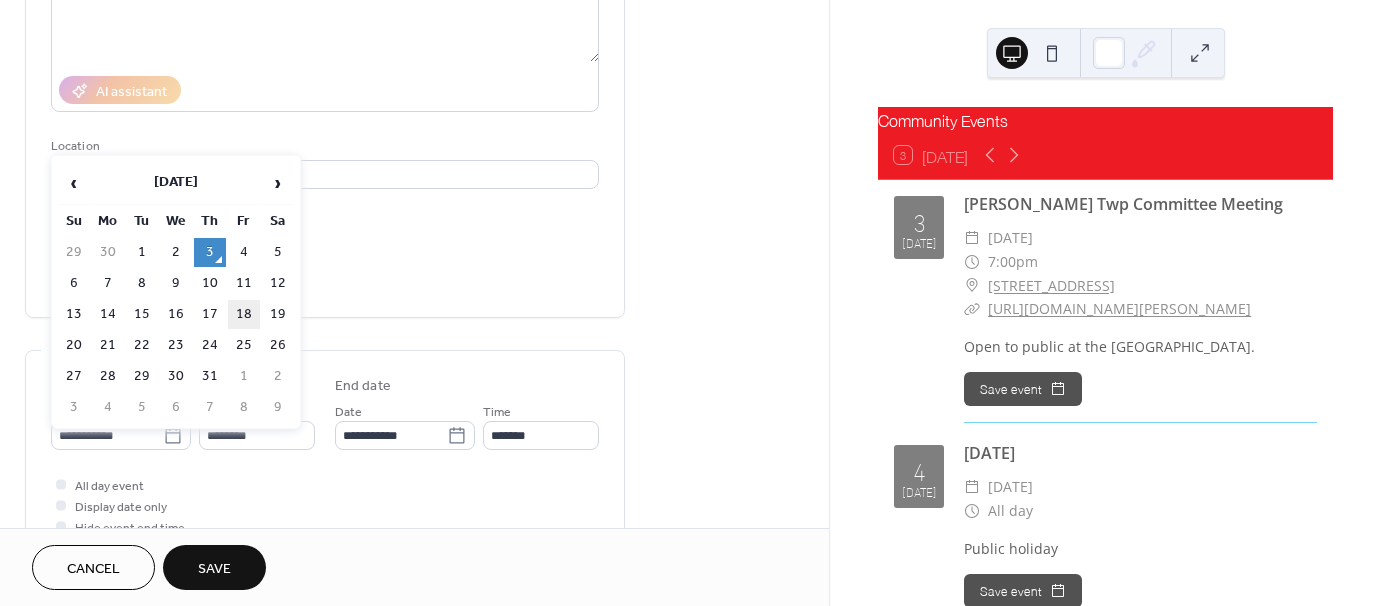 click on "18" at bounding box center [244, 314] 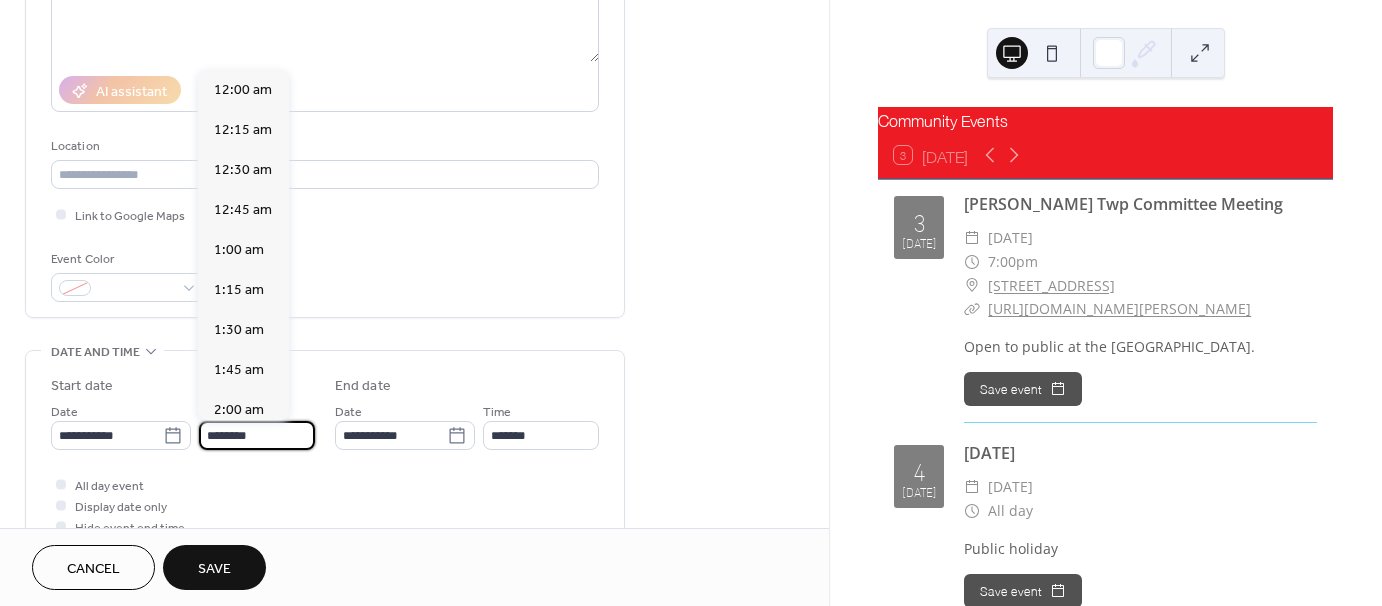 click on "********" at bounding box center (257, 435) 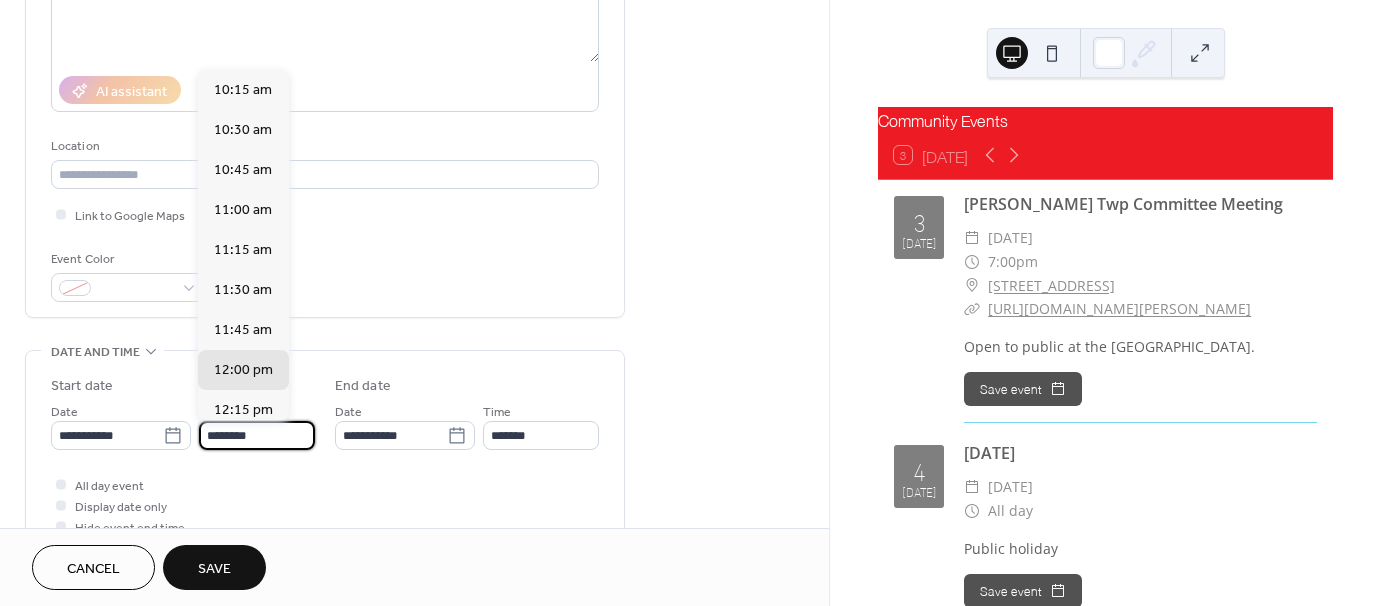 scroll, scrollTop: 1629, scrollLeft: 0, axis: vertical 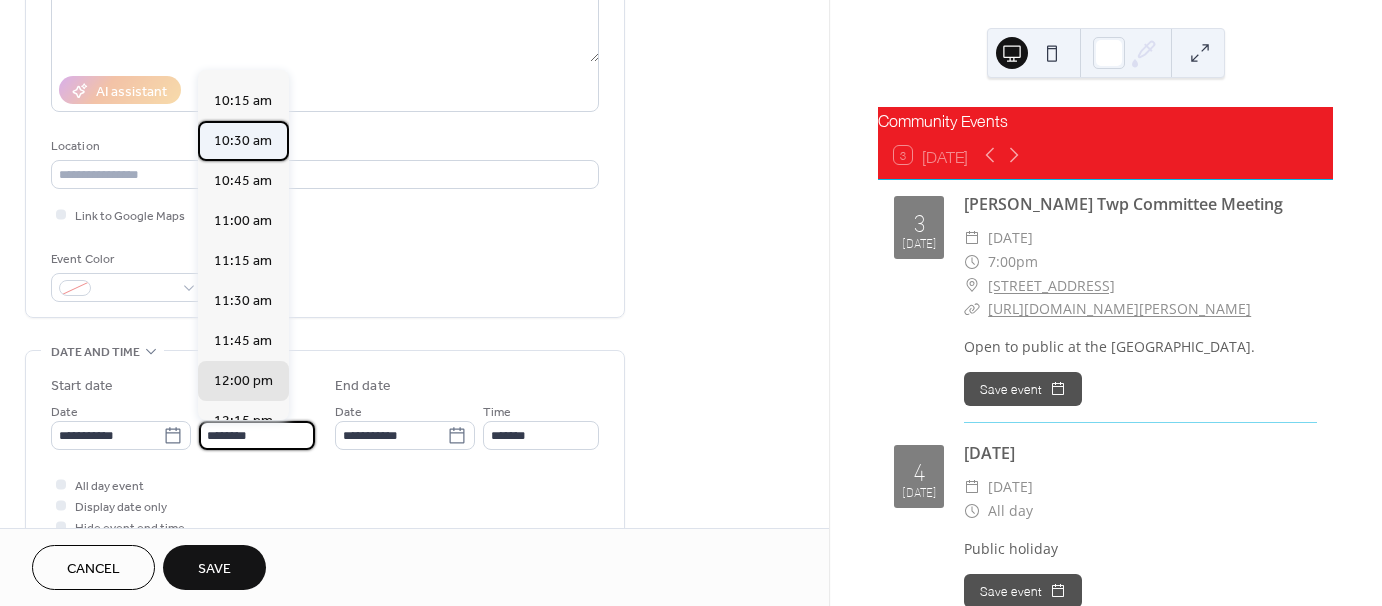 click on "10:30 am" at bounding box center (243, 141) 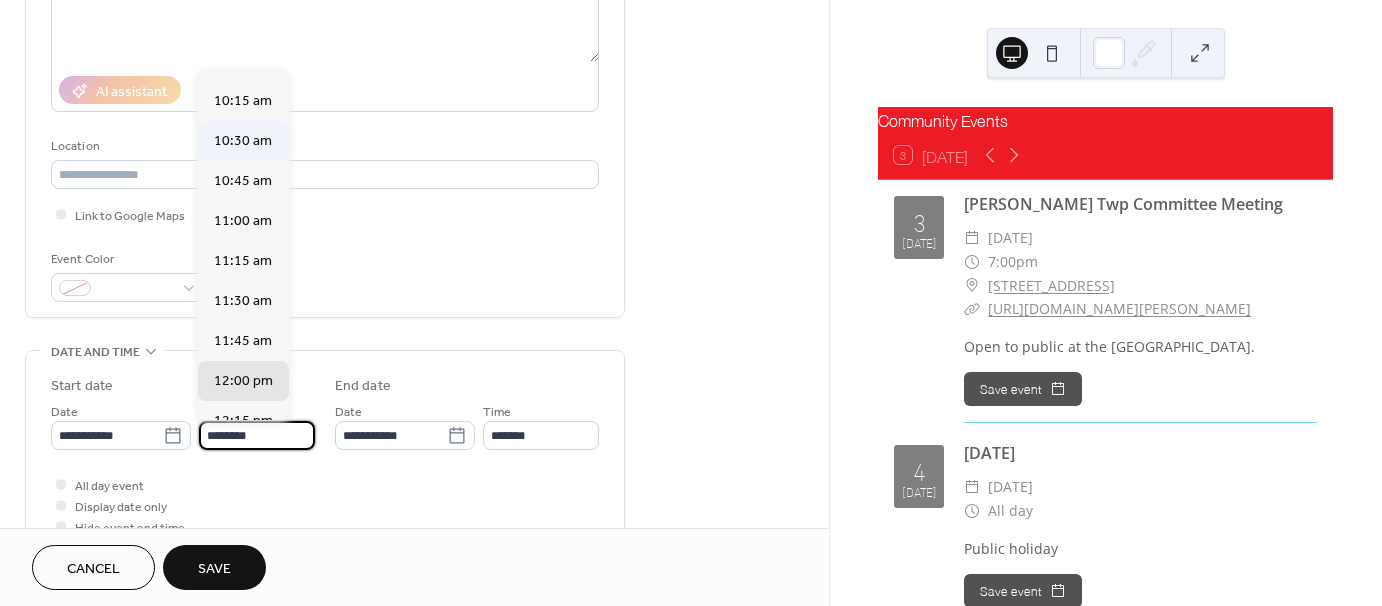type on "********" 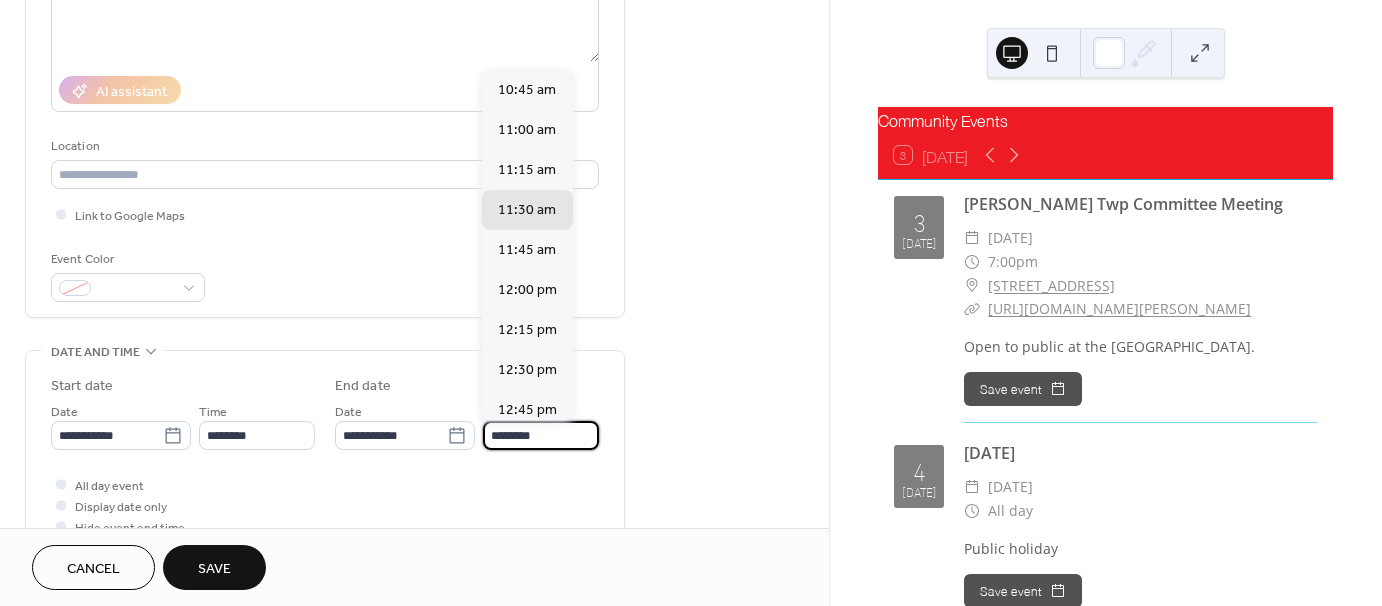 click on "********" at bounding box center [541, 435] 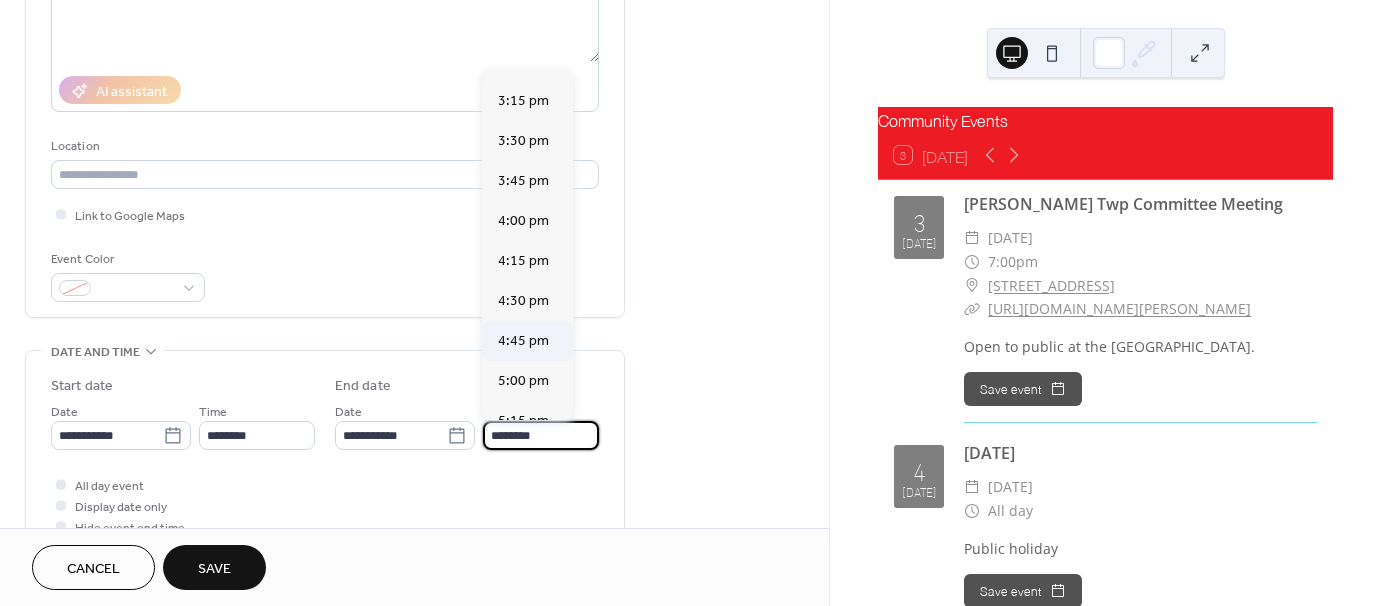 scroll, scrollTop: 800, scrollLeft: 0, axis: vertical 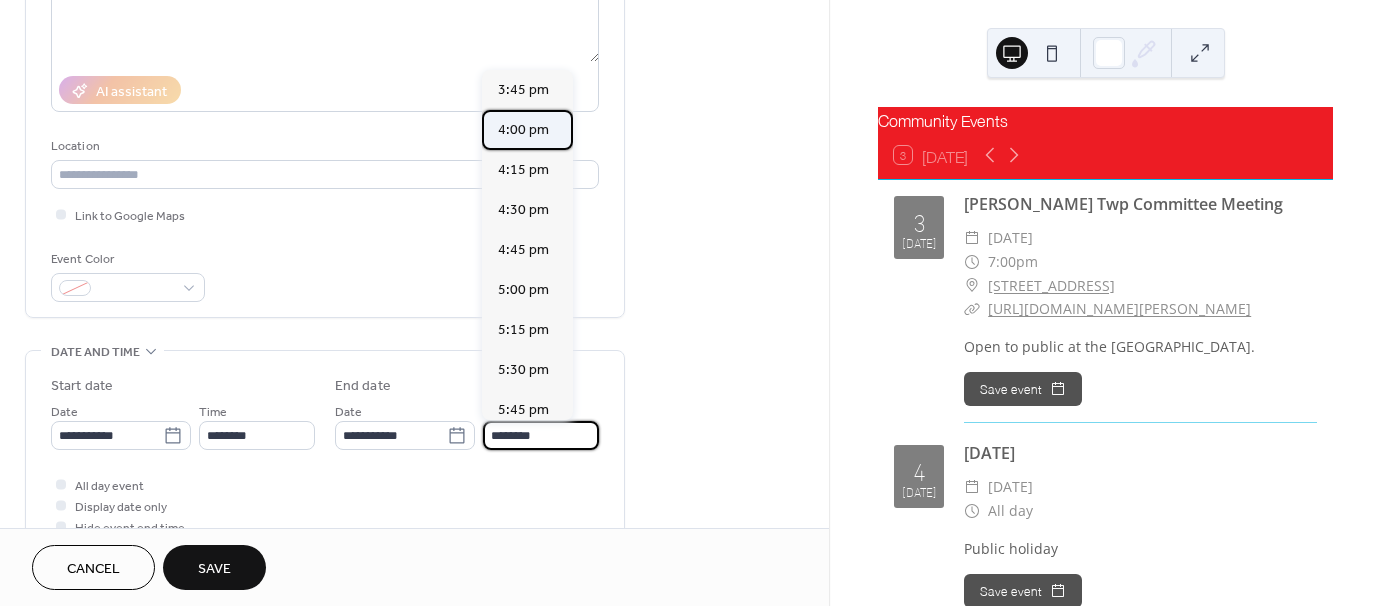 click on "4:00 pm" at bounding box center (523, 130) 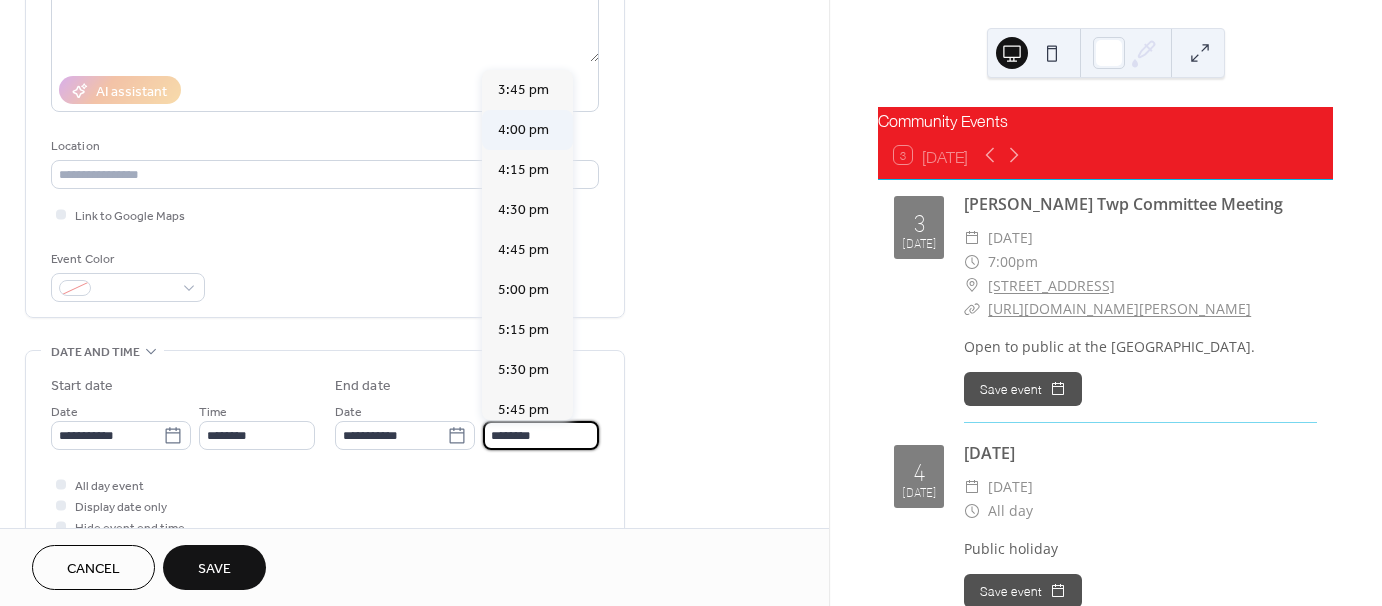 type on "*******" 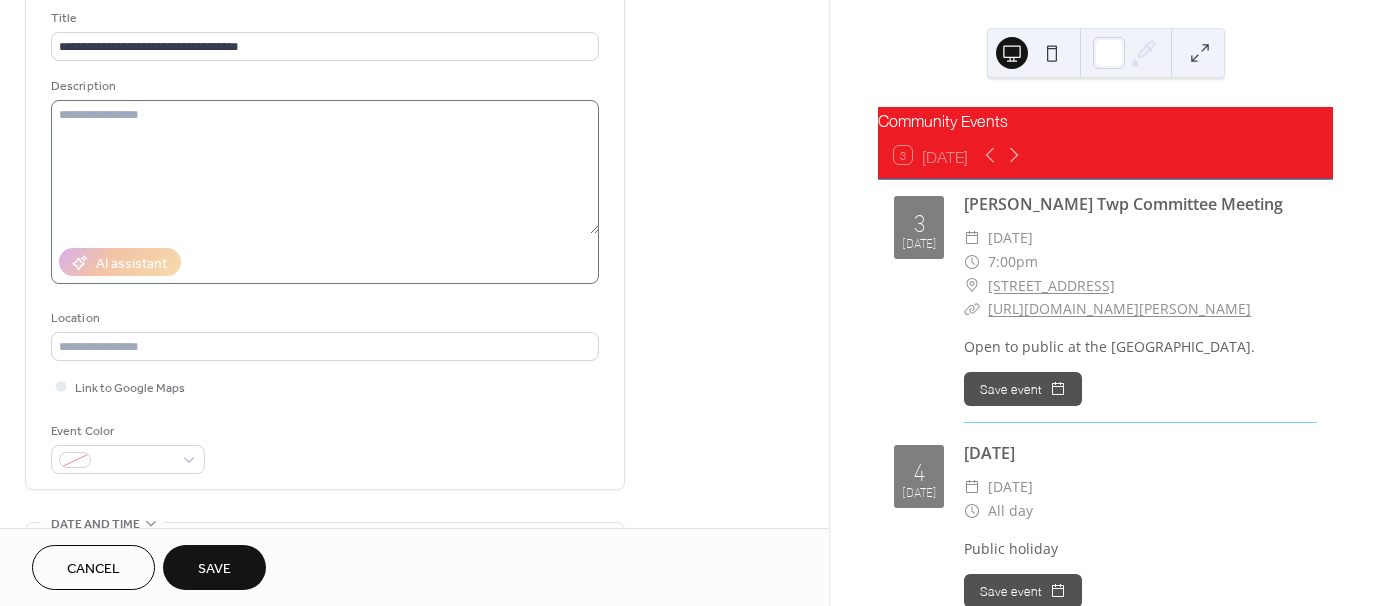 scroll, scrollTop: 0, scrollLeft: 0, axis: both 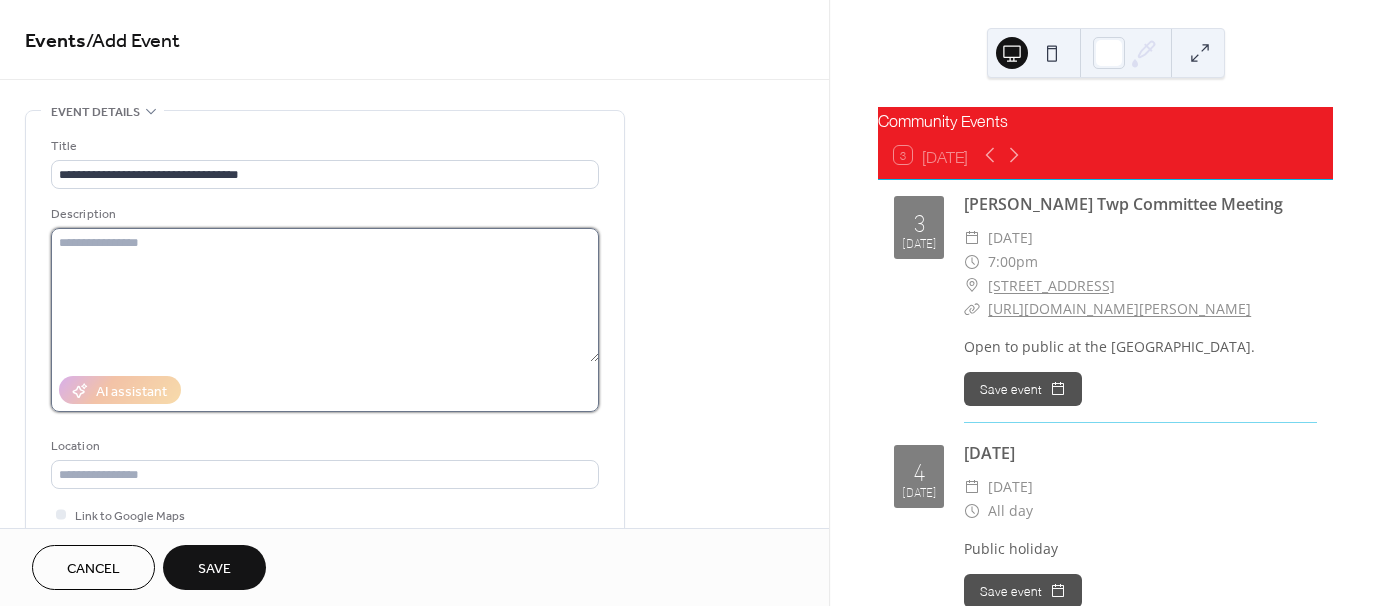 click at bounding box center (325, 295) 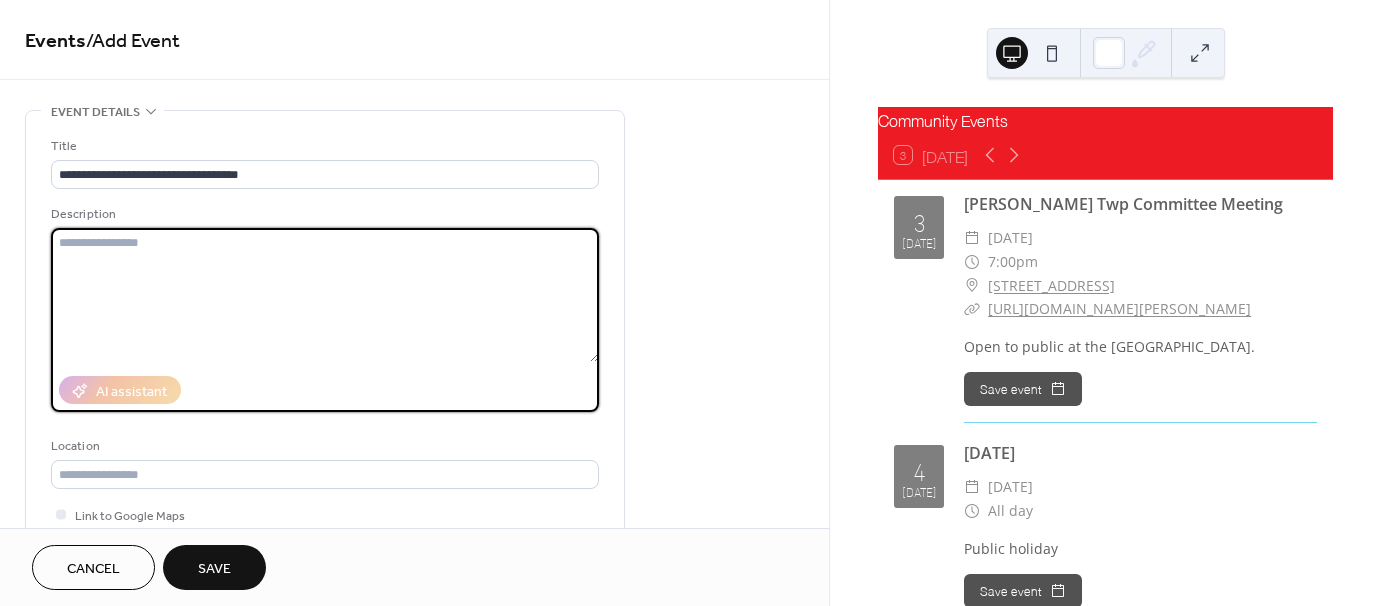 paste on "**********" 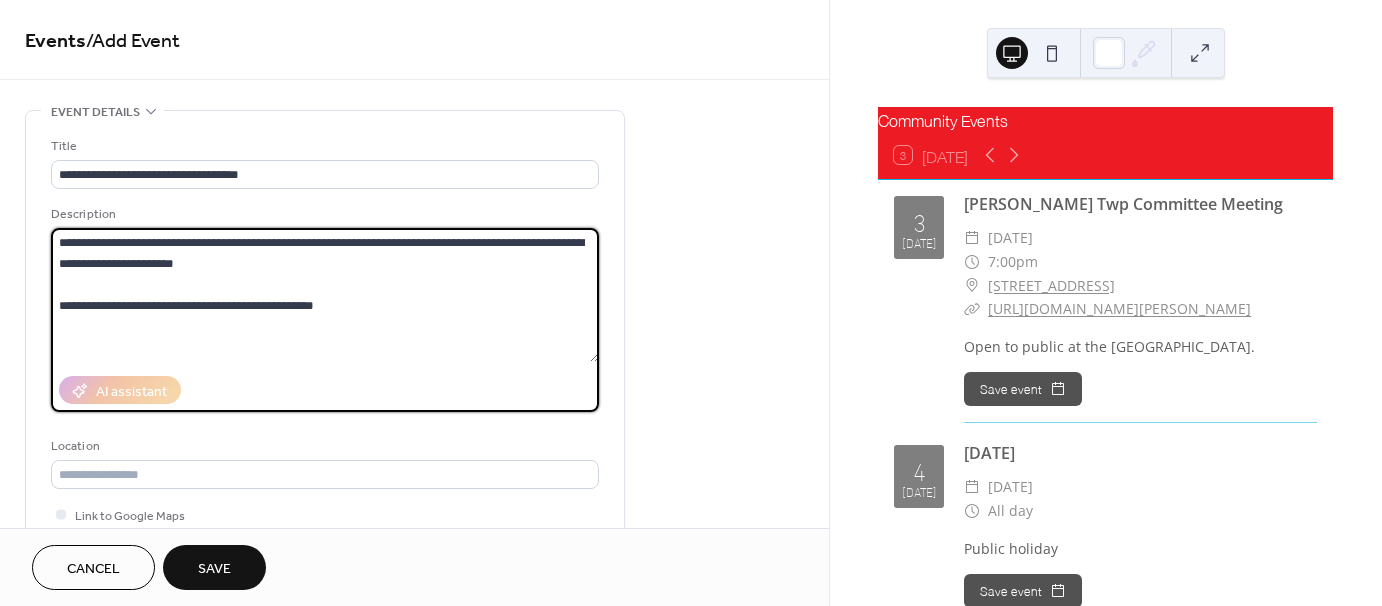 drag, startPoint x: 349, startPoint y: 308, endPoint x: 232, endPoint y: 303, distance: 117.10679 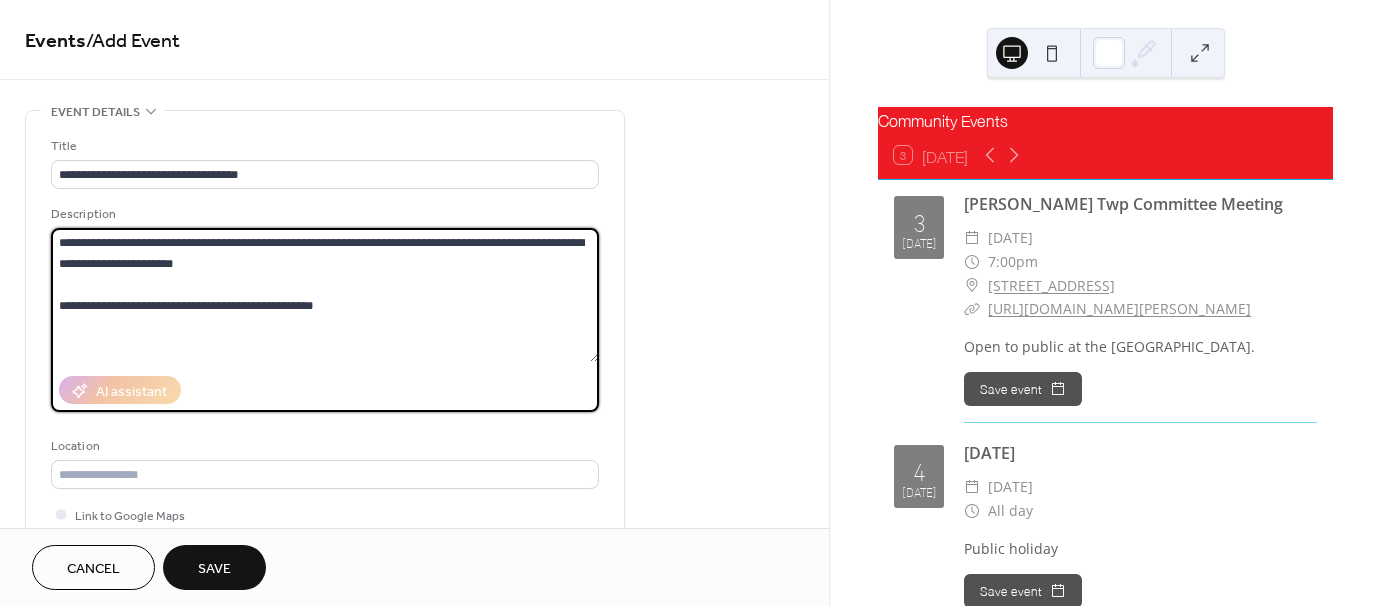click on "**********" at bounding box center [325, 295] 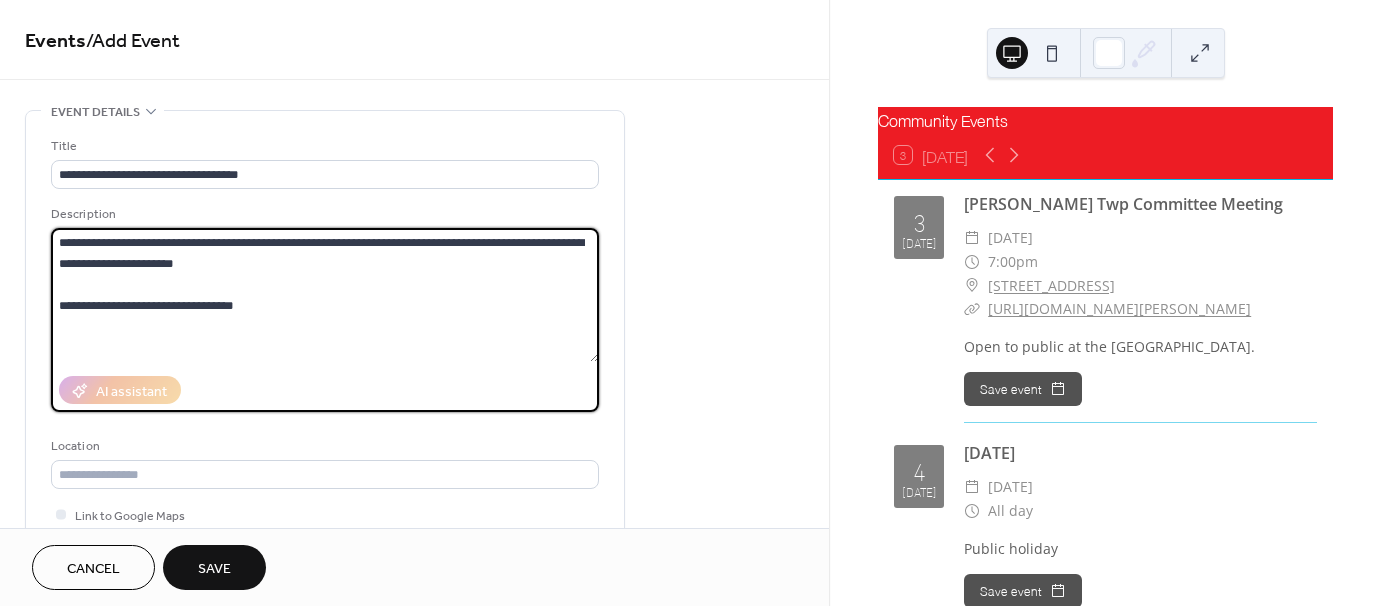click on "**********" at bounding box center [325, 295] 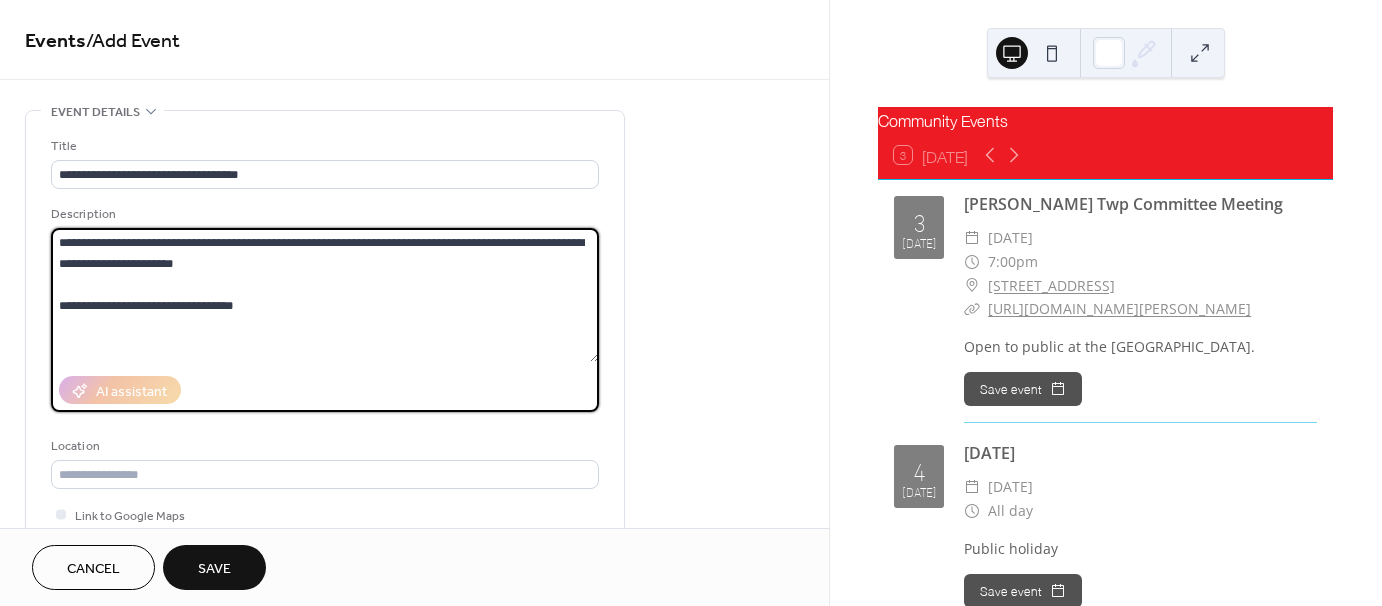 paste on "**********" 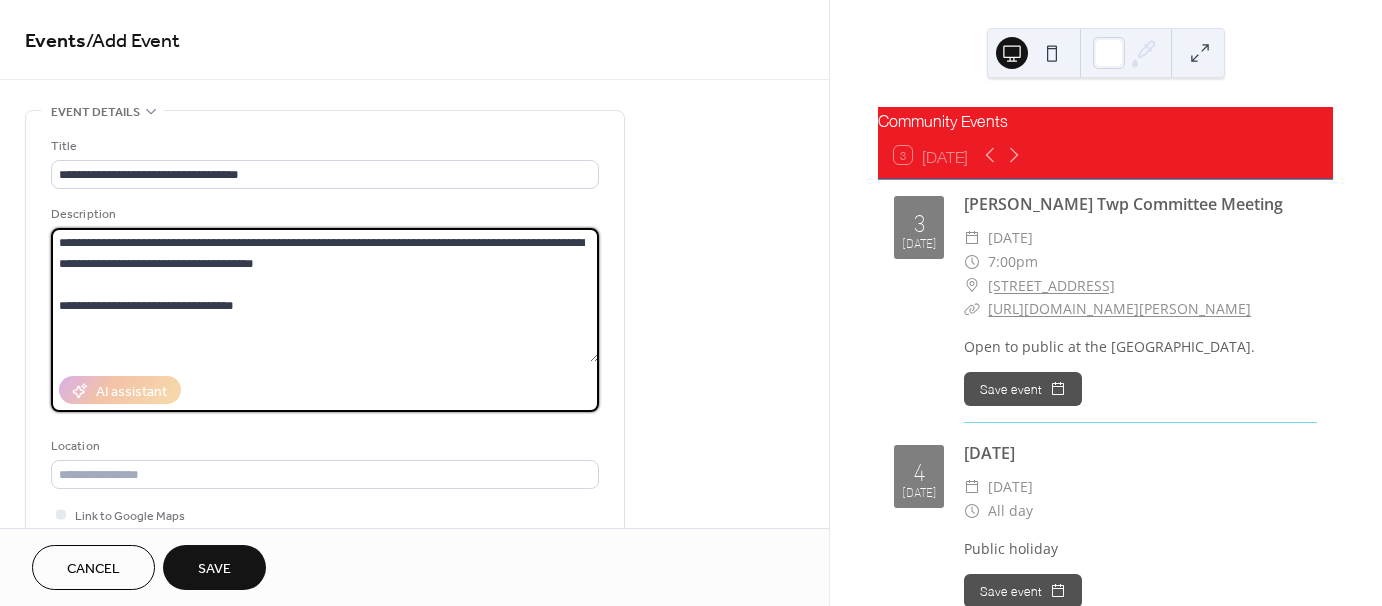 click on "**********" at bounding box center [325, 295] 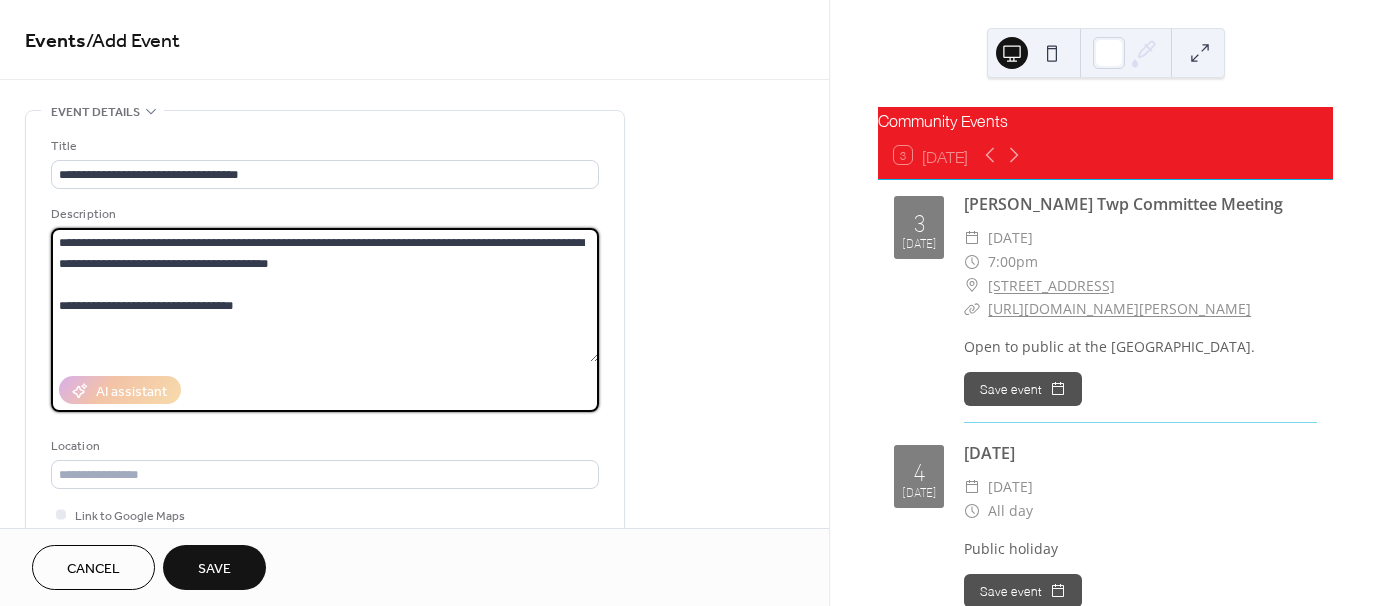 drag, startPoint x: 188, startPoint y: 302, endPoint x: 272, endPoint y: 292, distance: 84.59315 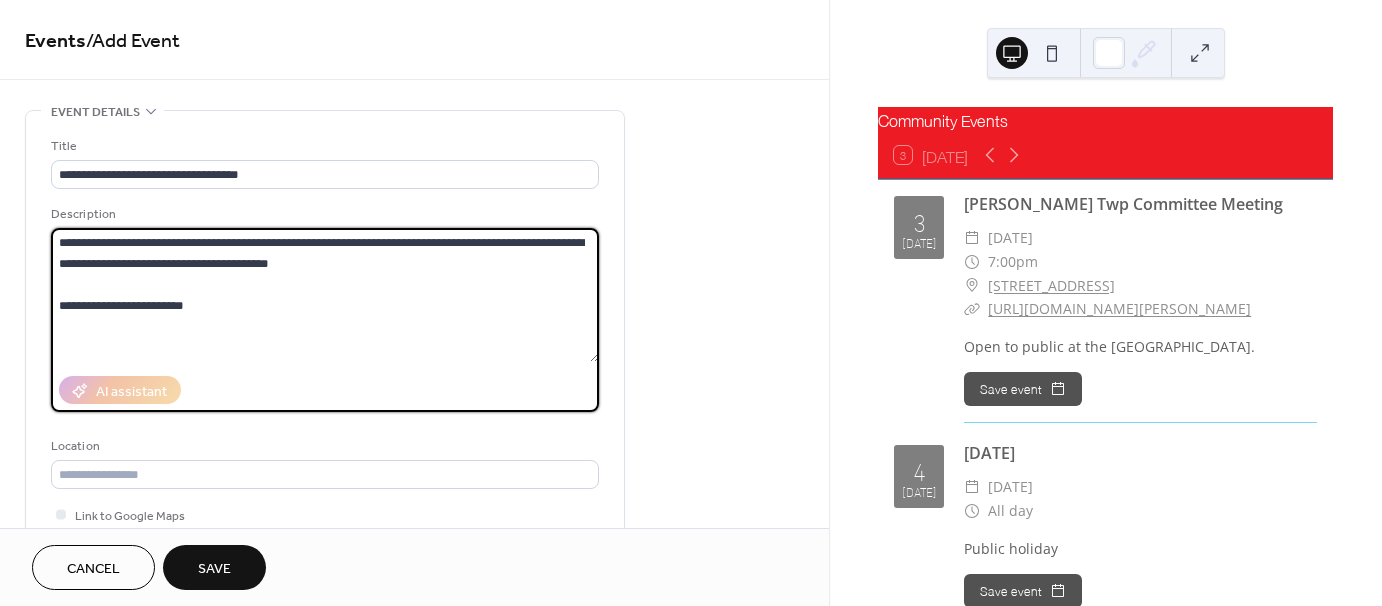 click on "**********" at bounding box center [325, 295] 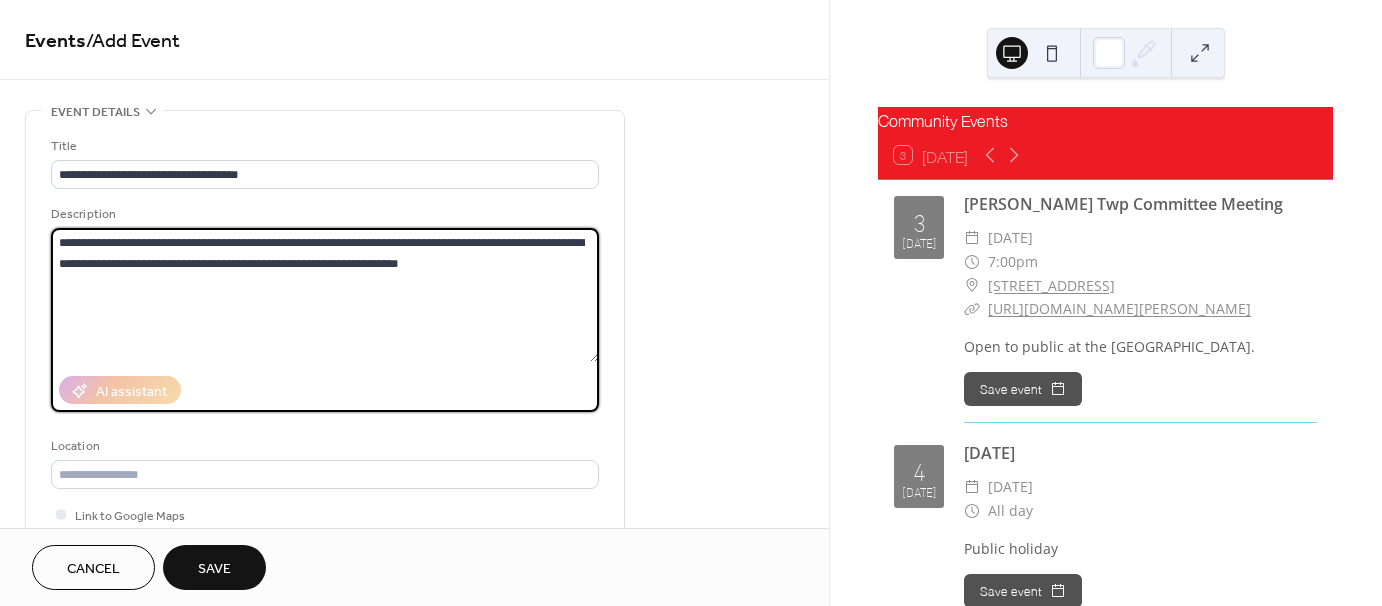 click on "**********" at bounding box center (325, 295) 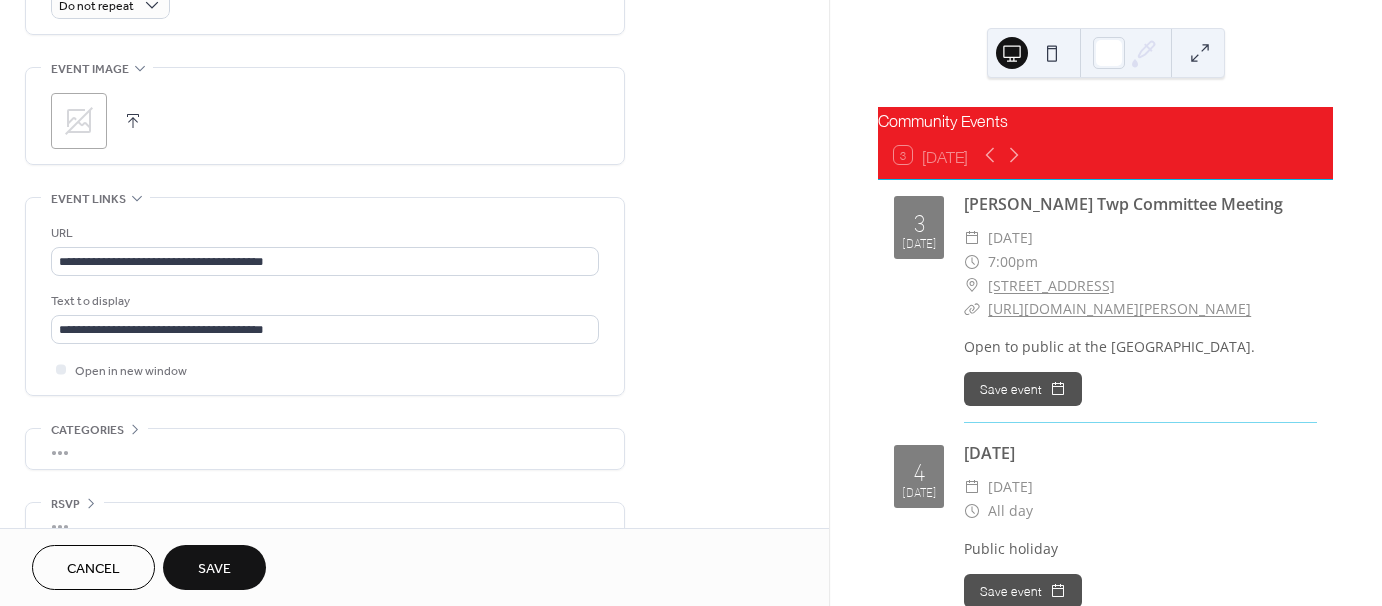 scroll, scrollTop: 954, scrollLeft: 0, axis: vertical 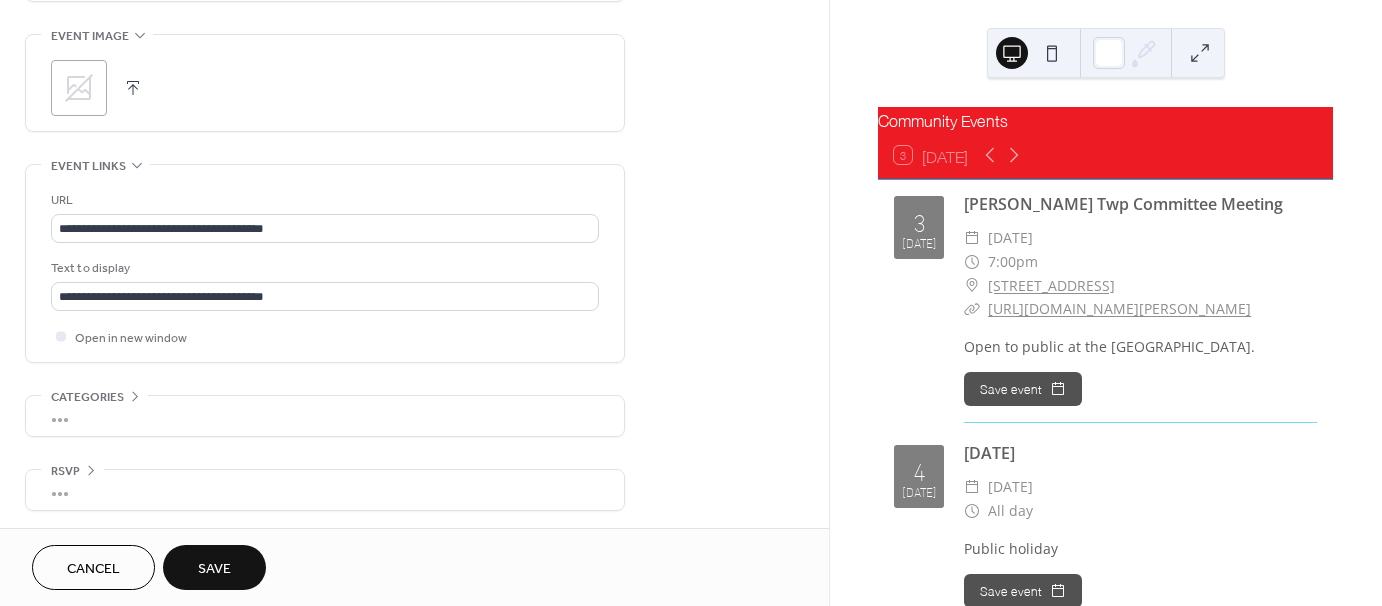 type on "**********" 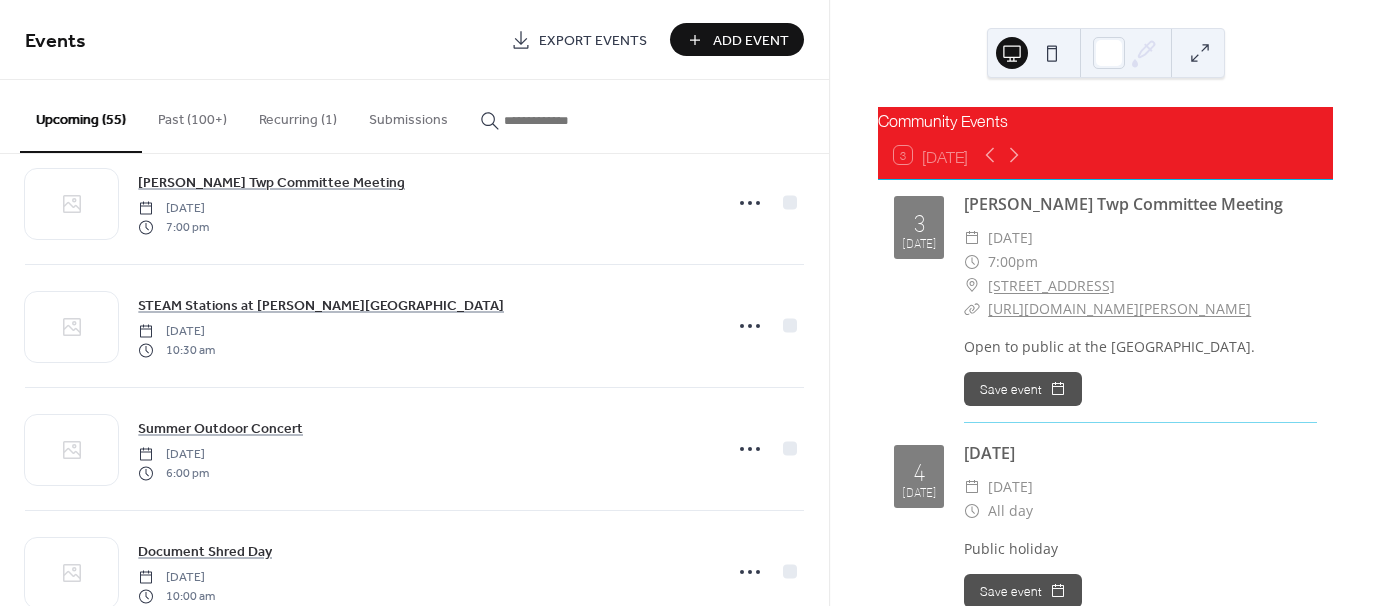 scroll, scrollTop: 3200, scrollLeft: 0, axis: vertical 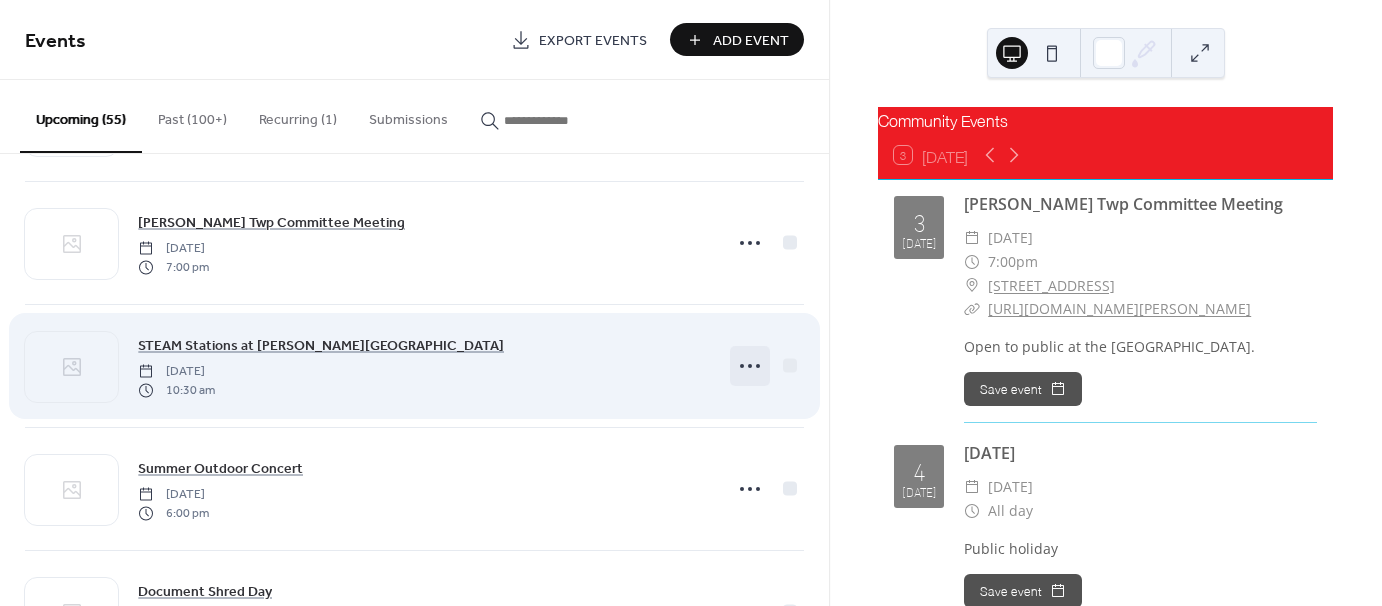 click 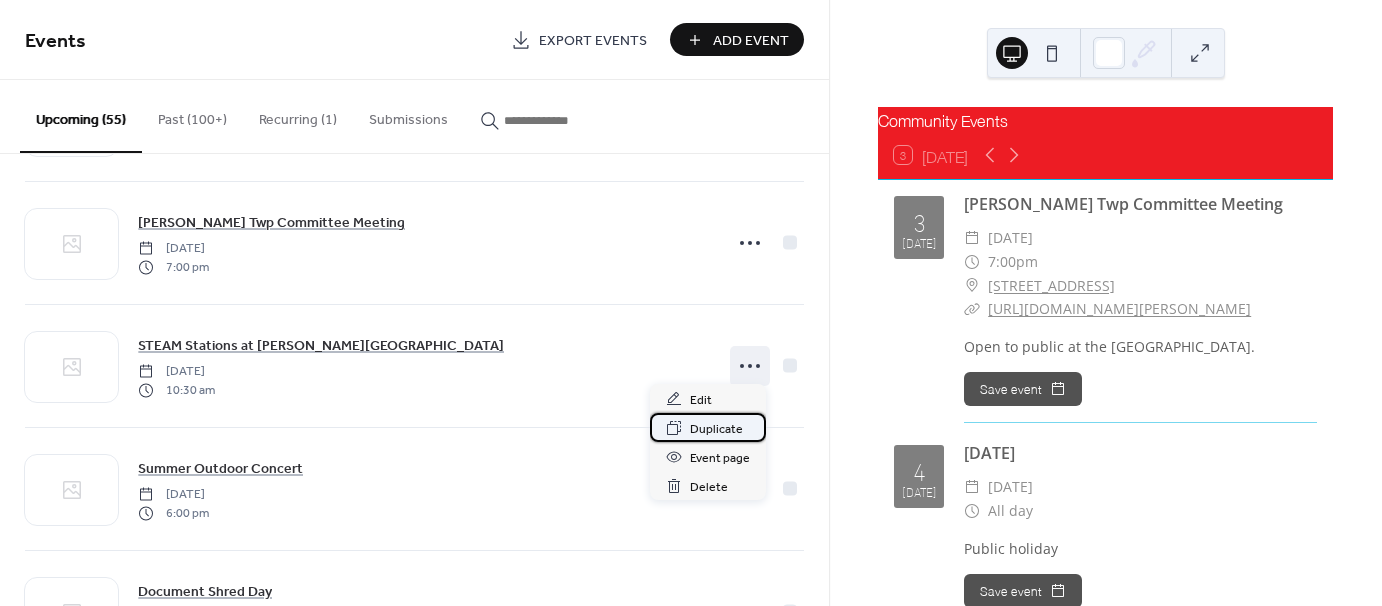 click on "Duplicate" at bounding box center (716, 429) 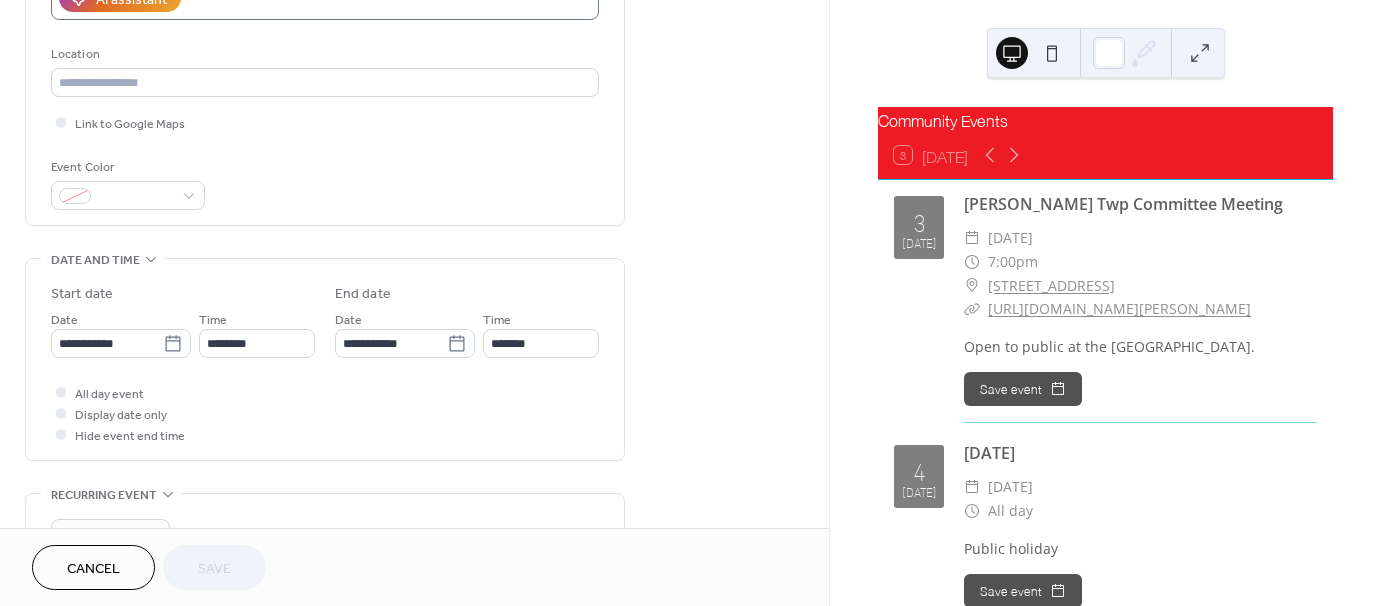 scroll, scrollTop: 500, scrollLeft: 0, axis: vertical 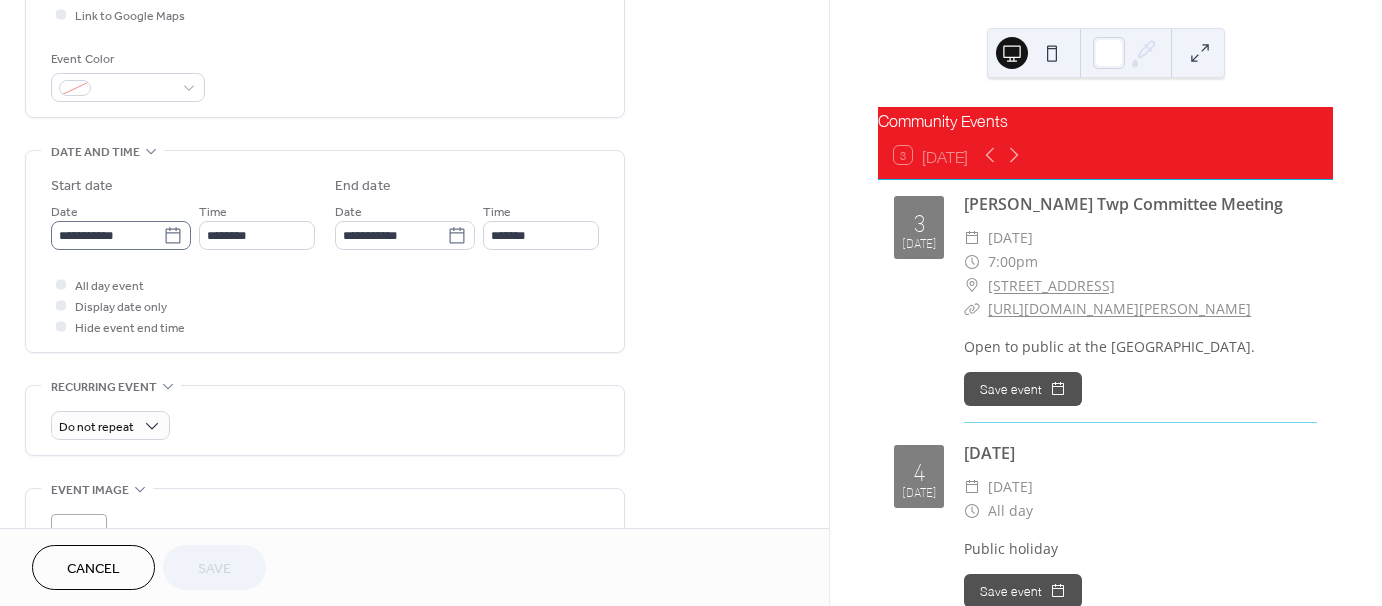 click 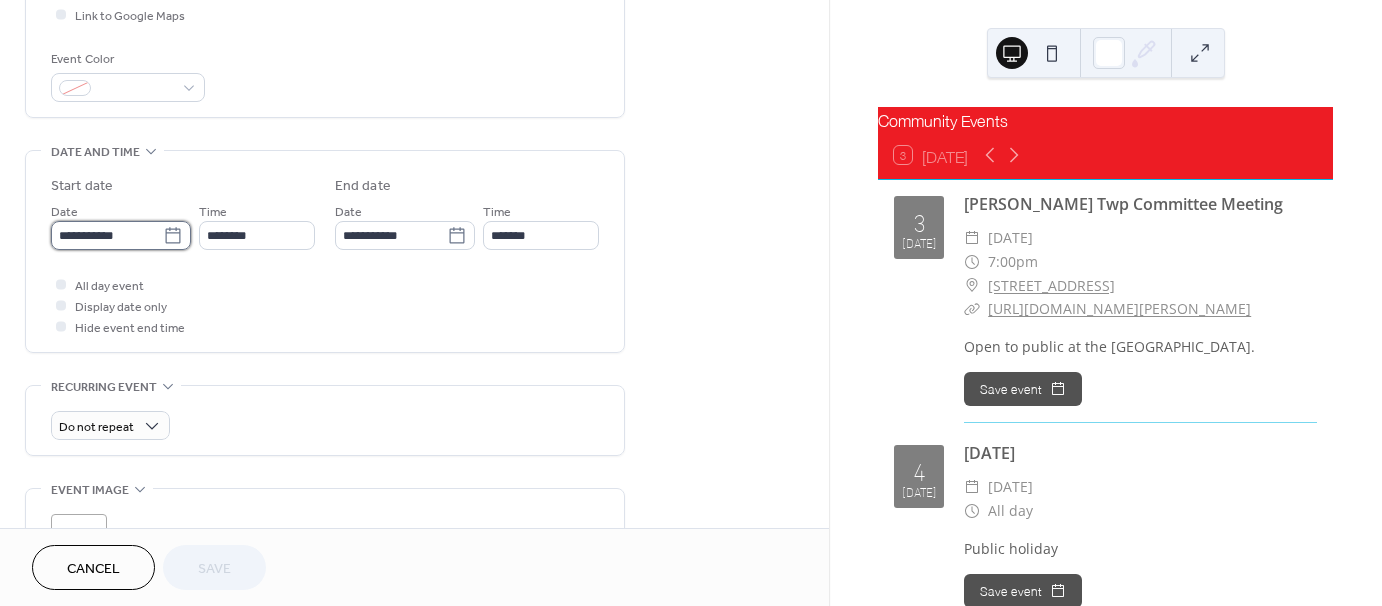click on "**********" at bounding box center (107, 235) 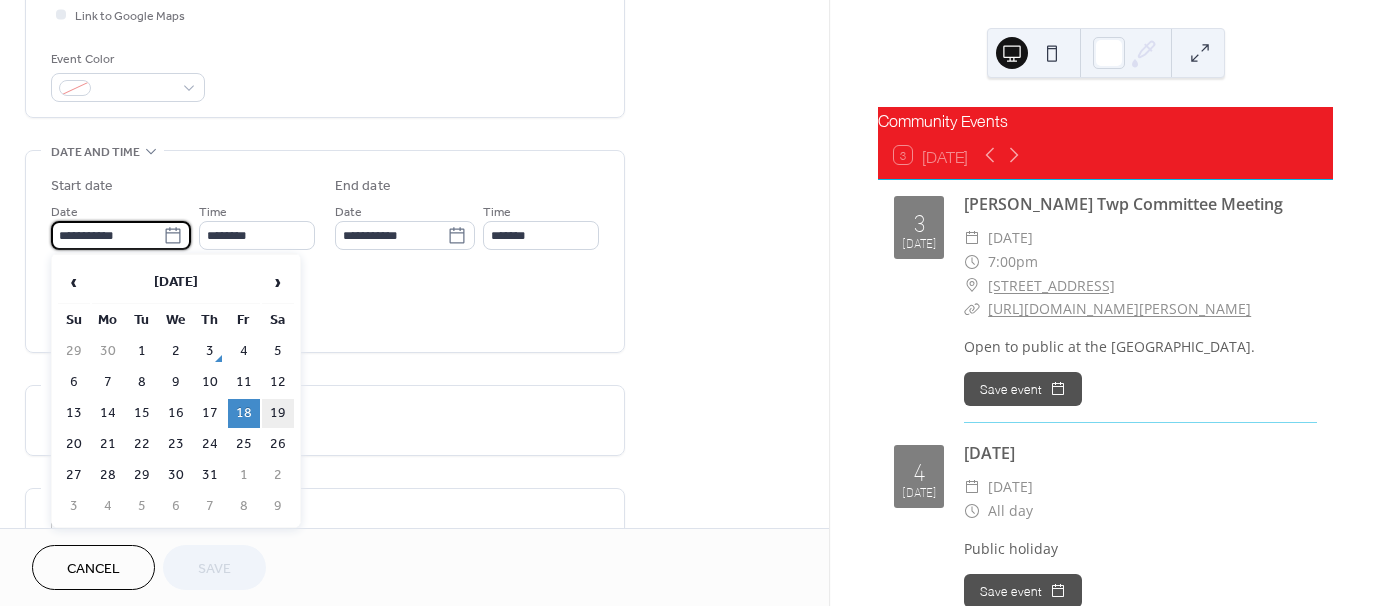 click on "19" at bounding box center [278, 413] 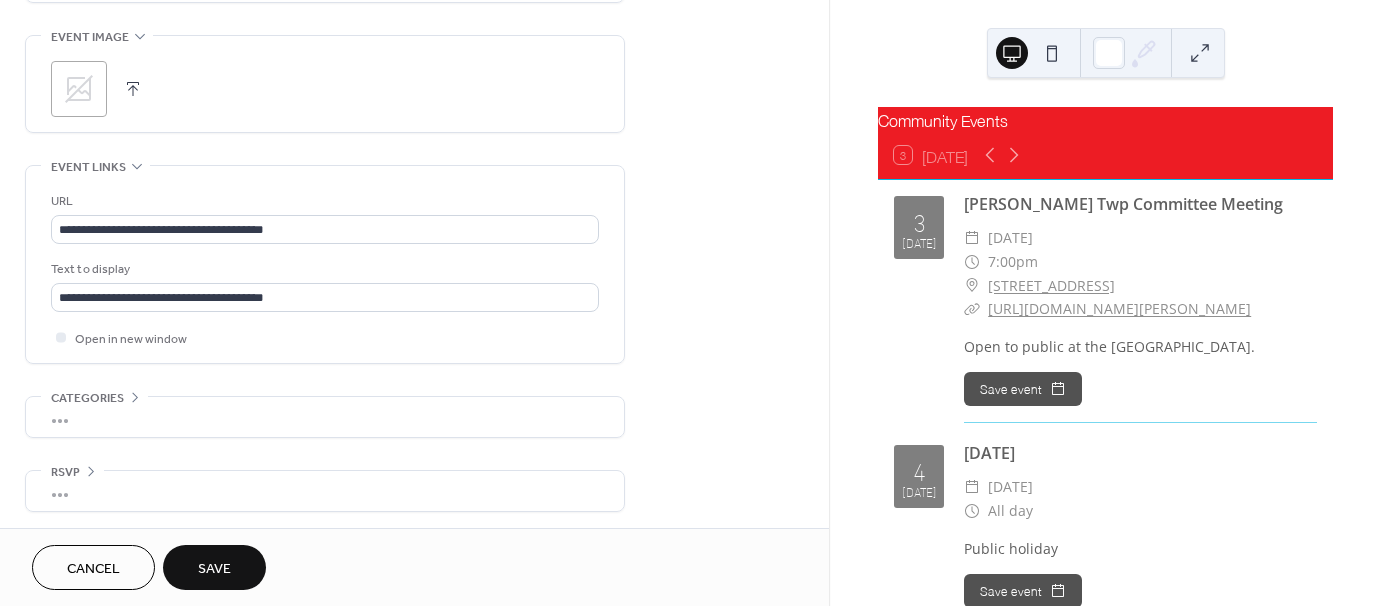scroll, scrollTop: 954, scrollLeft: 0, axis: vertical 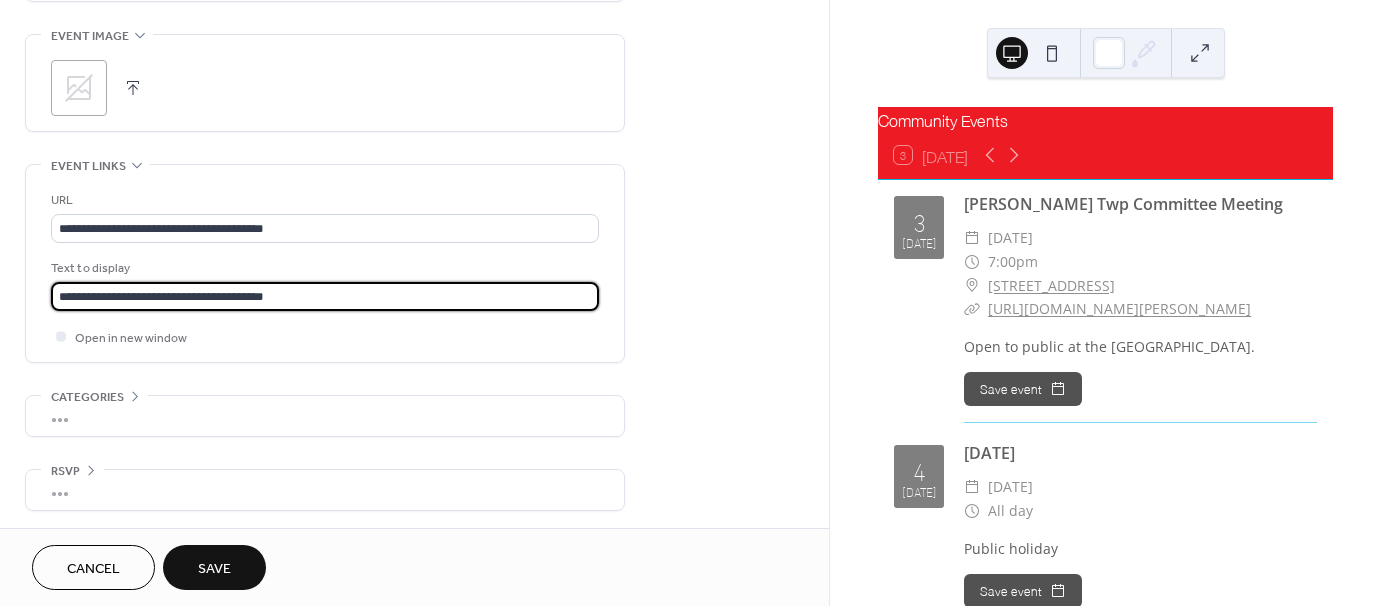 drag, startPoint x: 296, startPoint y: 295, endPoint x: -77, endPoint y: 330, distance: 374.6385 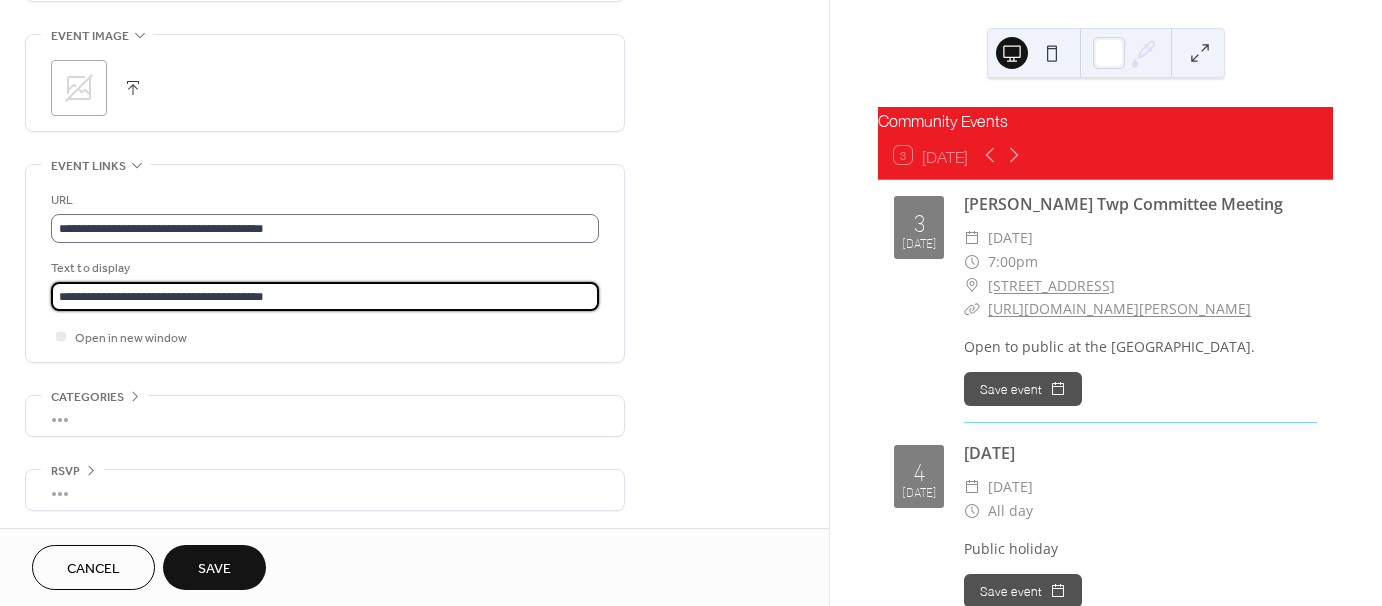 type on "**********" 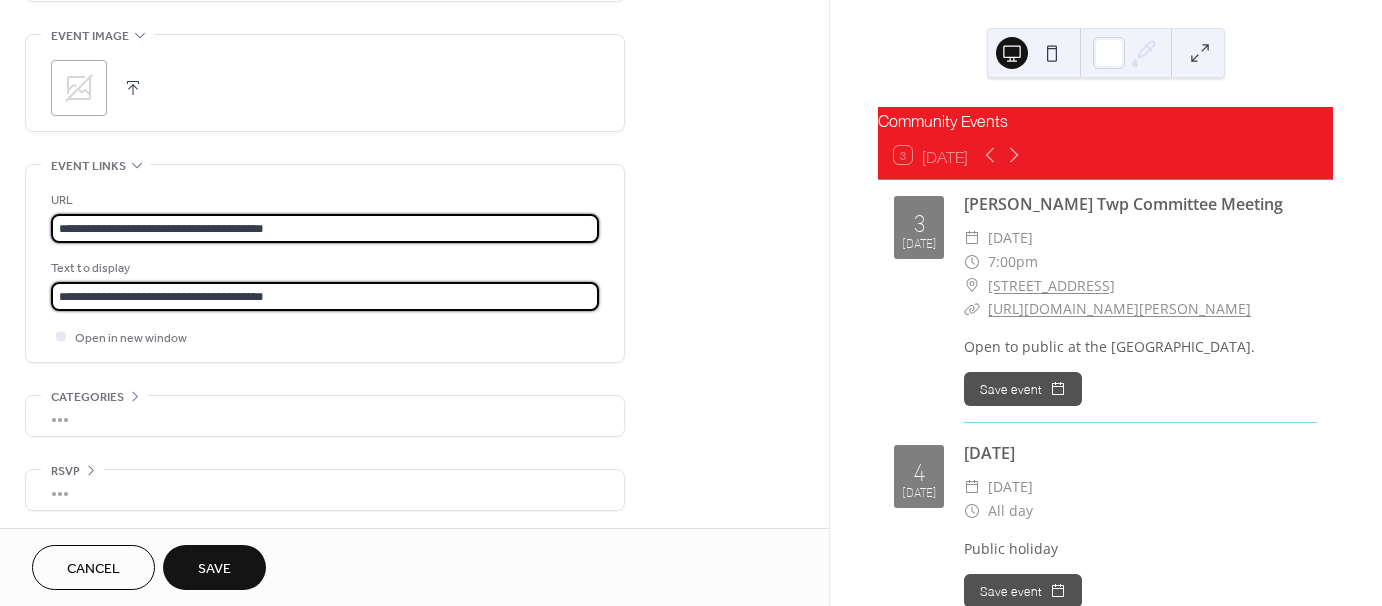 scroll, scrollTop: 0, scrollLeft: 0, axis: both 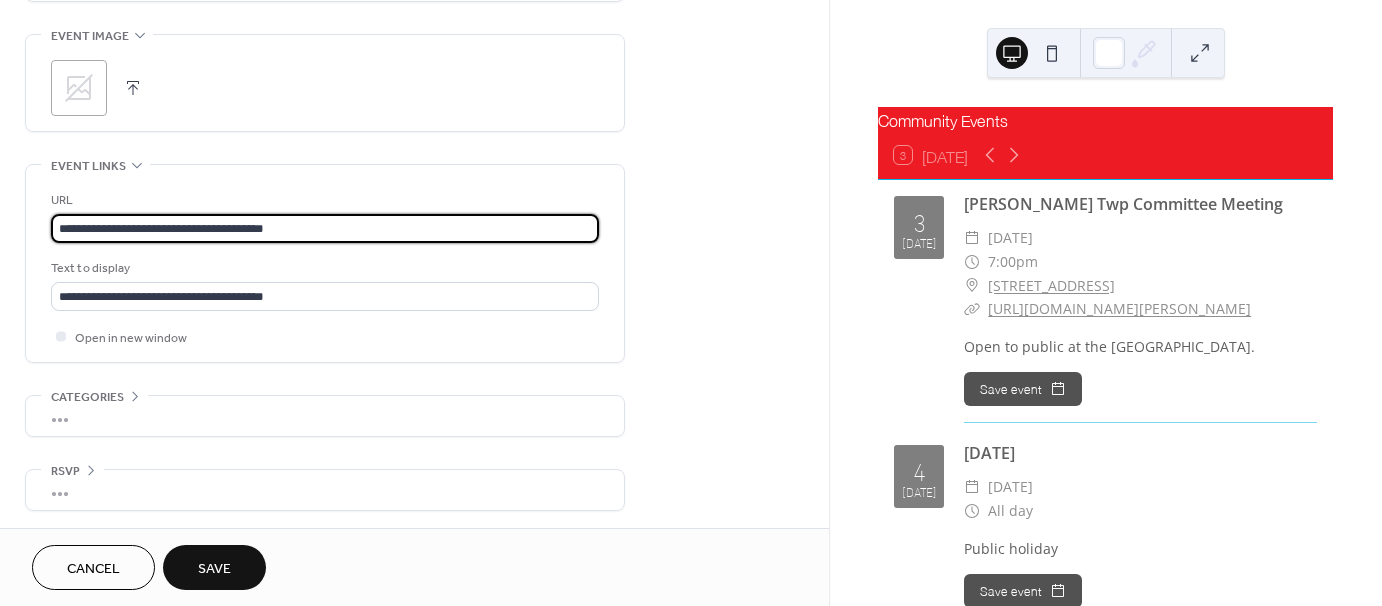 drag, startPoint x: 242, startPoint y: 230, endPoint x: -77, endPoint y: 279, distance: 322.7414 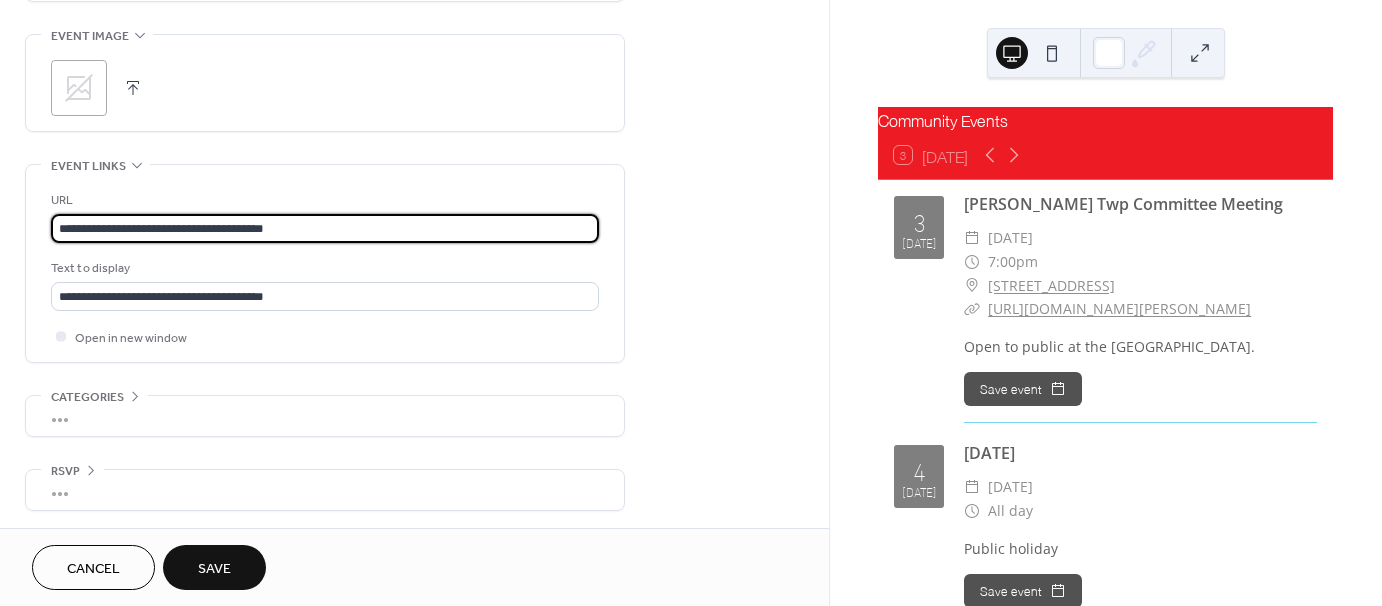 click on "**********" at bounding box center [691, 303] 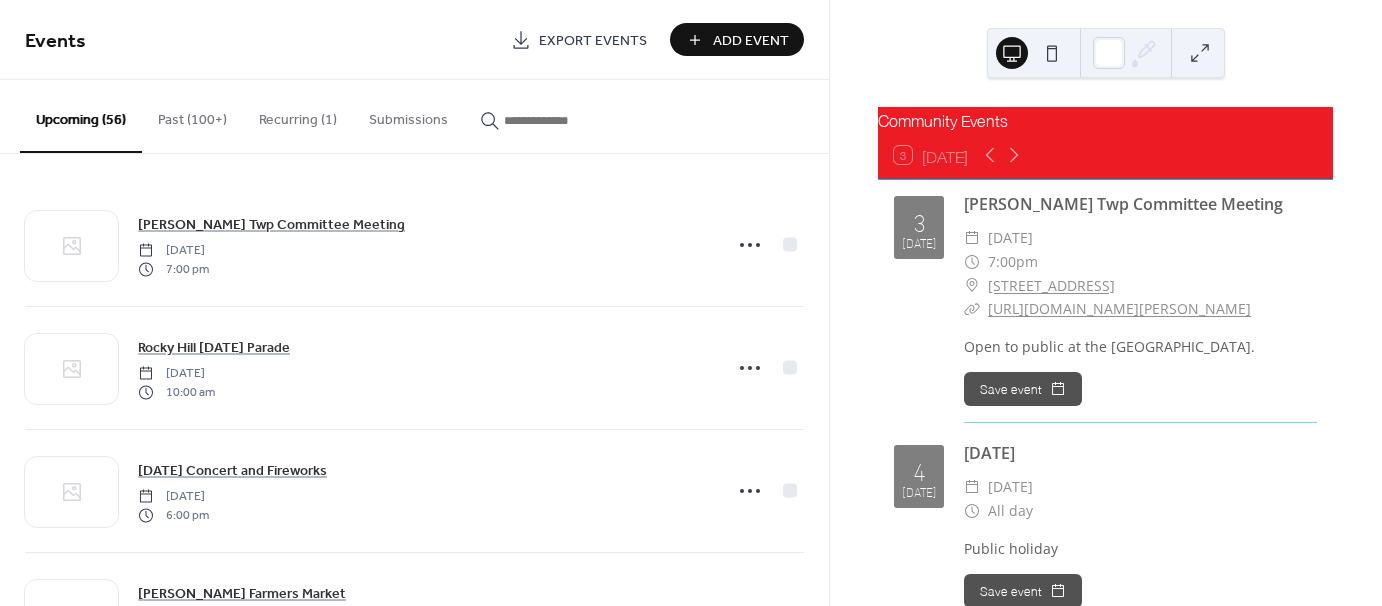 click on "Add Event" at bounding box center (751, 41) 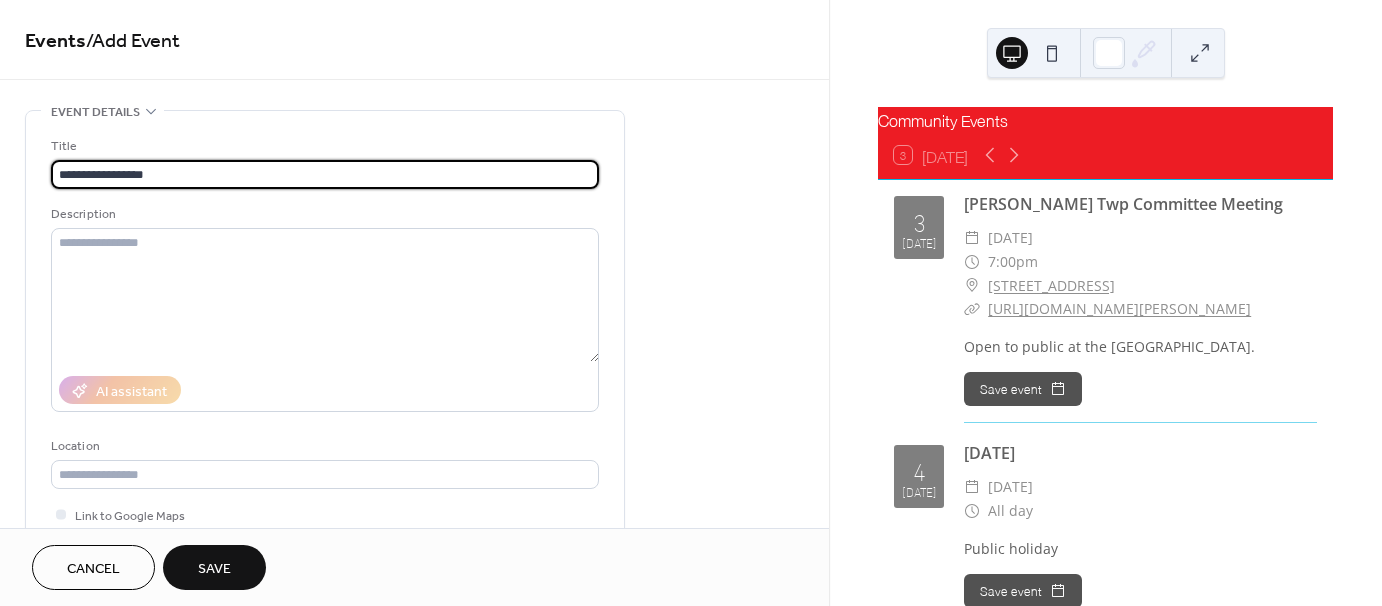 type on "**********" 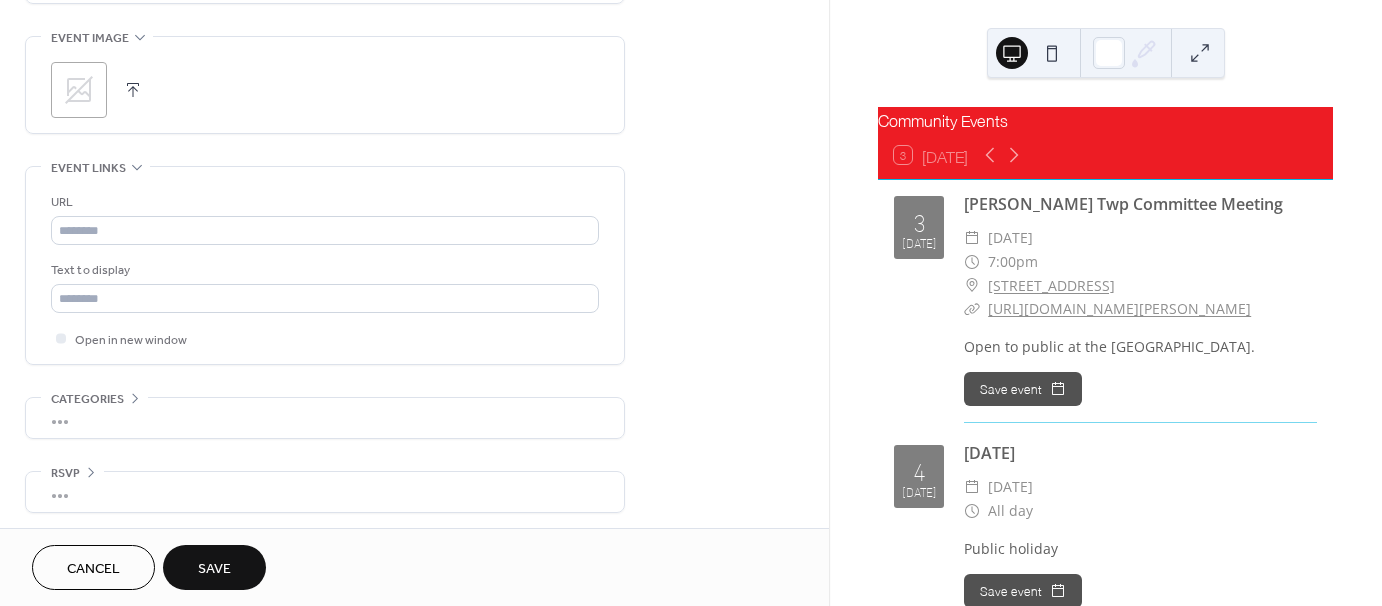 scroll, scrollTop: 954, scrollLeft: 0, axis: vertical 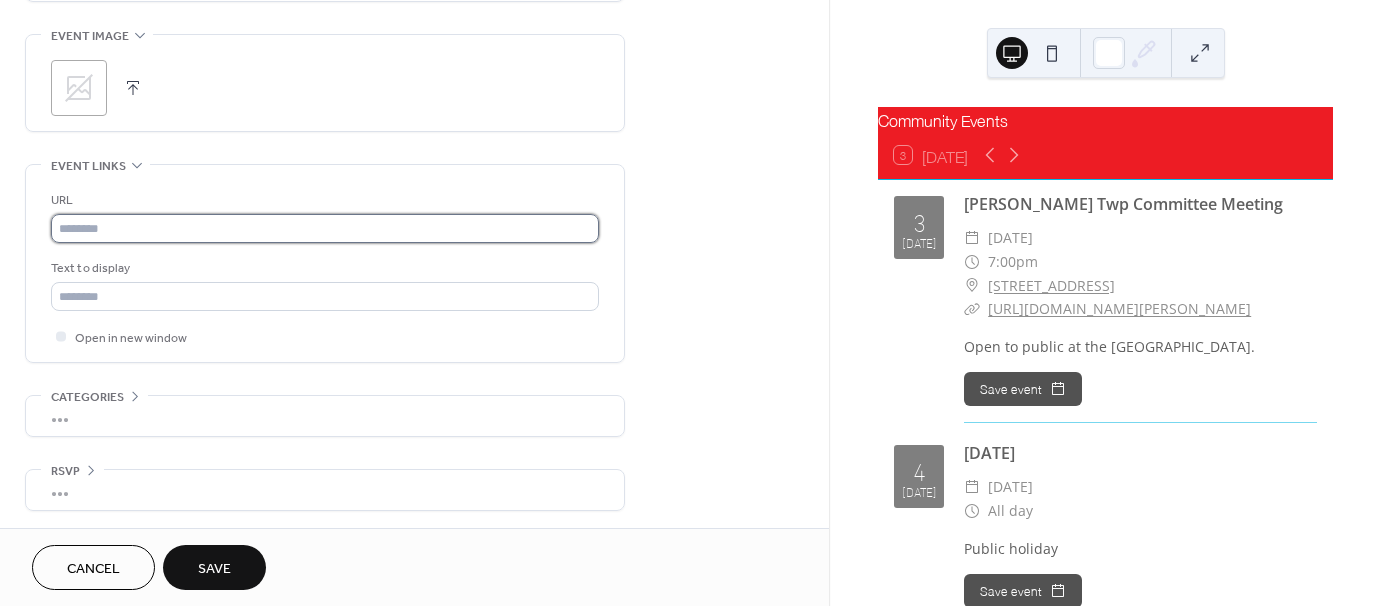 click at bounding box center (325, 228) 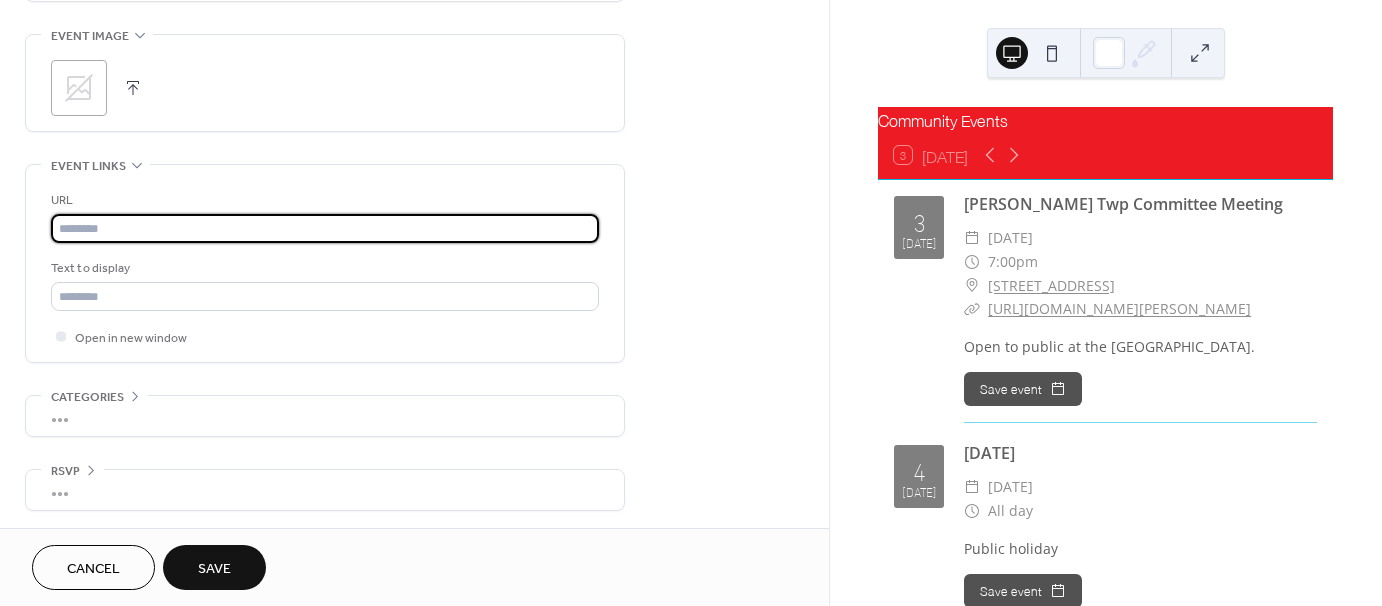 paste on "**********" 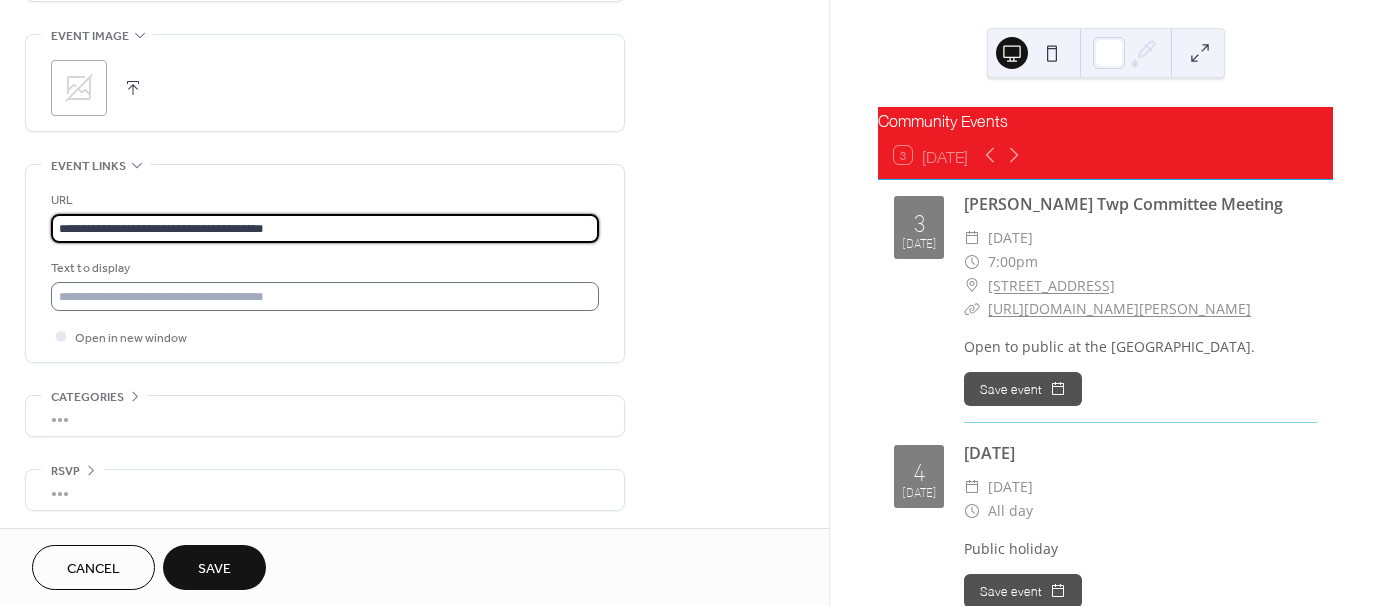 type on "**********" 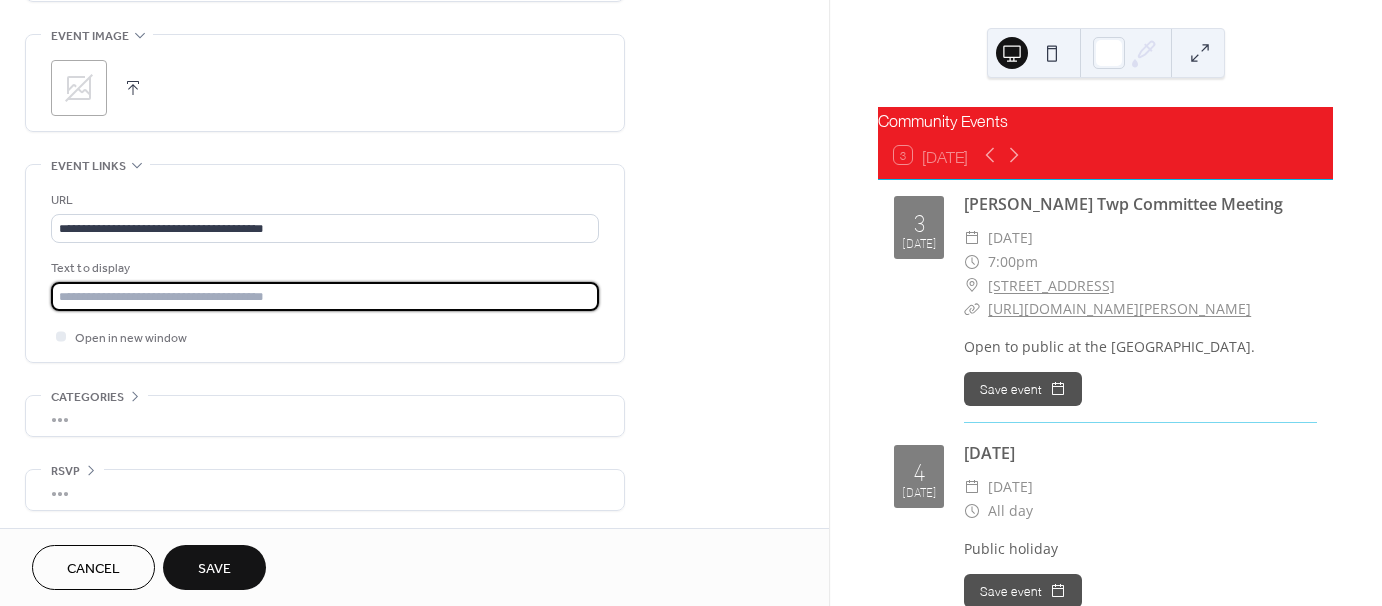 click at bounding box center (325, 296) 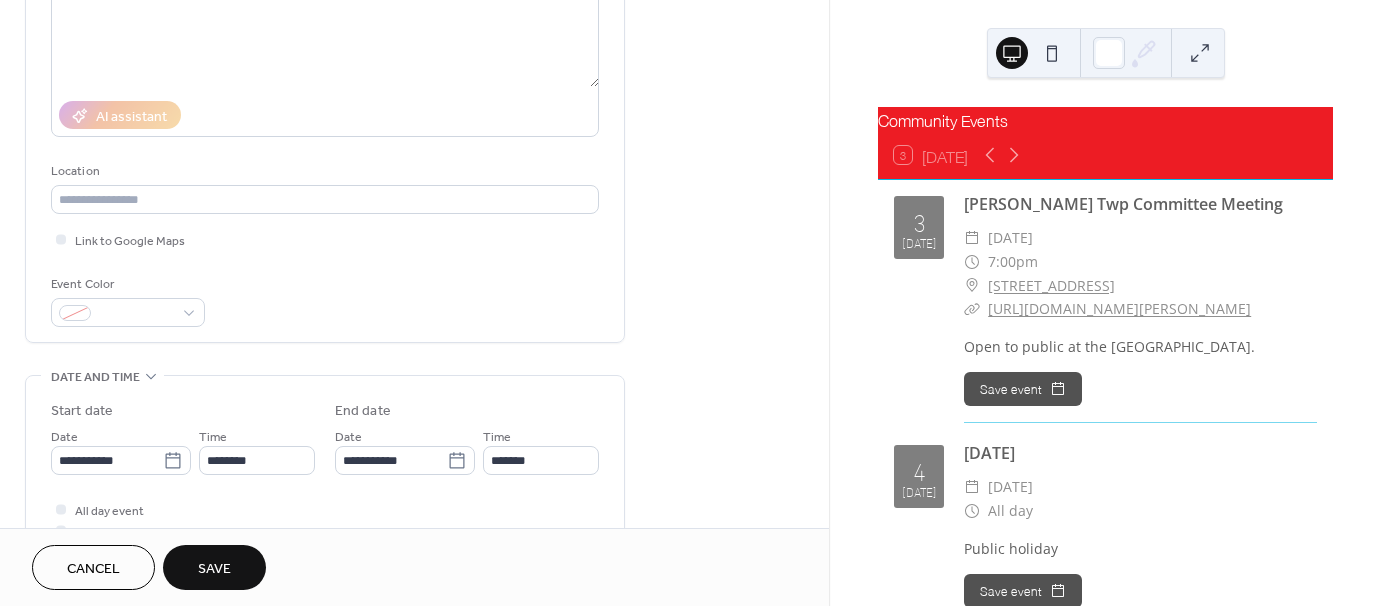 scroll, scrollTop: 254, scrollLeft: 0, axis: vertical 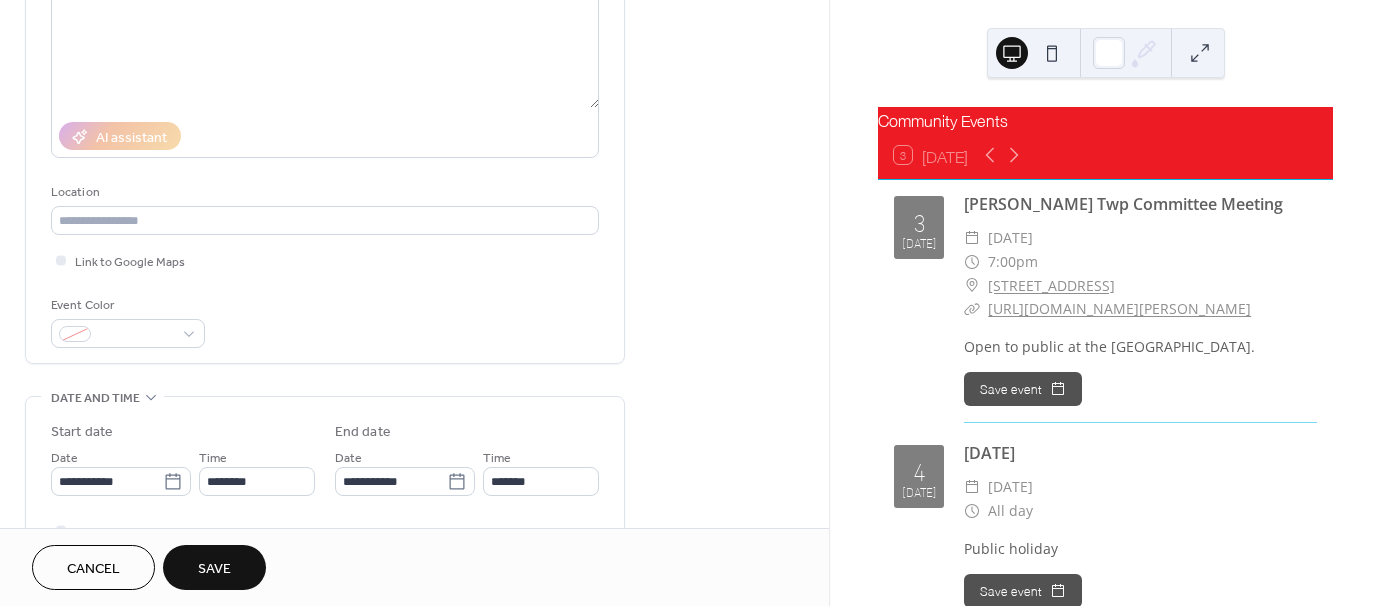 type on "**********" 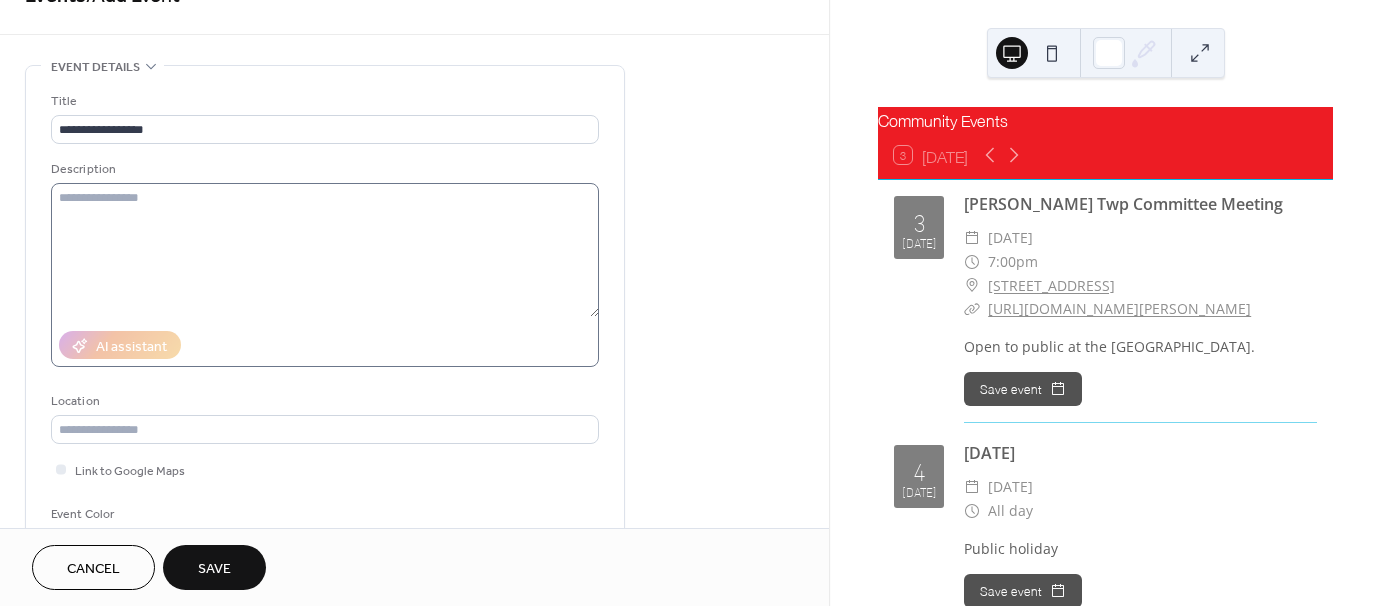 scroll, scrollTop: 0, scrollLeft: 0, axis: both 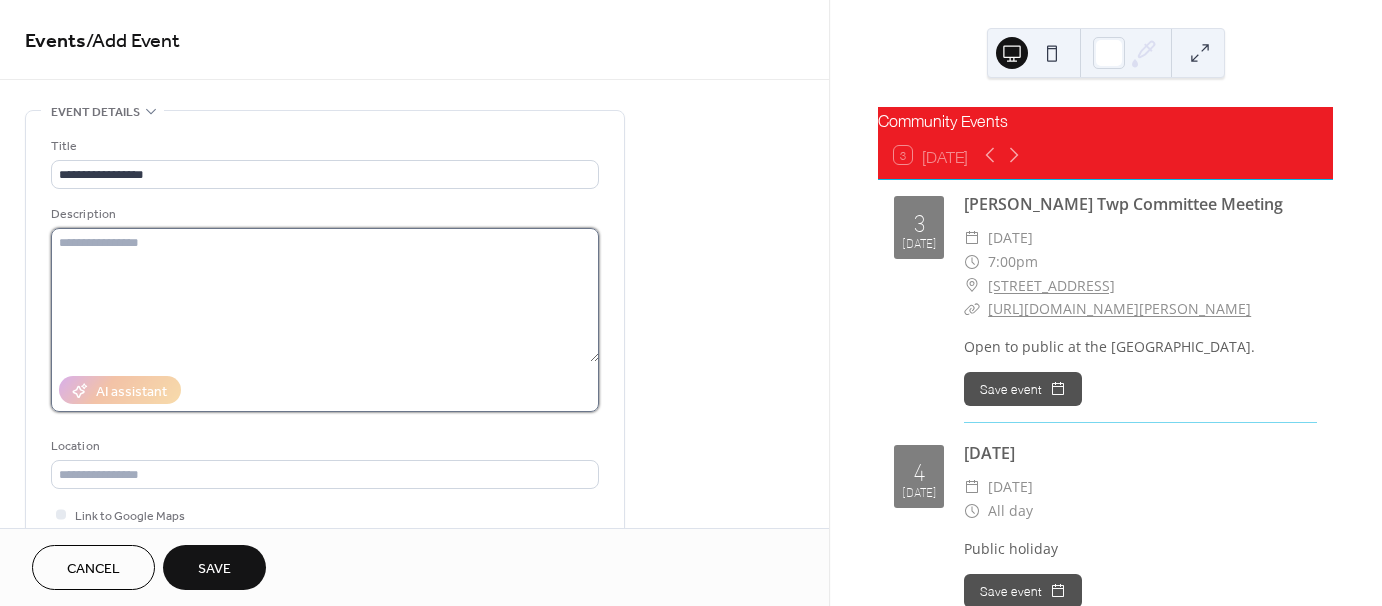 click 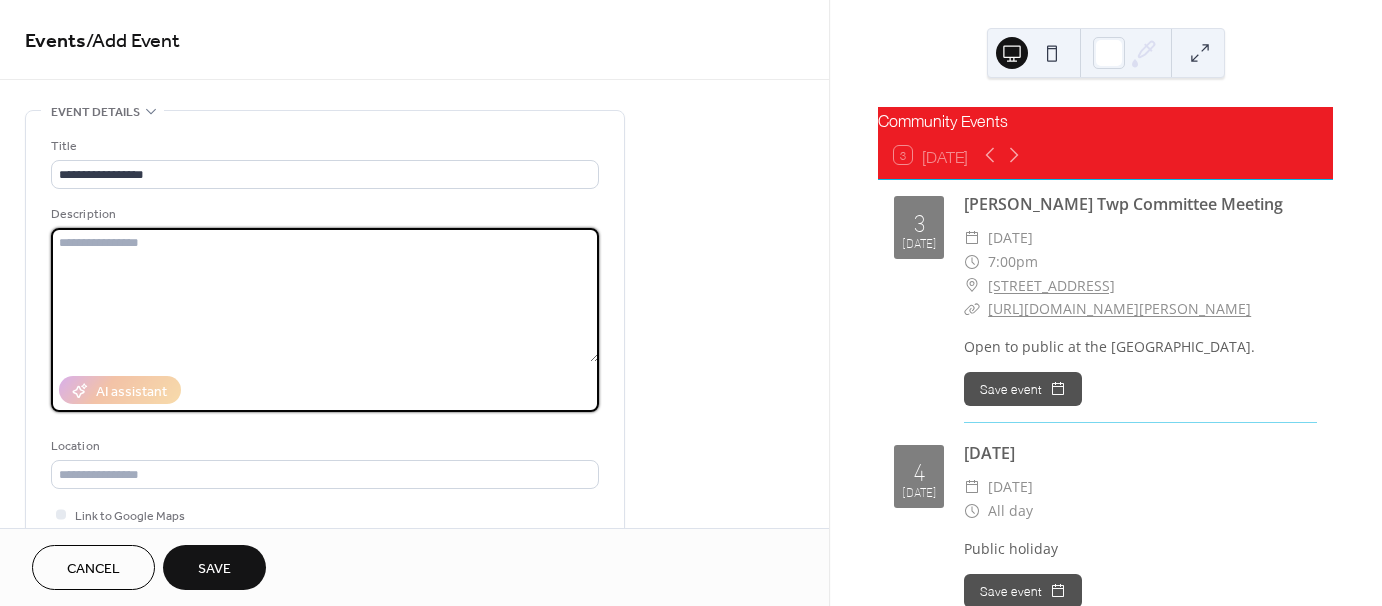 paste on "**********" 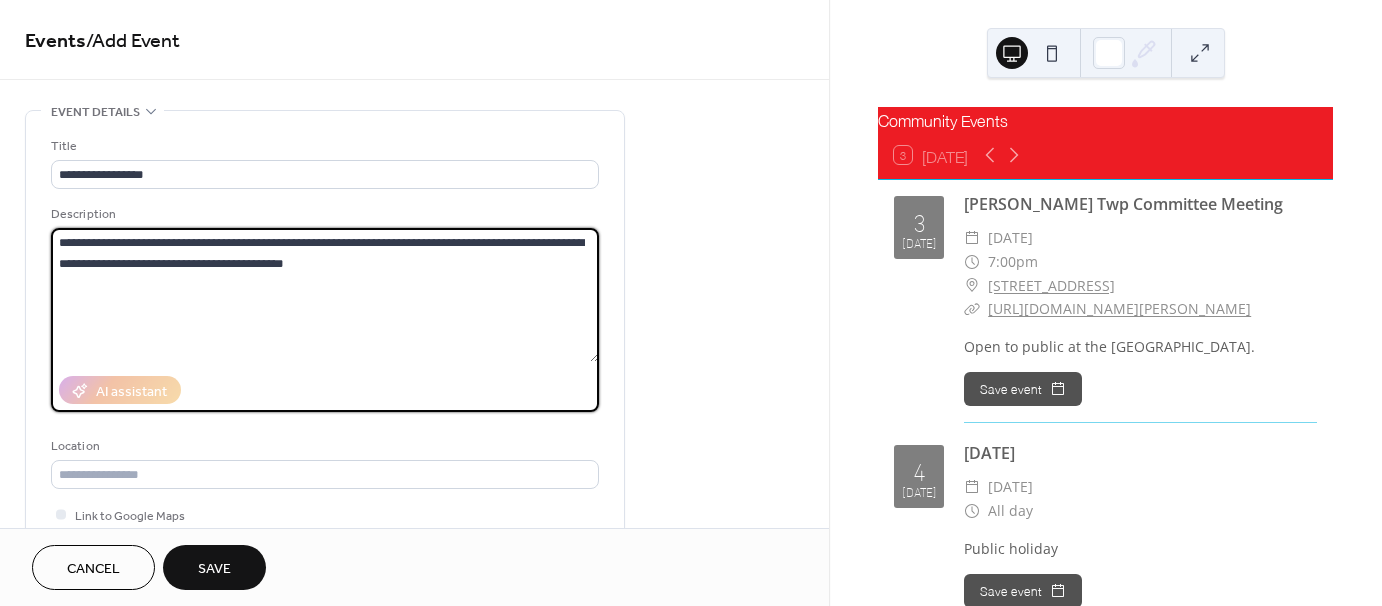 click on "**********" at bounding box center (325, 295) 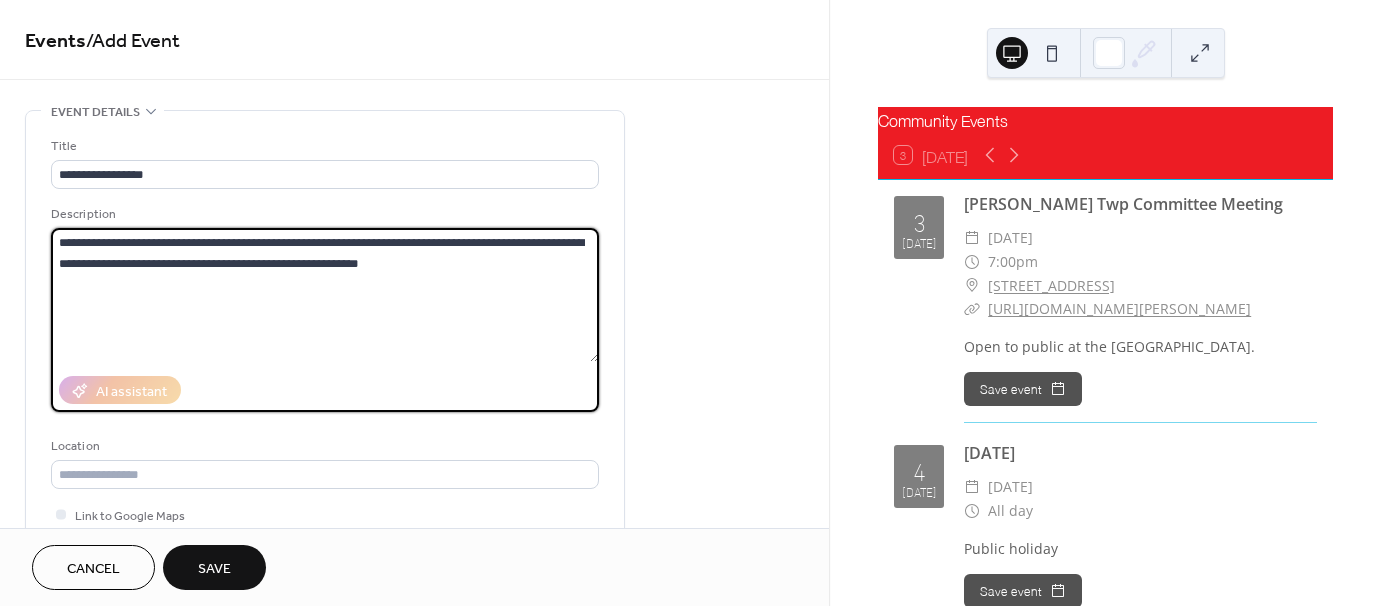 click on "**********" at bounding box center (325, 295) 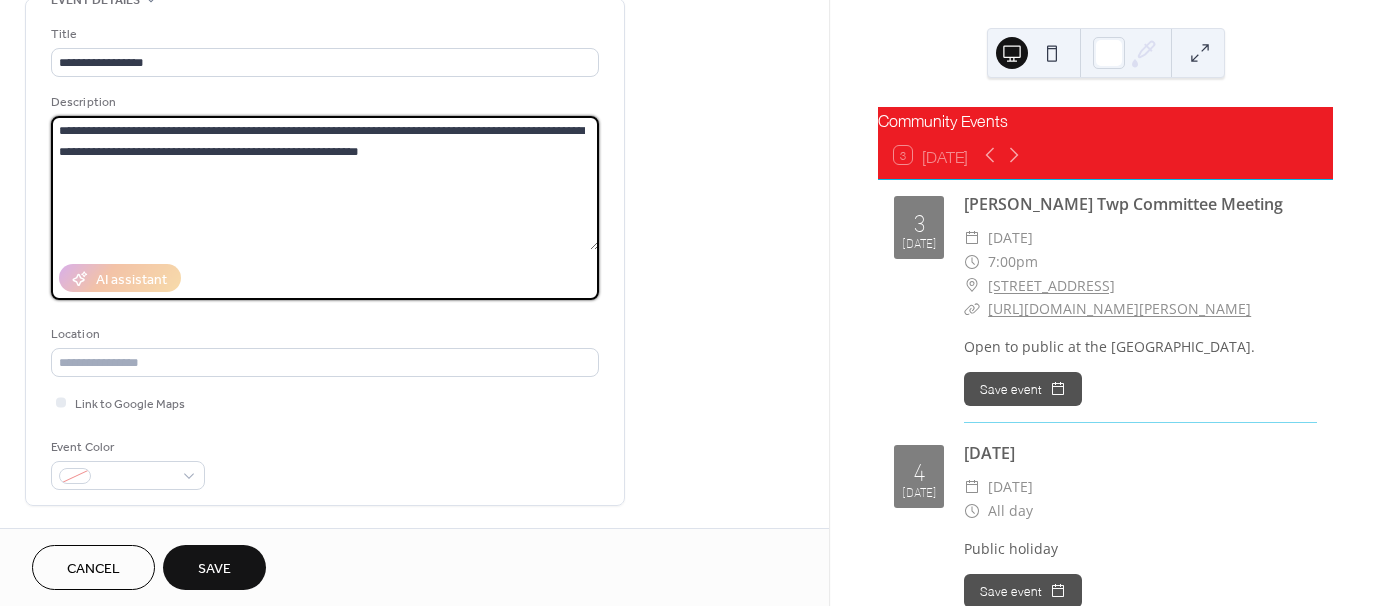 scroll, scrollTop: 0, scrollLeft: 0, axis: both 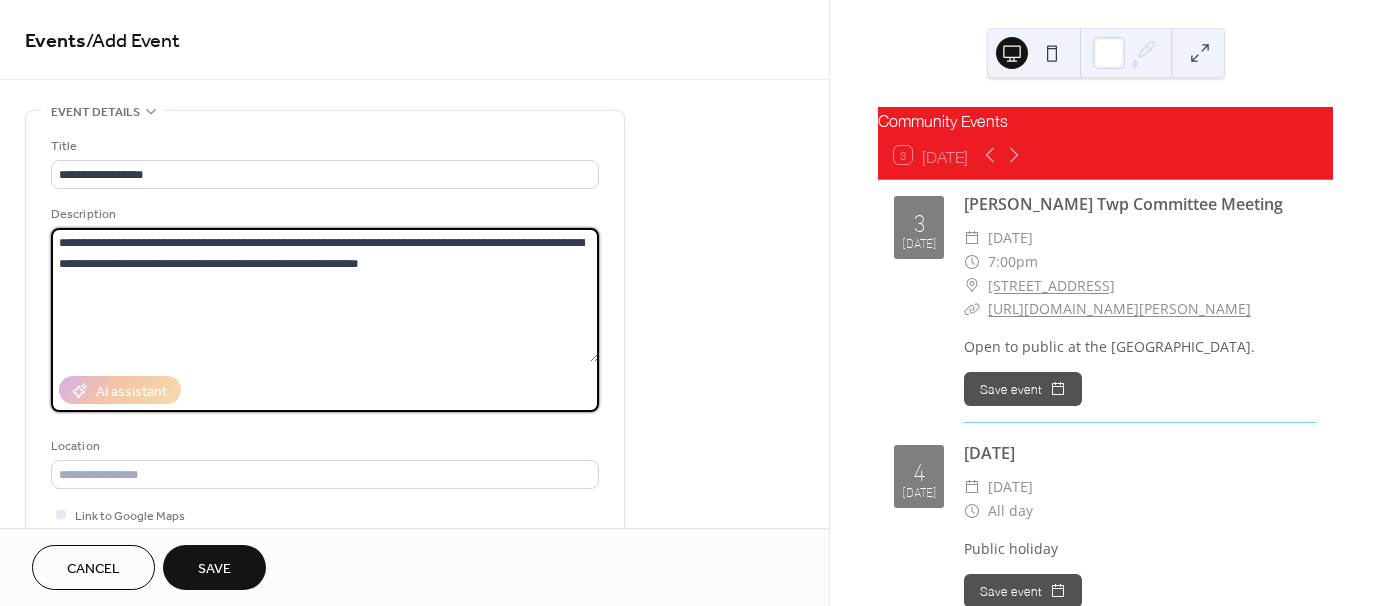 type on "**********" 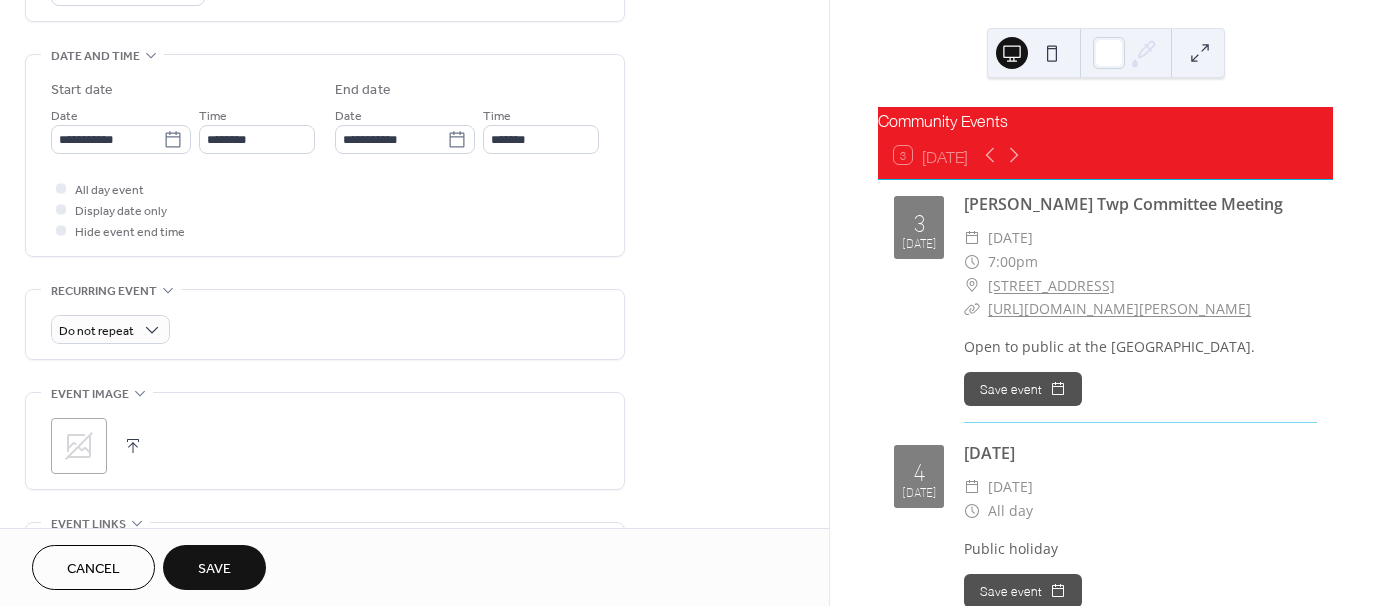 scroll, scrollTop: 600, scrollLeft: 0, axis: vertical 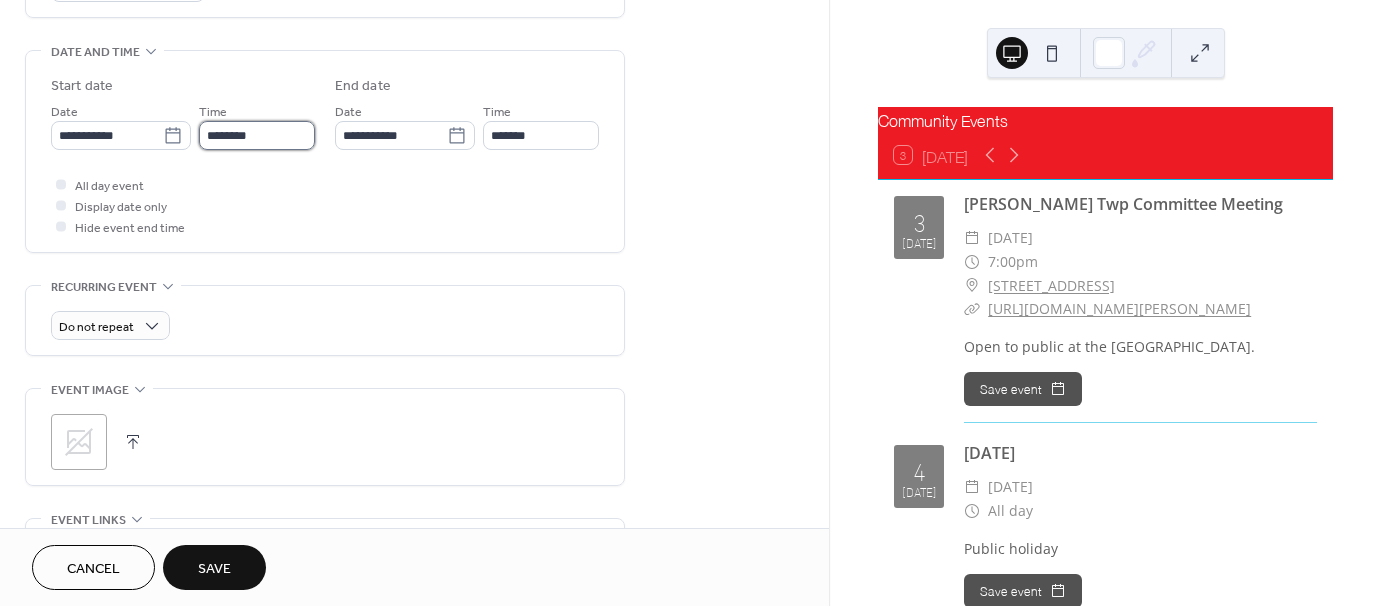 click on "********" at bounding box center [257, 135] 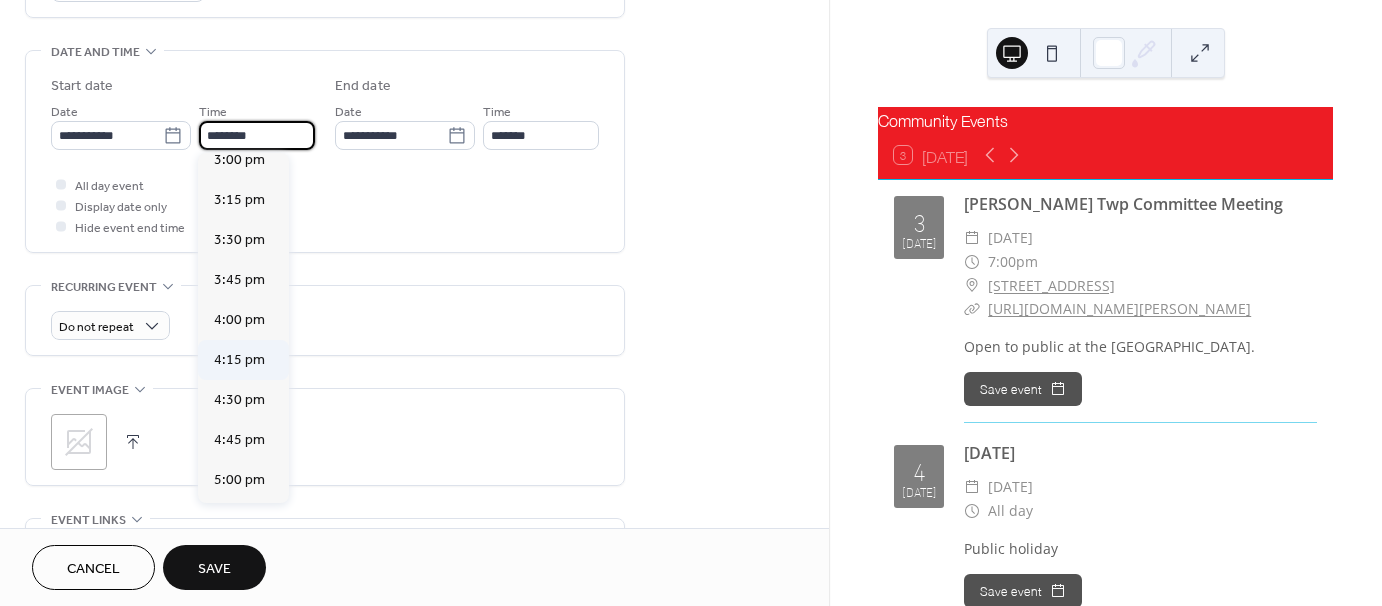 scroll, scrollTop: 2429, scrollLeft: 0, axis: vertical 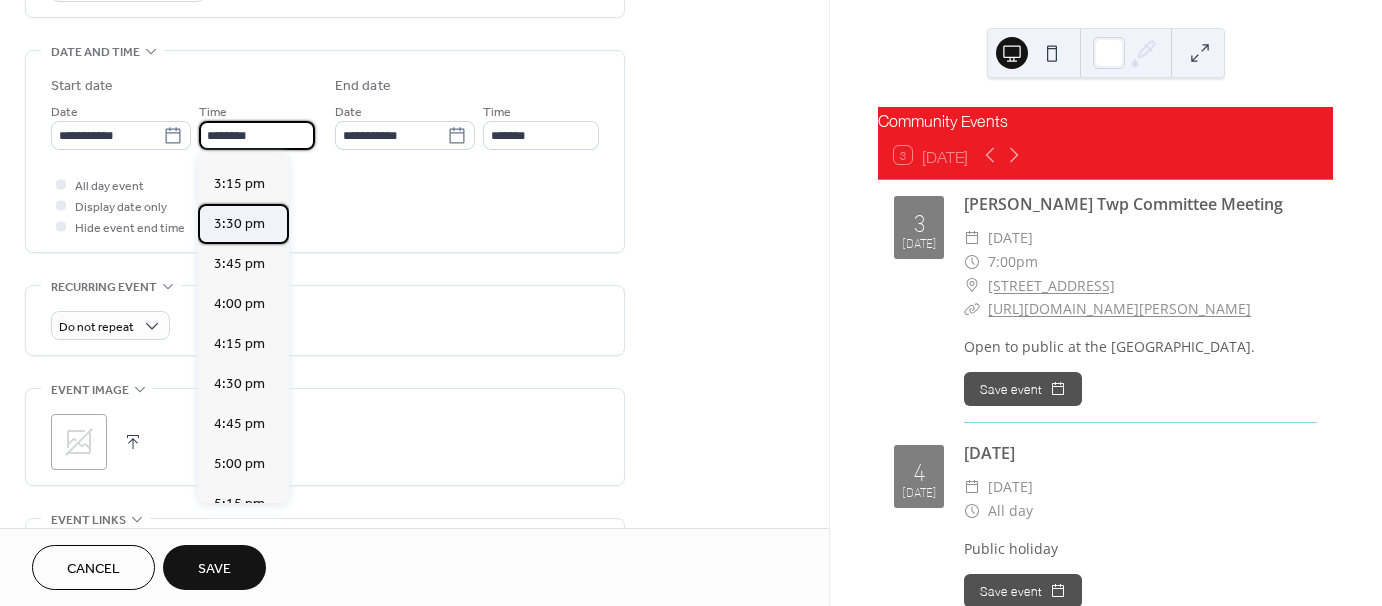 click on "3:30 pm" at bounding box center [239, 224] 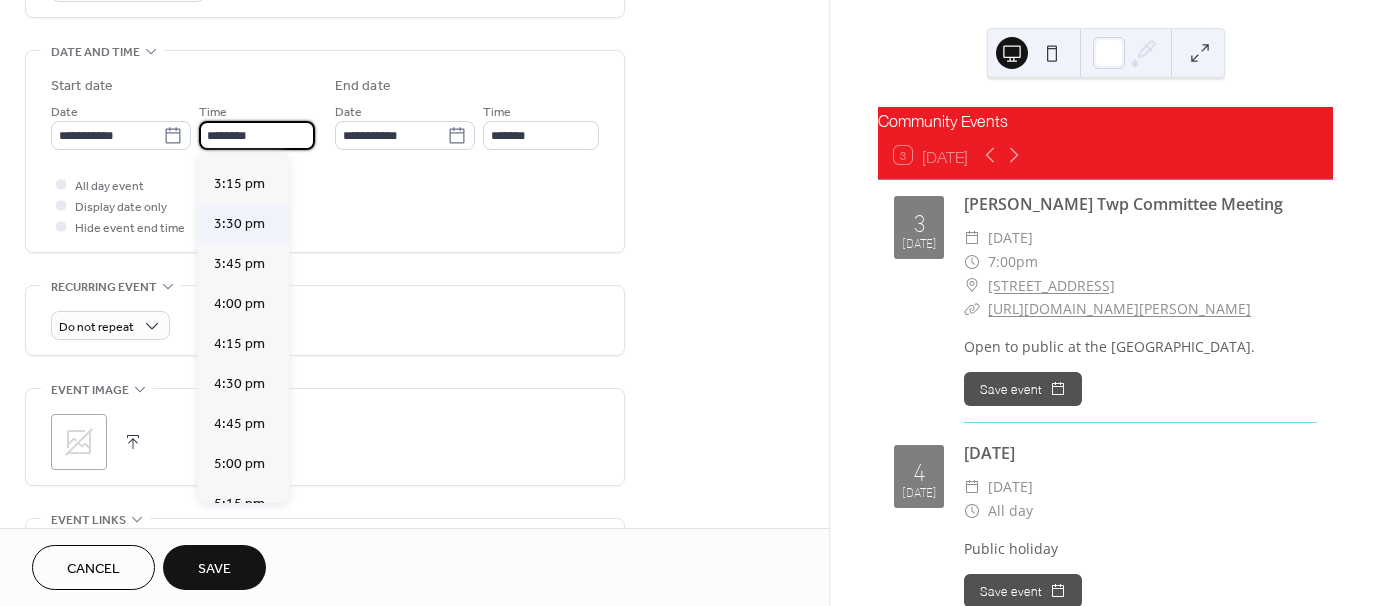 type on "*******" 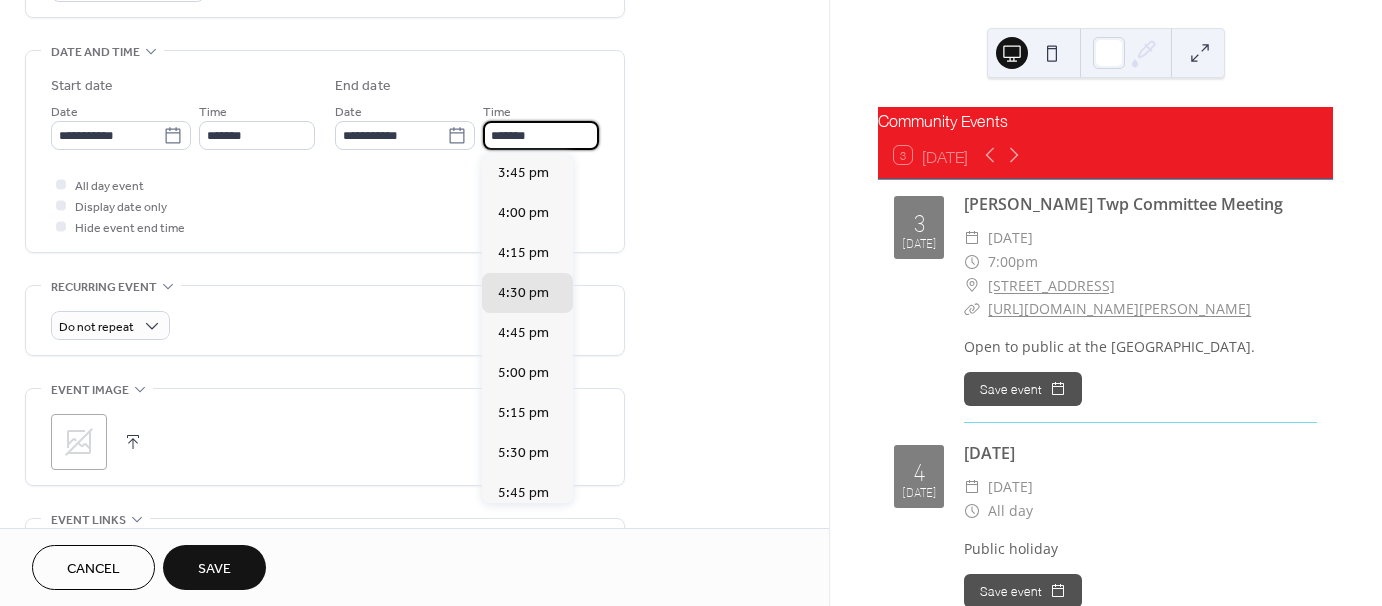 click on "*******" at bounding box center [541, 135] 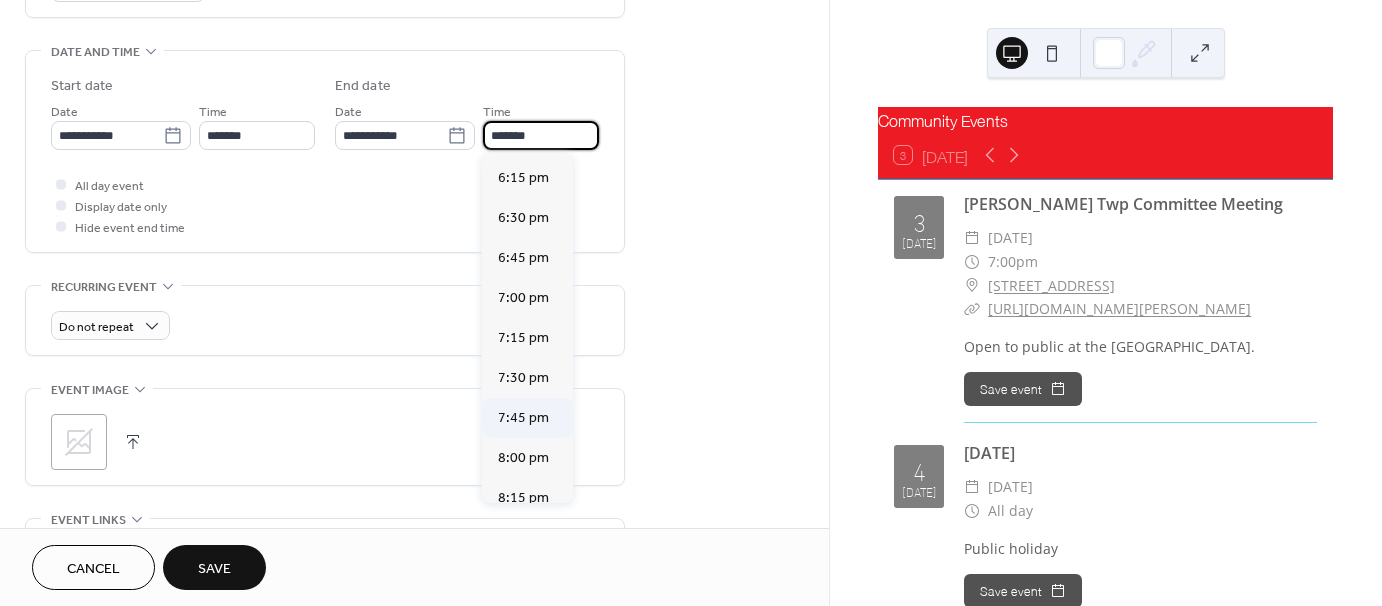 scroll, scrollTop: 400, scrollLeft: 0, axis: vertical 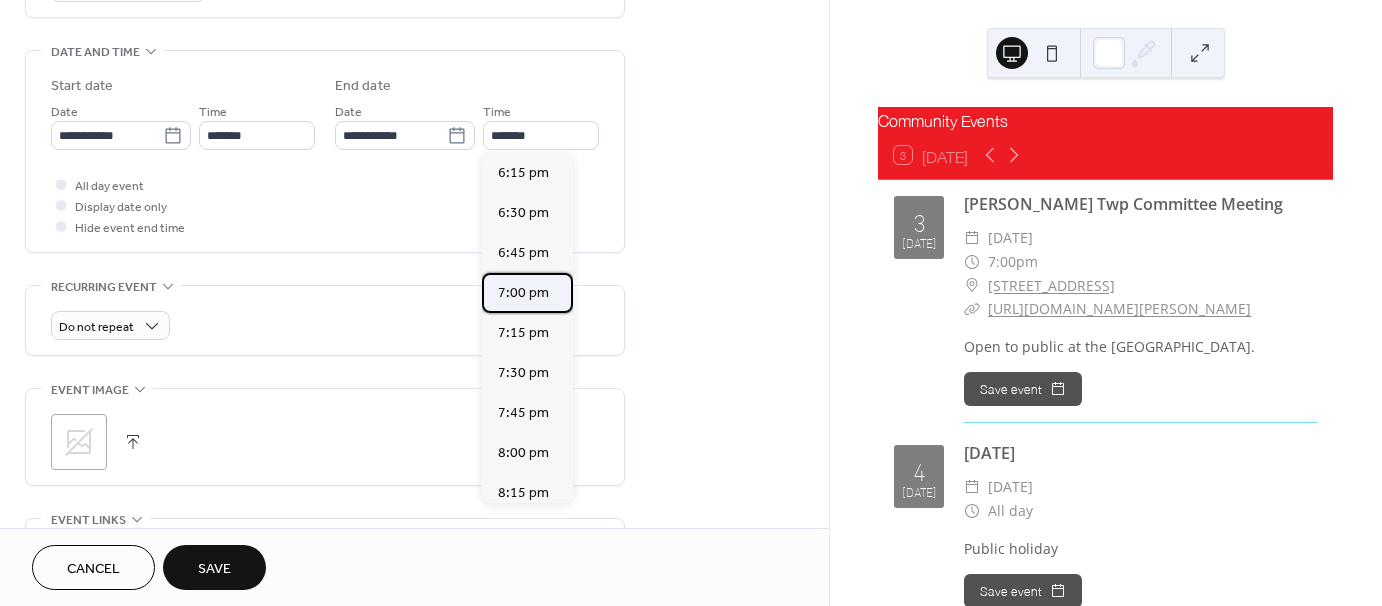 click on "7:00 pm" at bounding box center (523, 293) 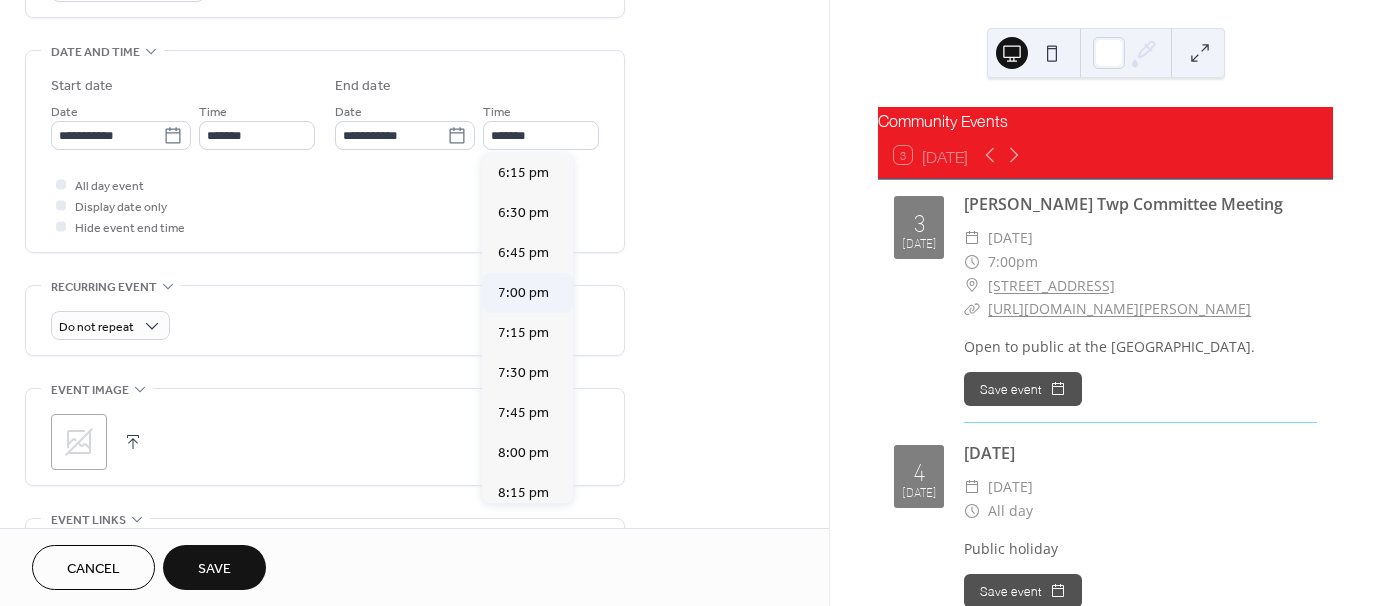 type on "*******" 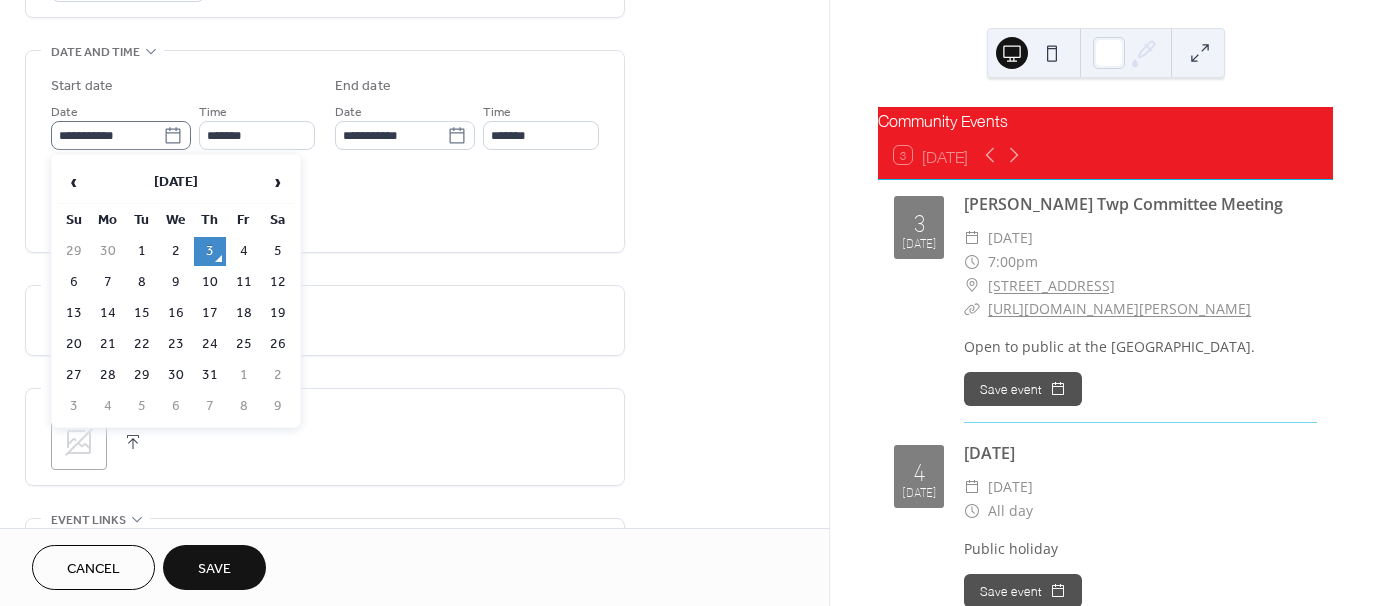 click 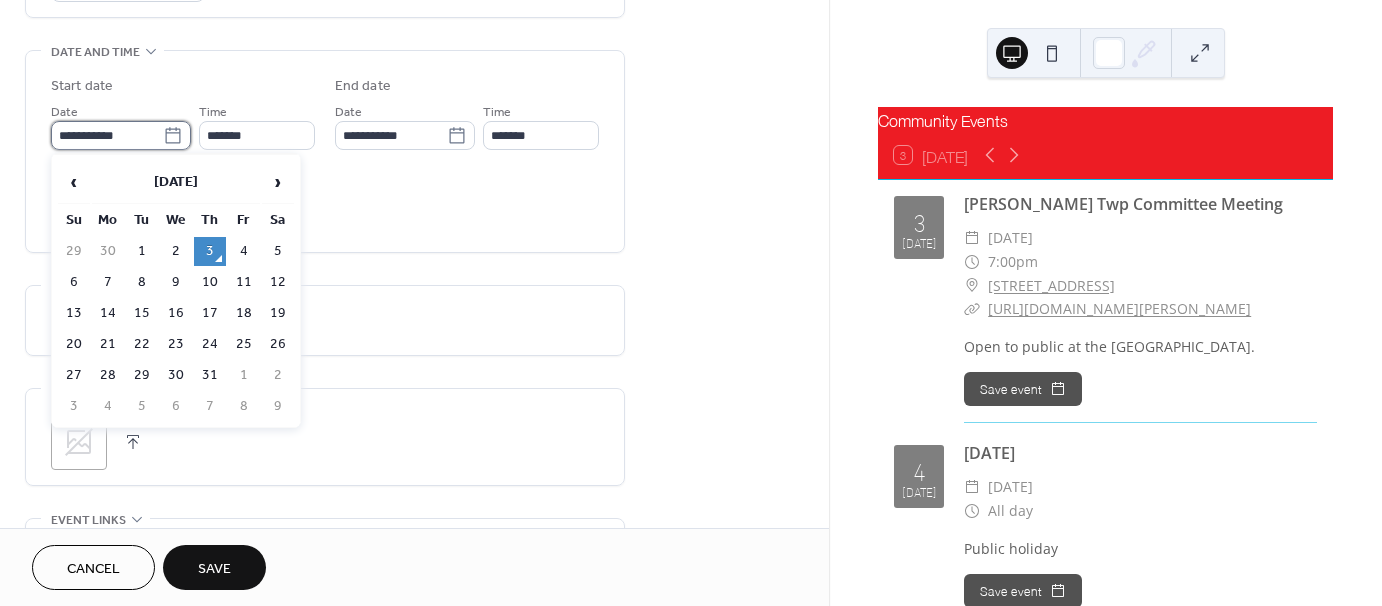 click on "**********" at bounding box center (107, 135) 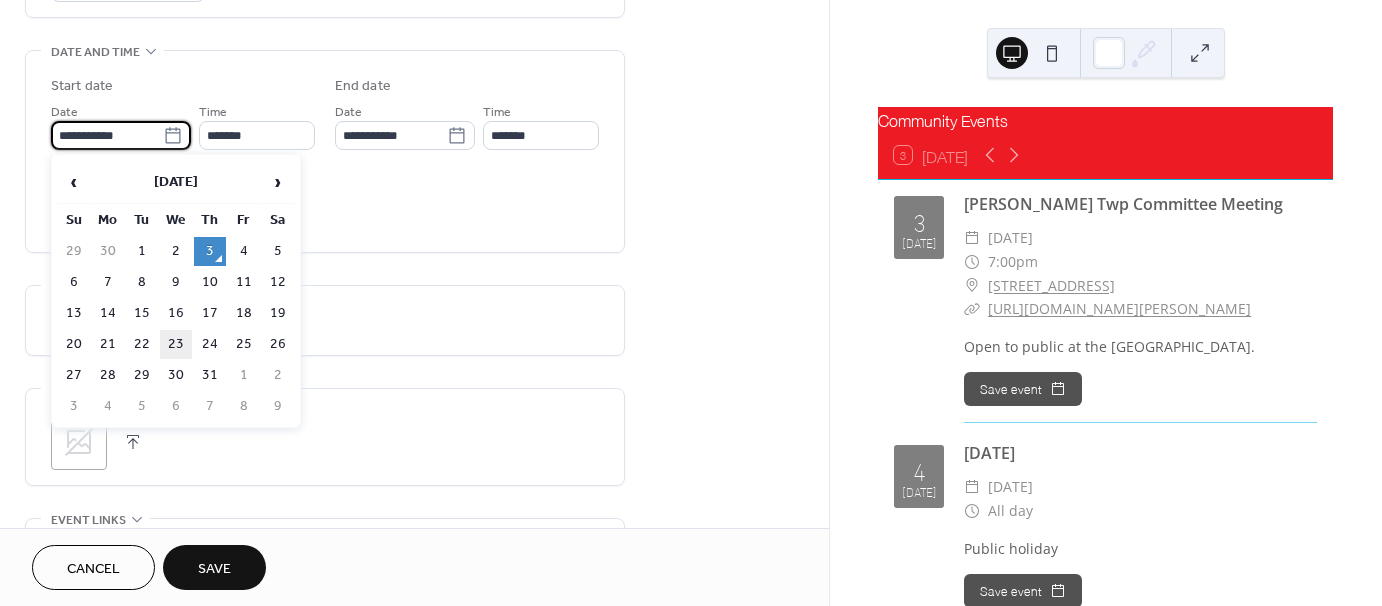 click on "23" at bounding box center [176, 344] 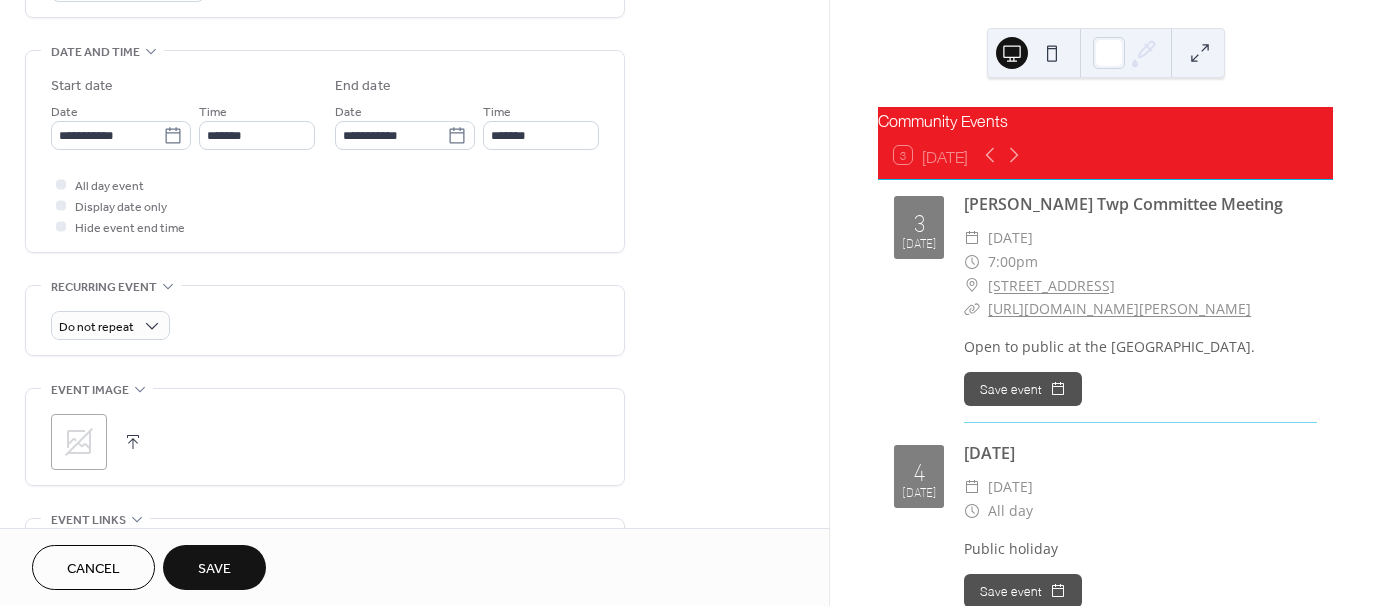 click on "Save" at bounding box center (214, 569) 